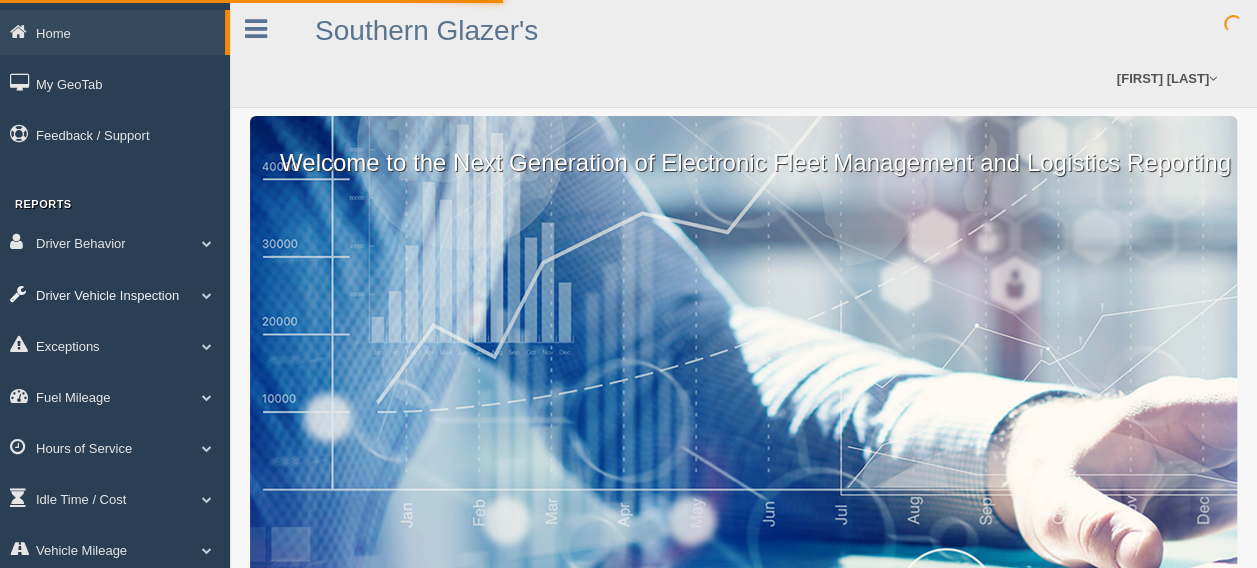 scroll, scrollTop: 118, scrollLeft: 0, axis: vertical 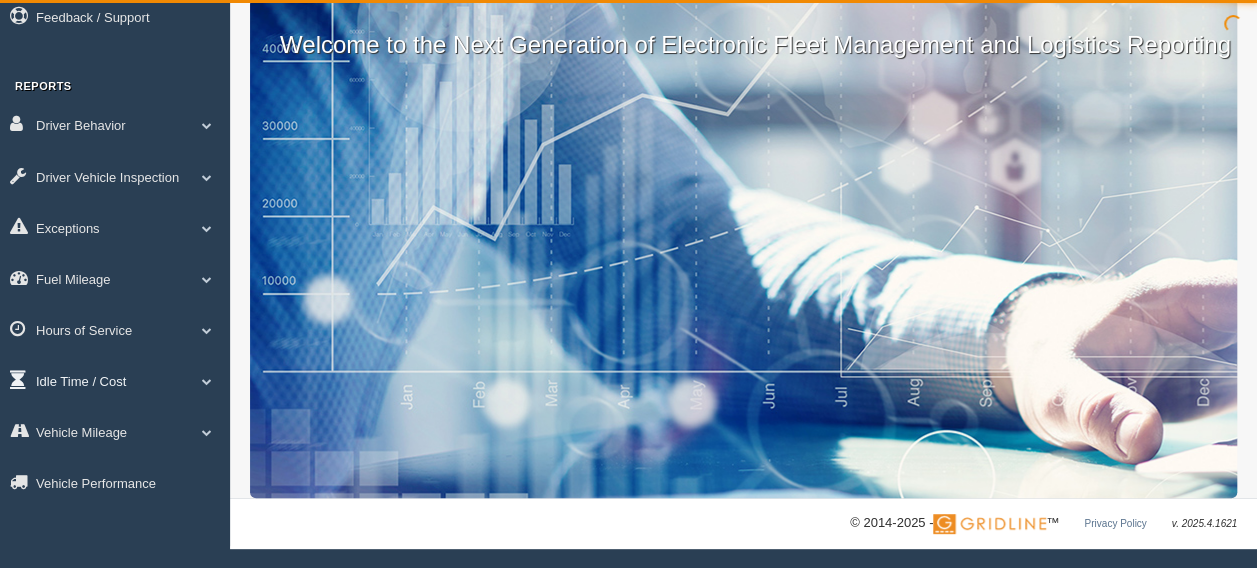 click on "Idle Time / Cost" at bounding box center (115, 380) 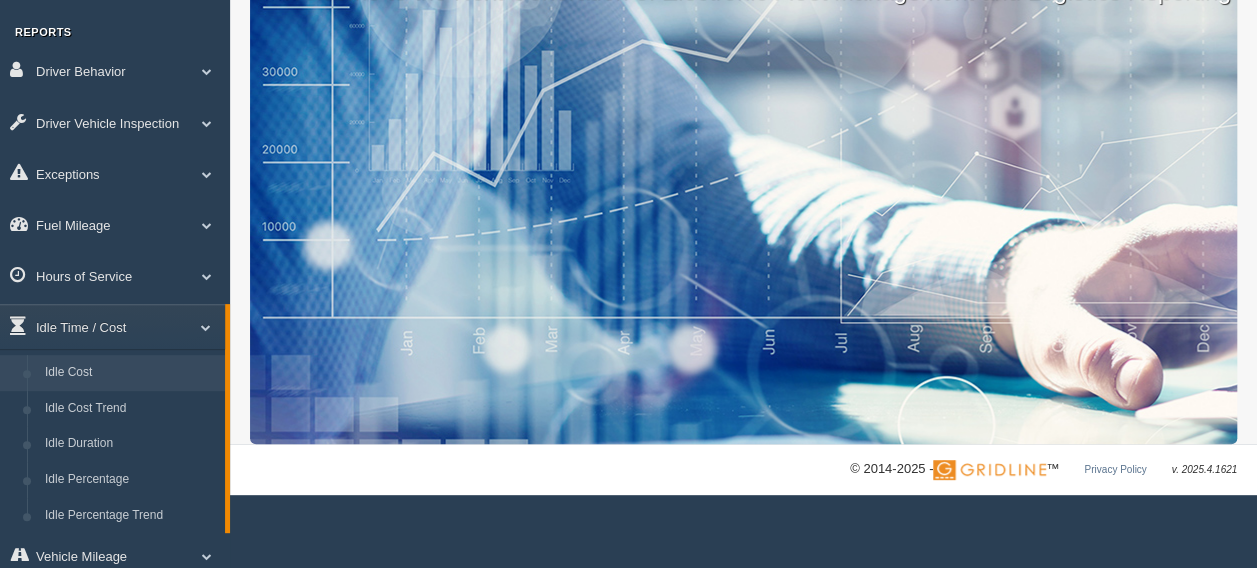 scroll, scrollTop: 218, scrollLeft: 0, axis: vertical 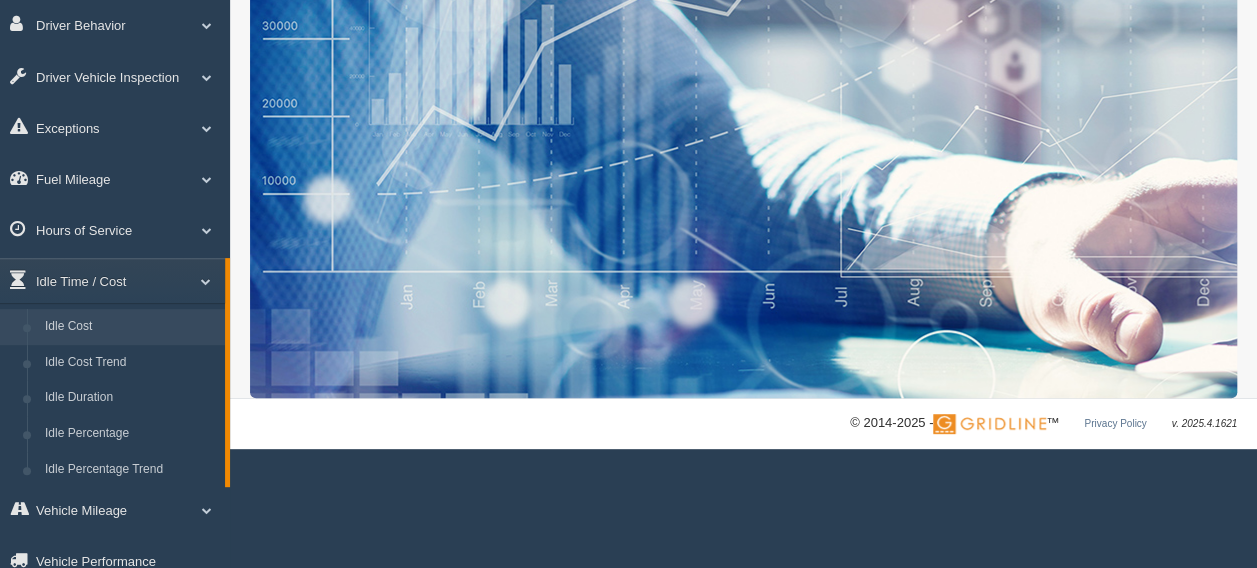 click on "Idle Cost" at bounding box center (130, 327) 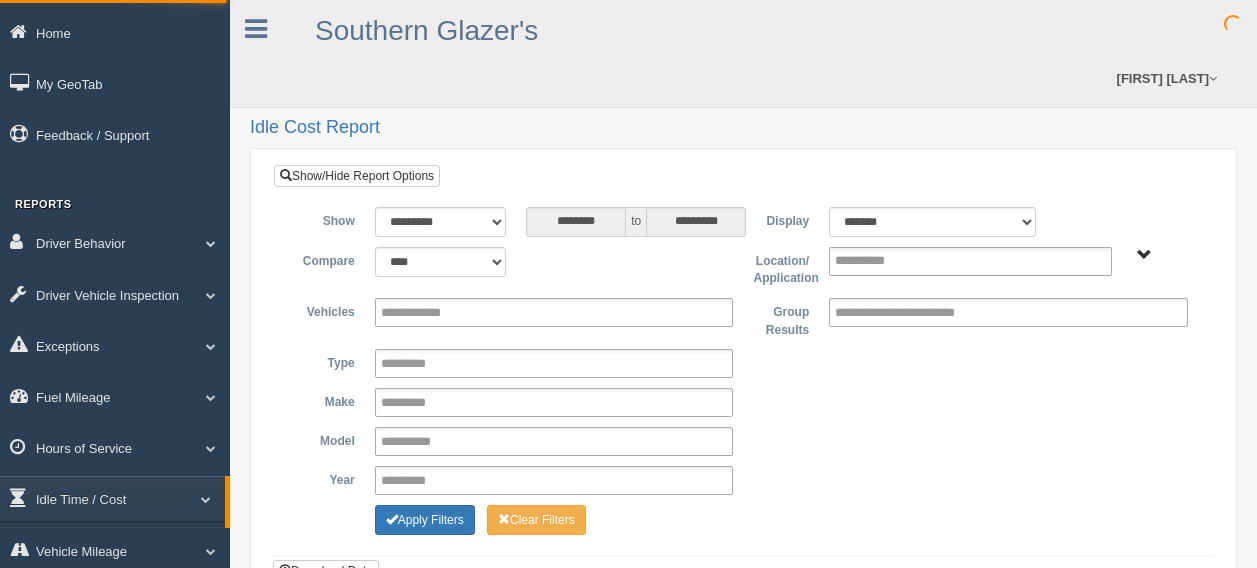 scroll, scrollTop: 0, scrollLeft: 0, axis: both 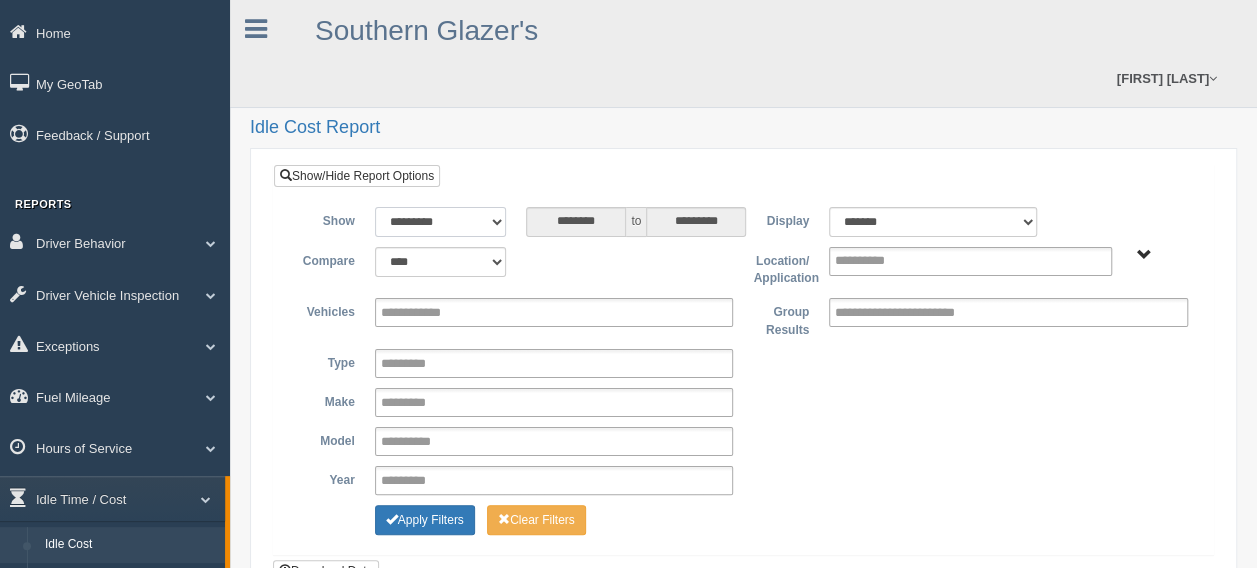 click on "**********" at bounding box center (441, 222) 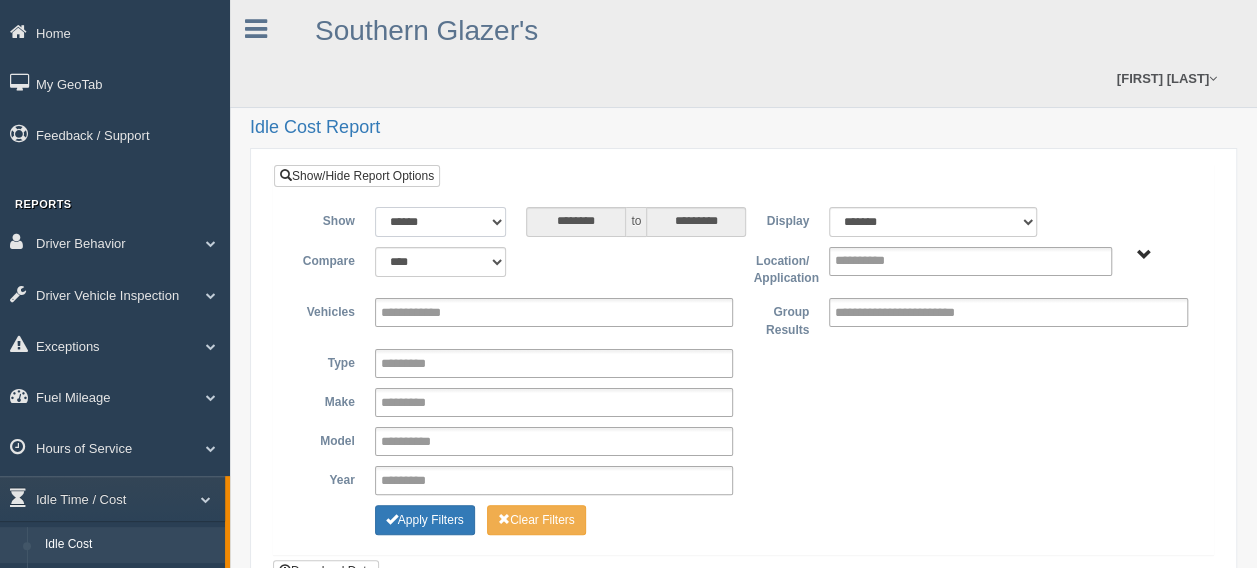 click on "**********" at bounding box center [441, 222] 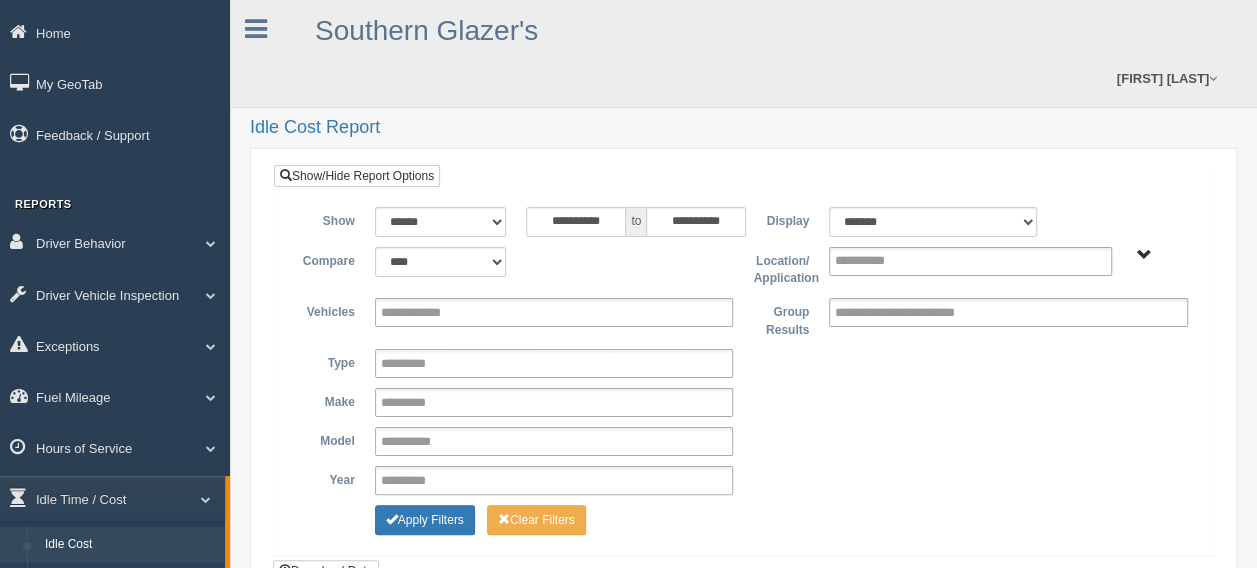click on "**********" at bounding box center (743, 373) 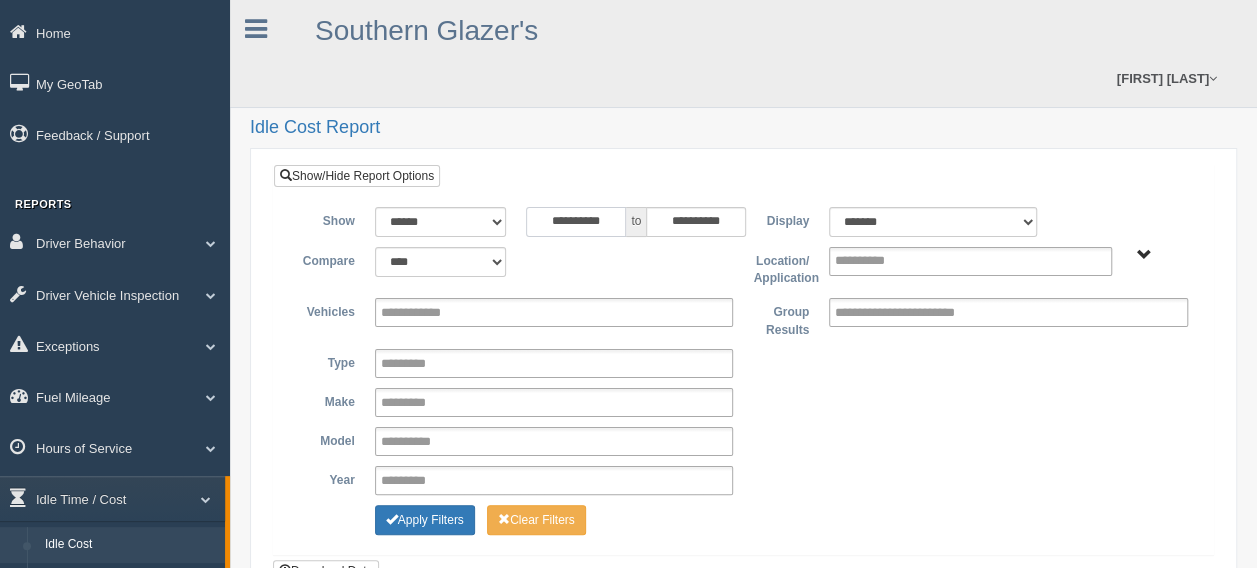 click on "**********" at bounding box center [576, 222] 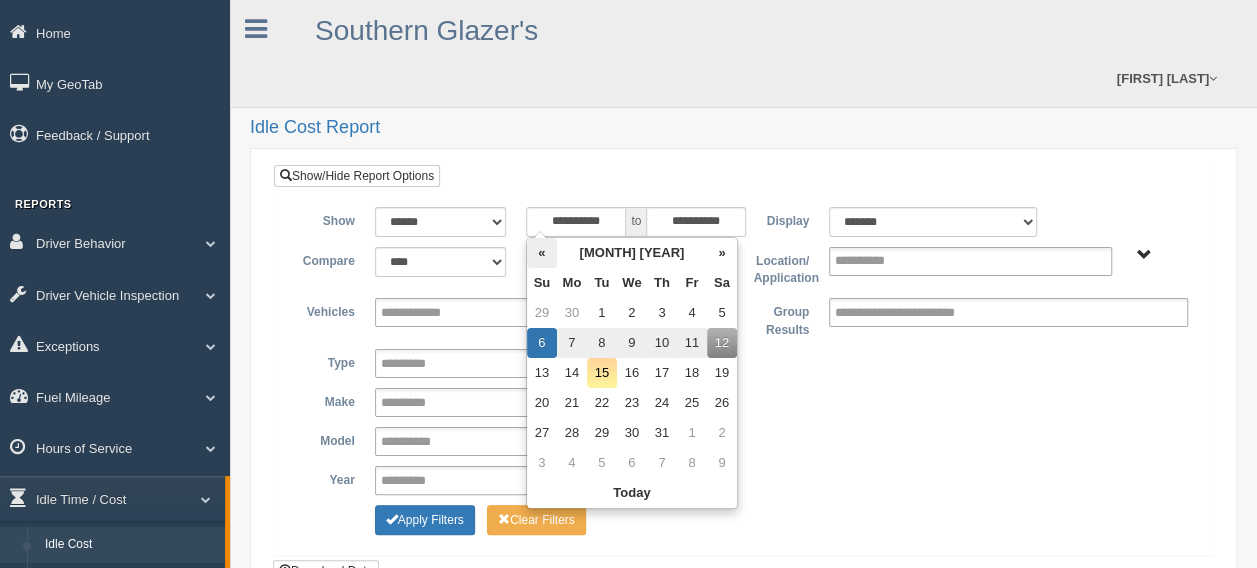 click on "«" at bounding box center (542, 253) 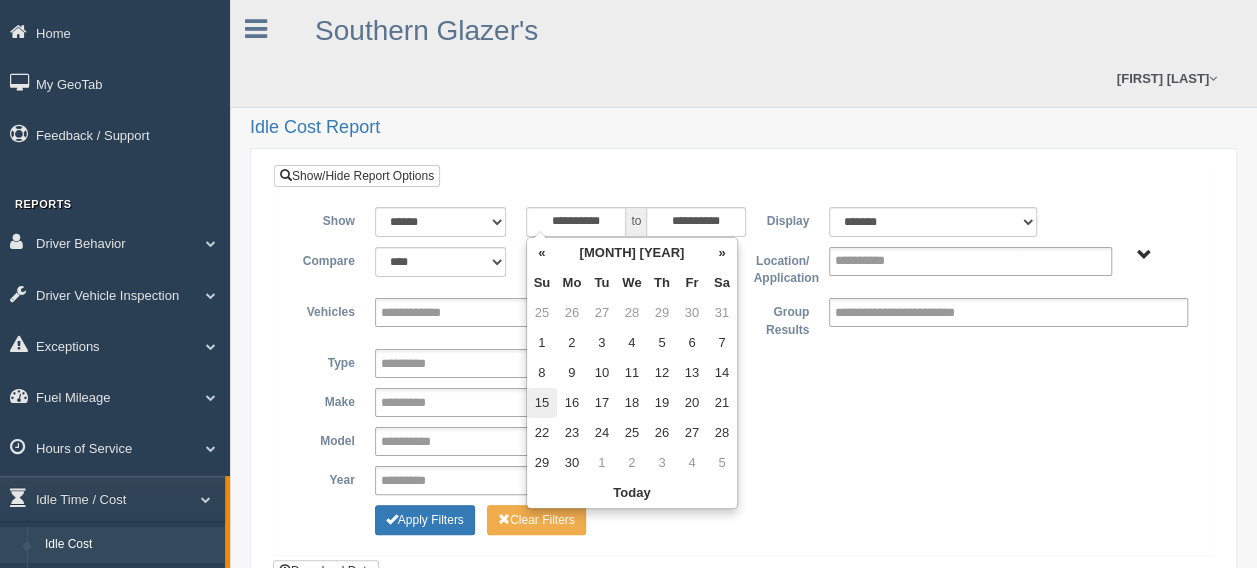 click on "15" at bounding box center [542, 403] 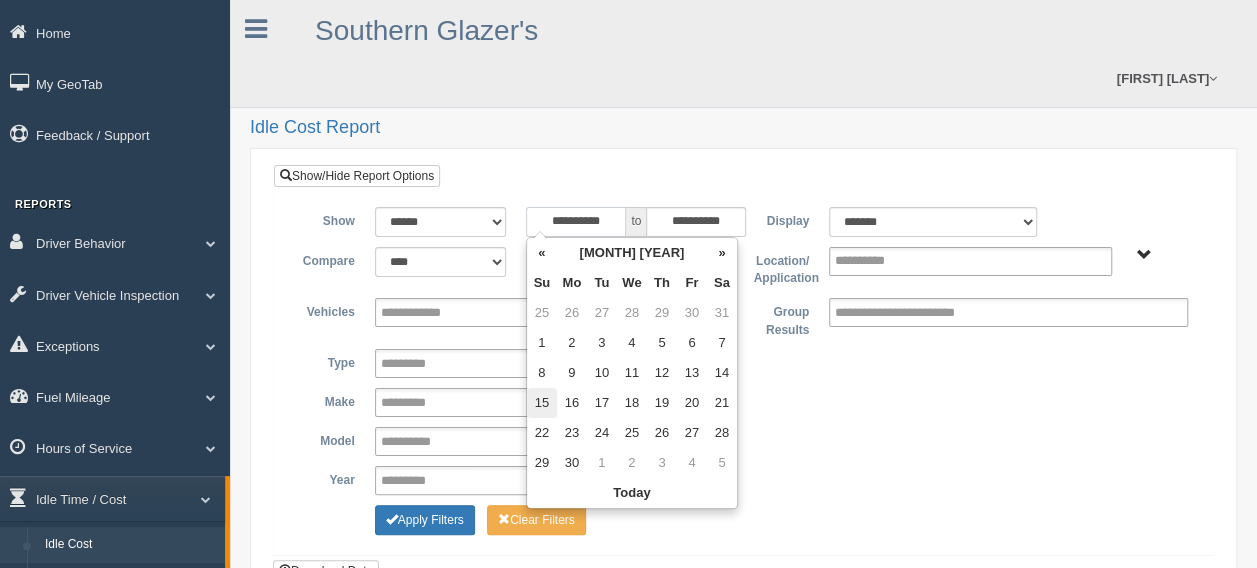 type on "**********" 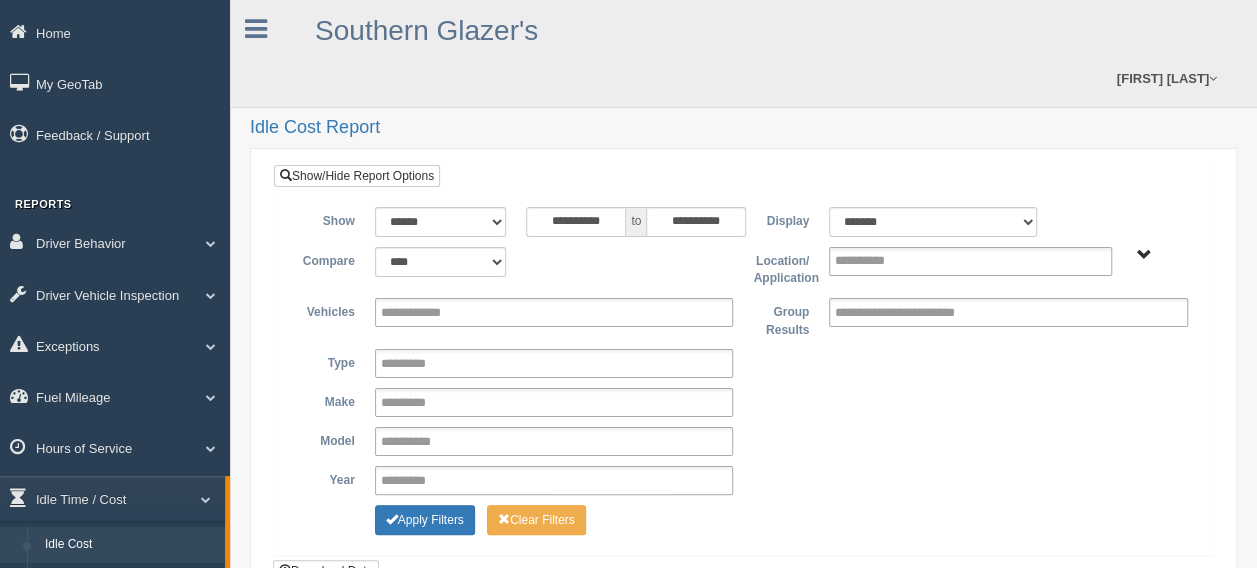 click on "**********" at bounding box center [743, 401] 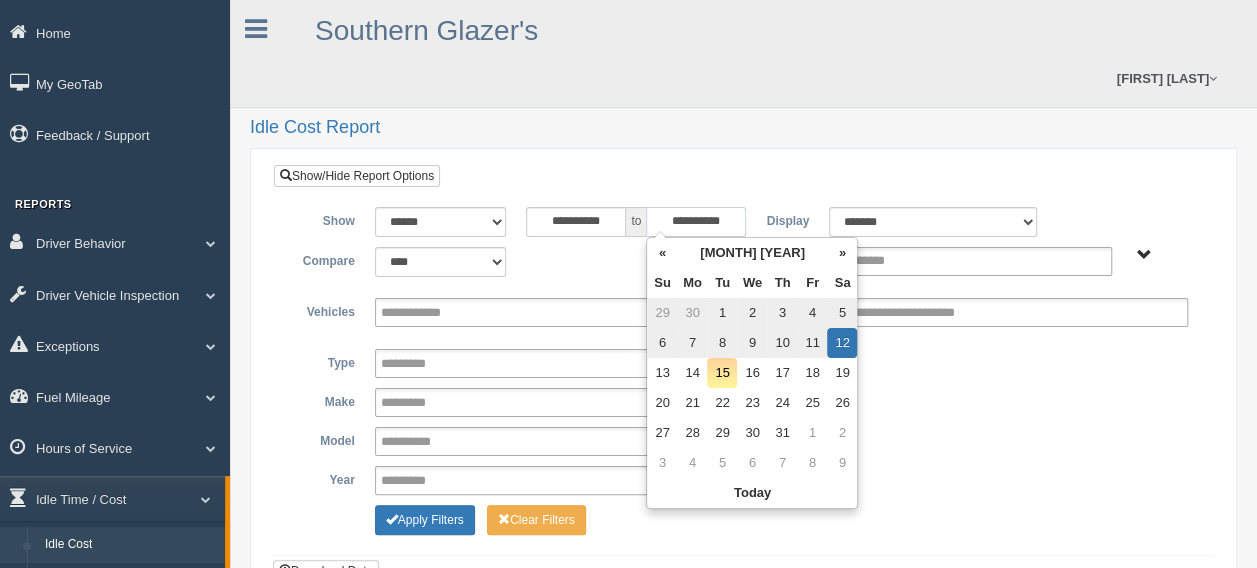 click on "**********" at bounding box center (696, 222) 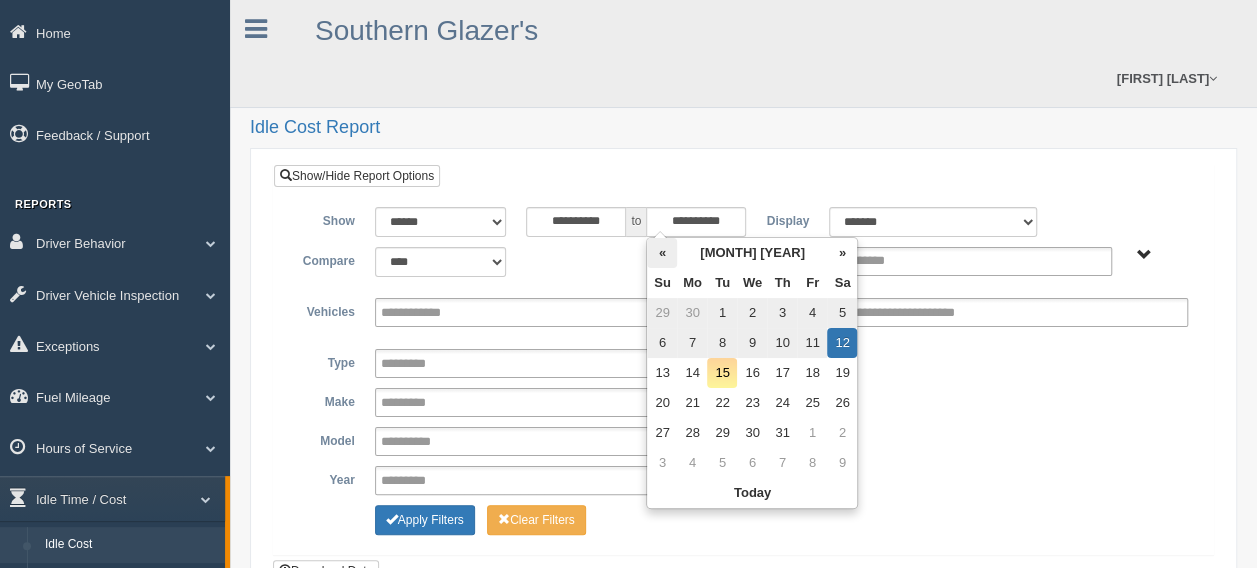 click on "«" at bounding box center [662, 253] 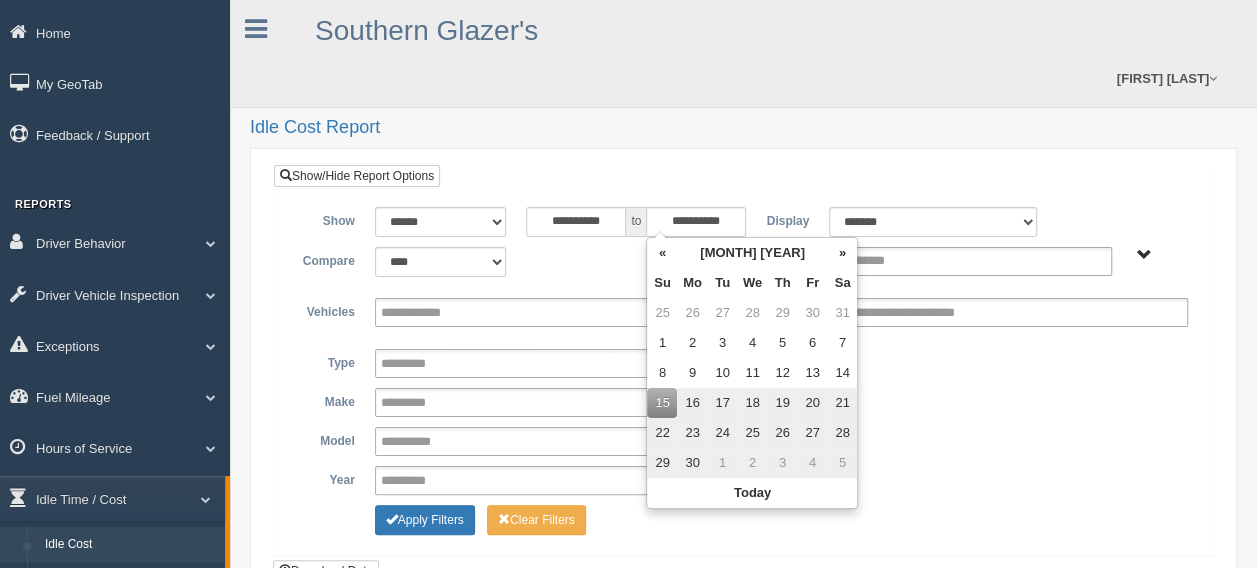 click on "21" at bounding box center [842, 403] 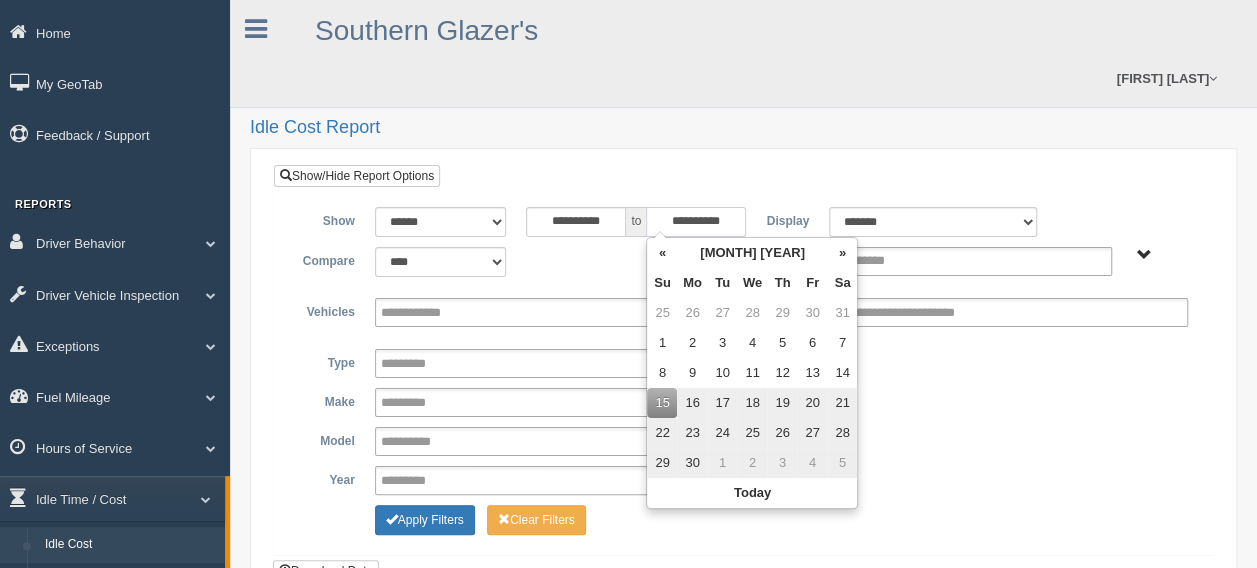type on "**********" 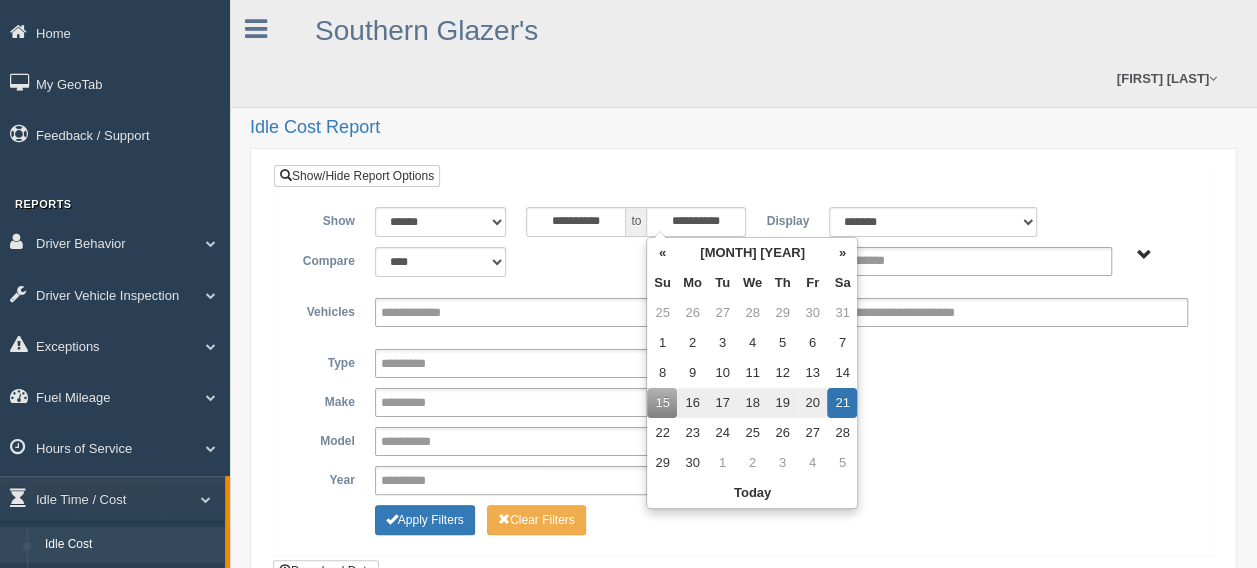 click on "21" at bounding box center (842, 403) 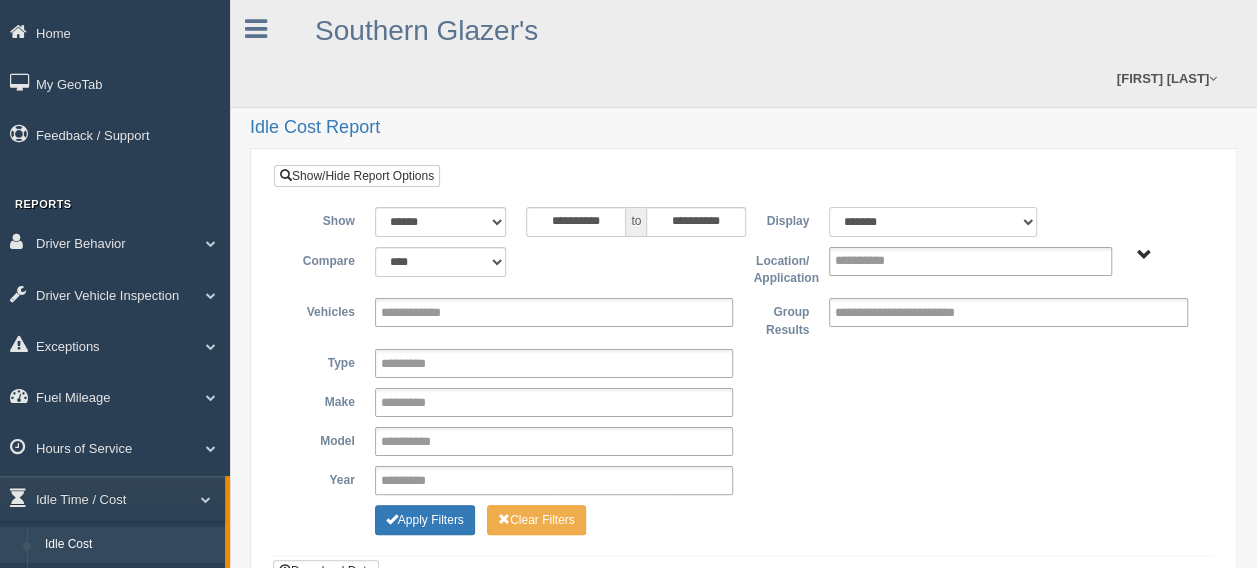 click on "*******
******" at bounding box center (933, 222) 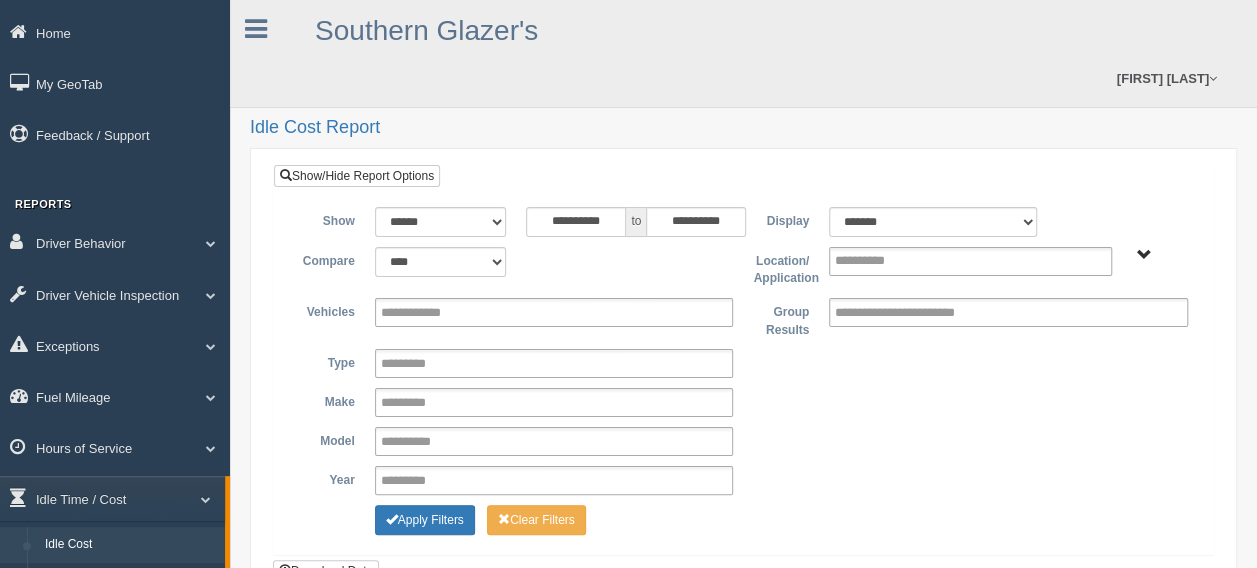 click on "**********" at bounding box center (743, 360) 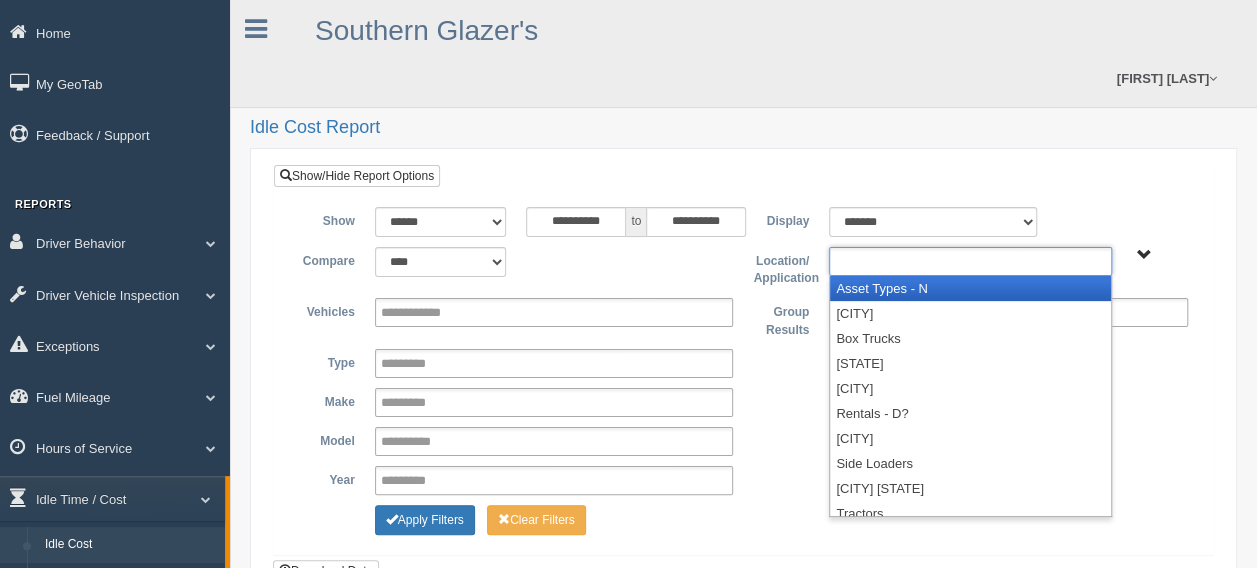 click at bounding box center [878, 261] 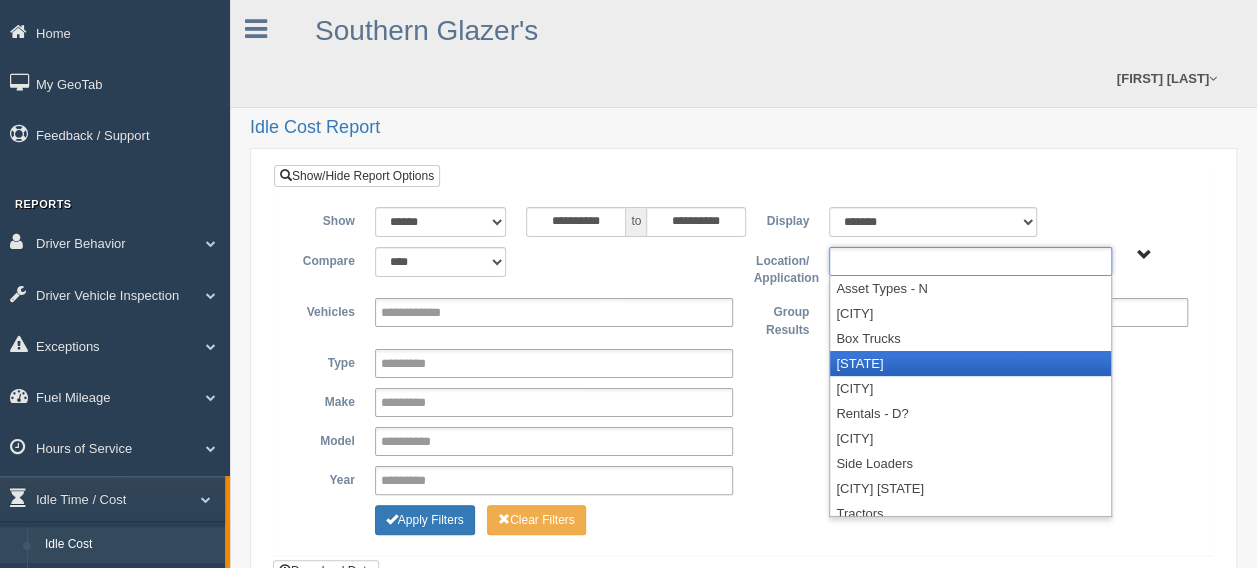 click on "[STATE]" at bounding box center [970, 363] 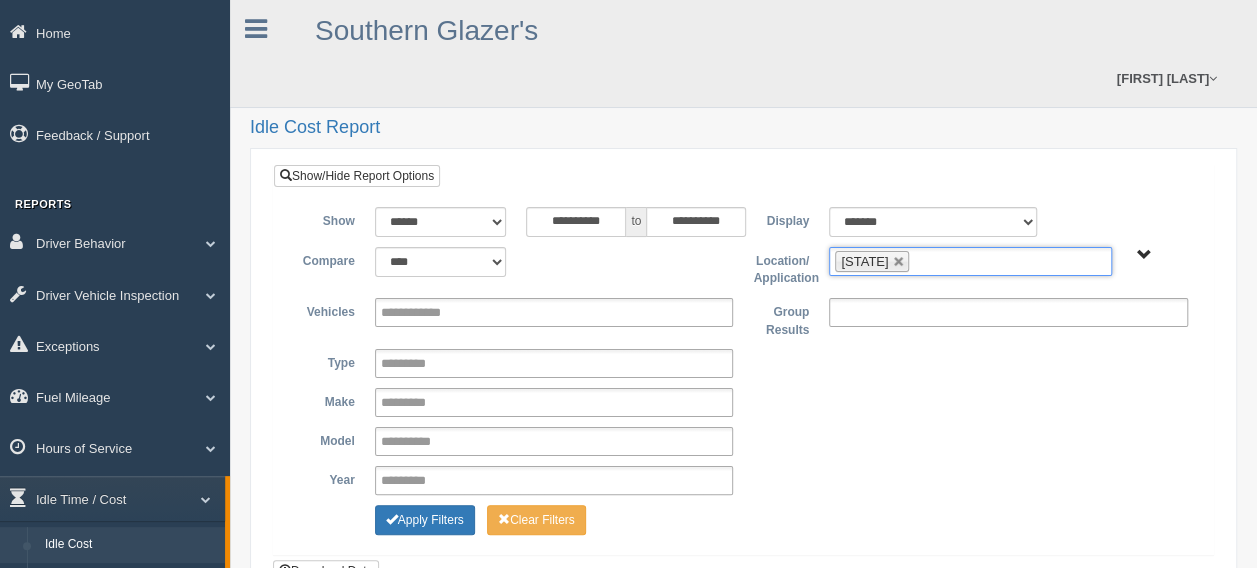 click at bounding box center [922, 312] 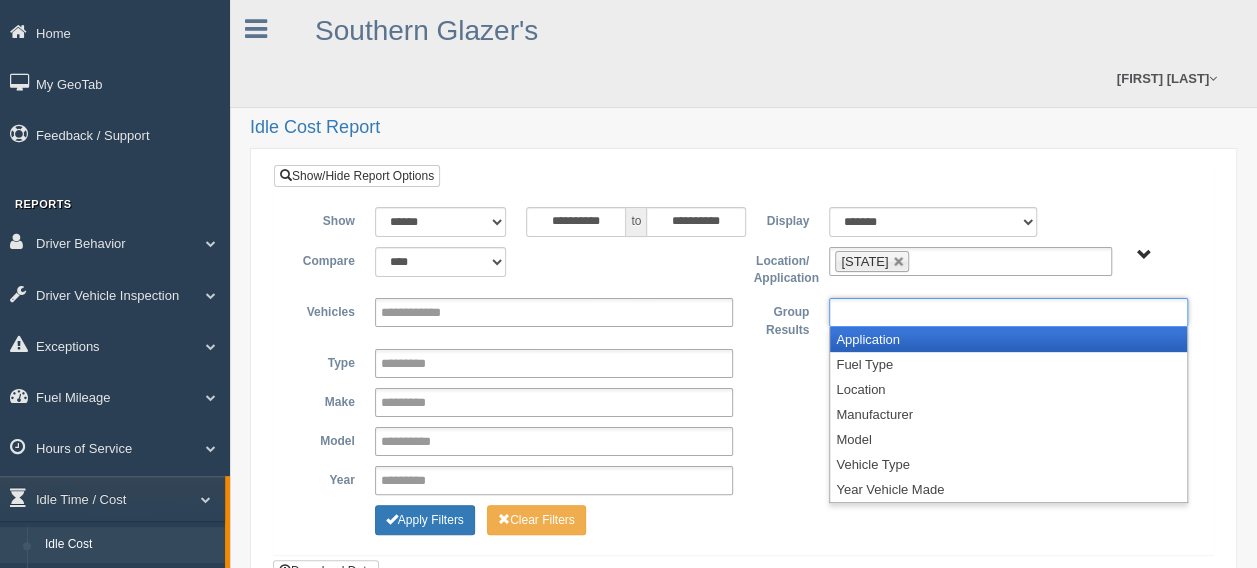 click on "**********" at bounding box center [743, 401] 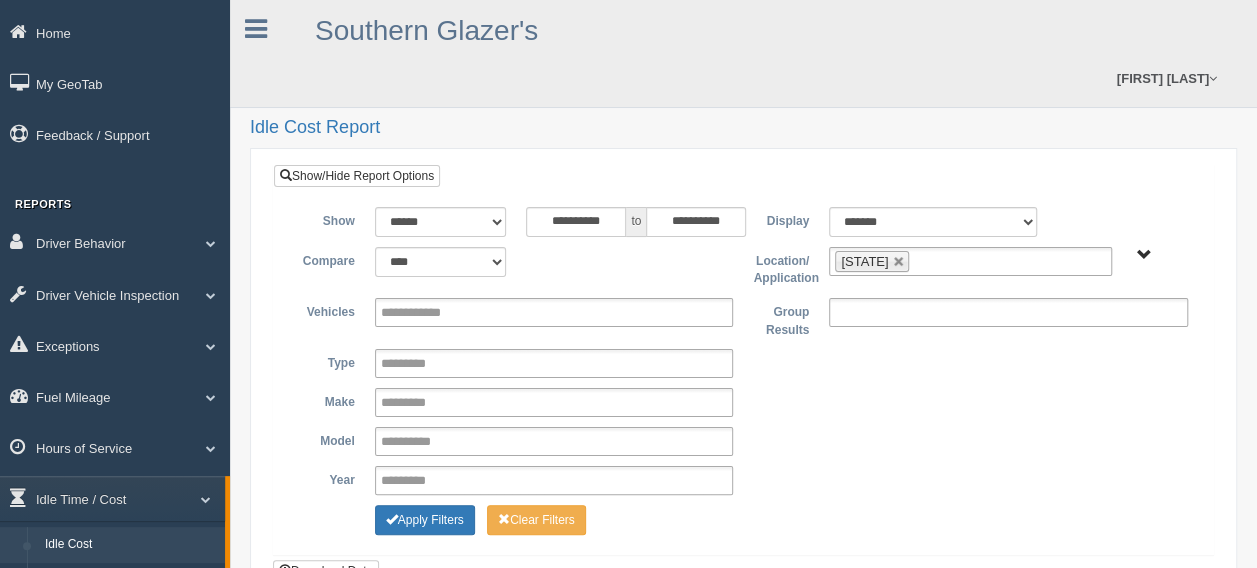 click at bounding box center [922, 312] 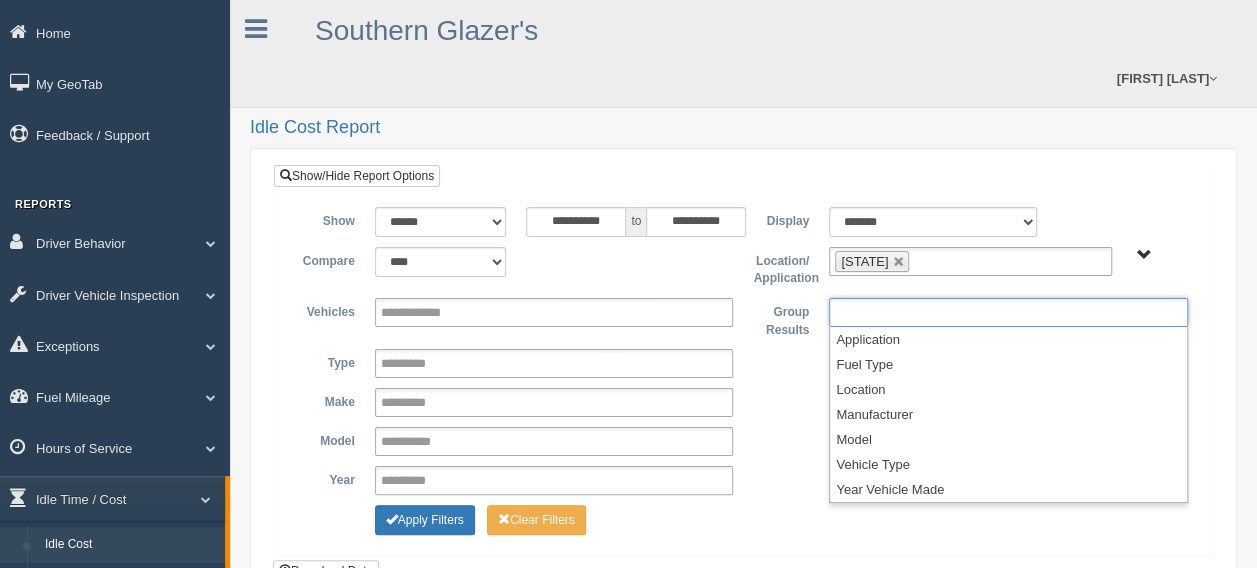 click on "**********" at bounding box center (743, 363) 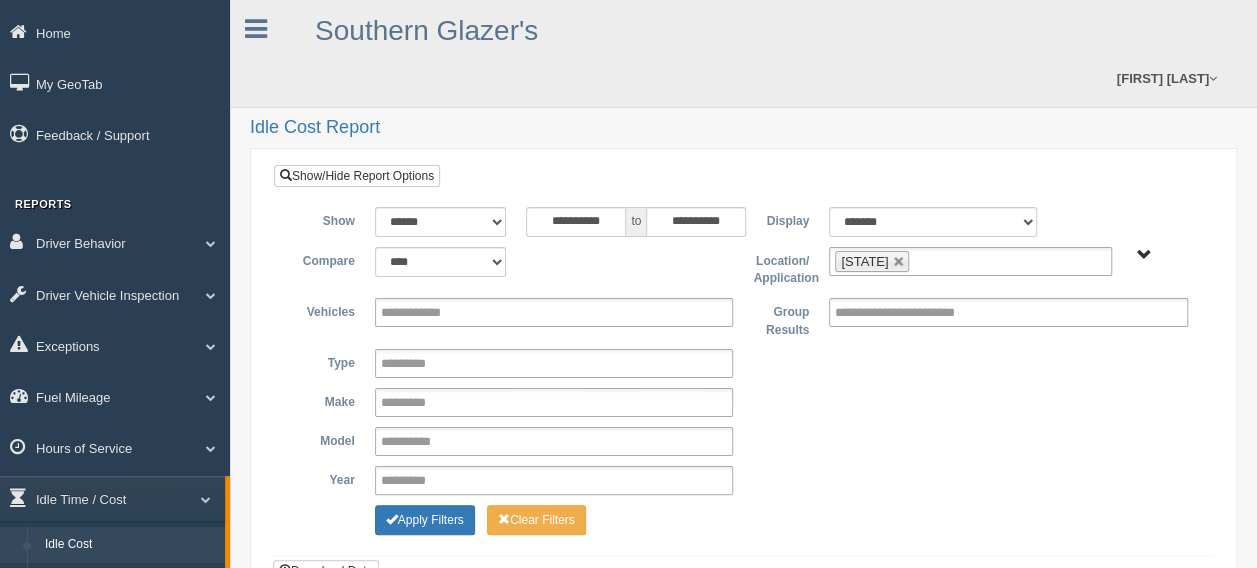 type 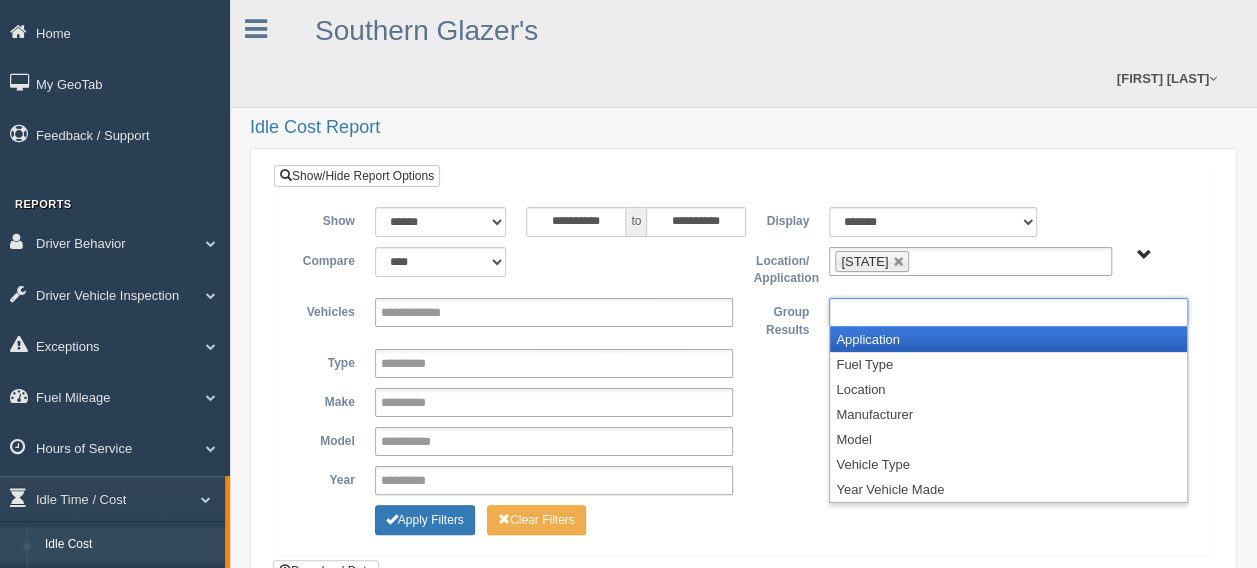 click at bounding box center (922, 312) 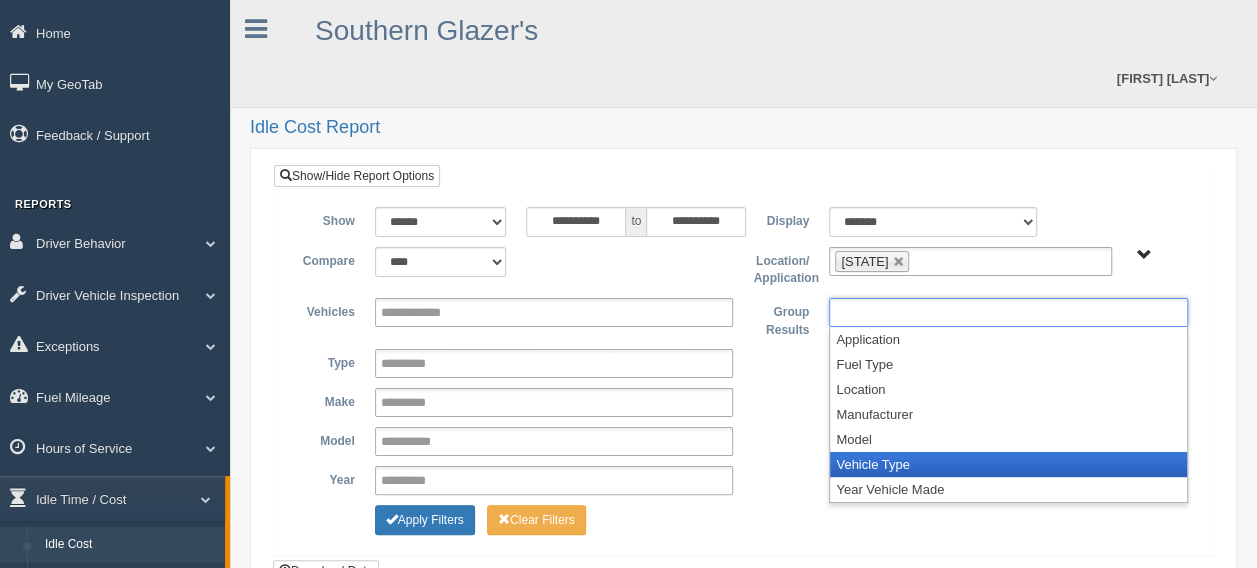 click on "Vehicle Type" at bounding box center (1008, 464) 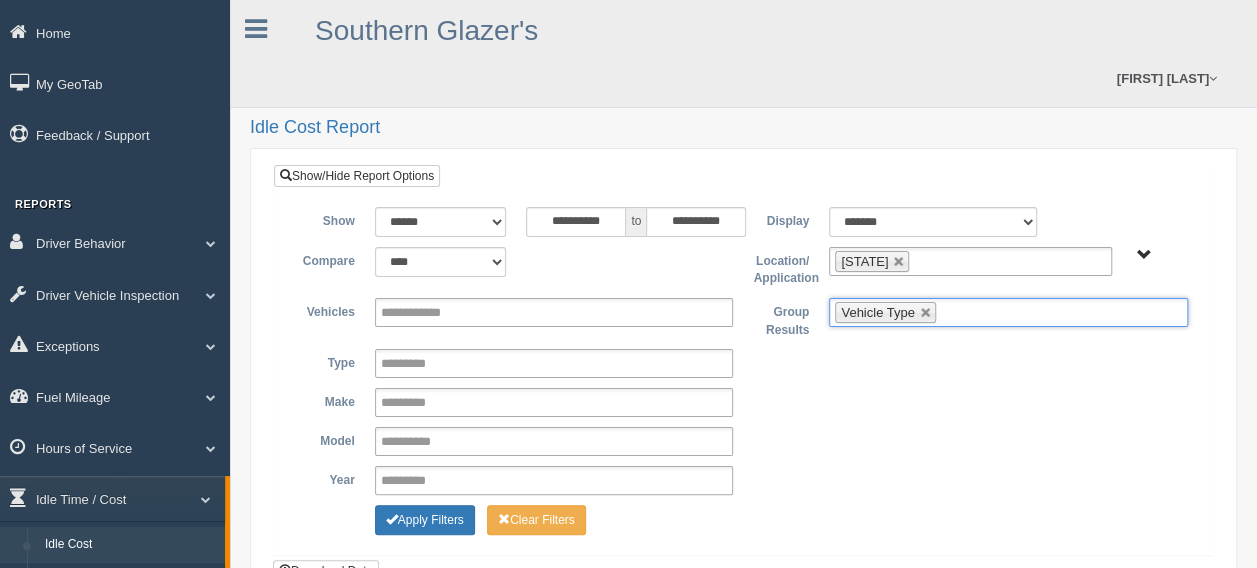 click on "Vehicle Type" at bounding box center (1008, 312) 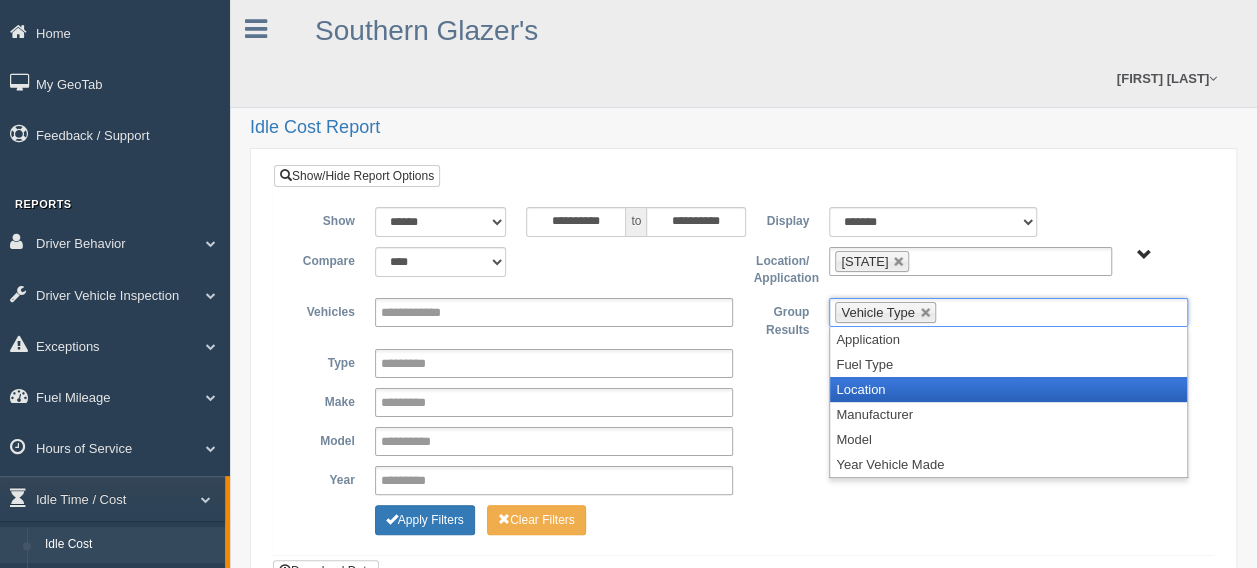 click on "Location" at bounding box center [1008, 389] 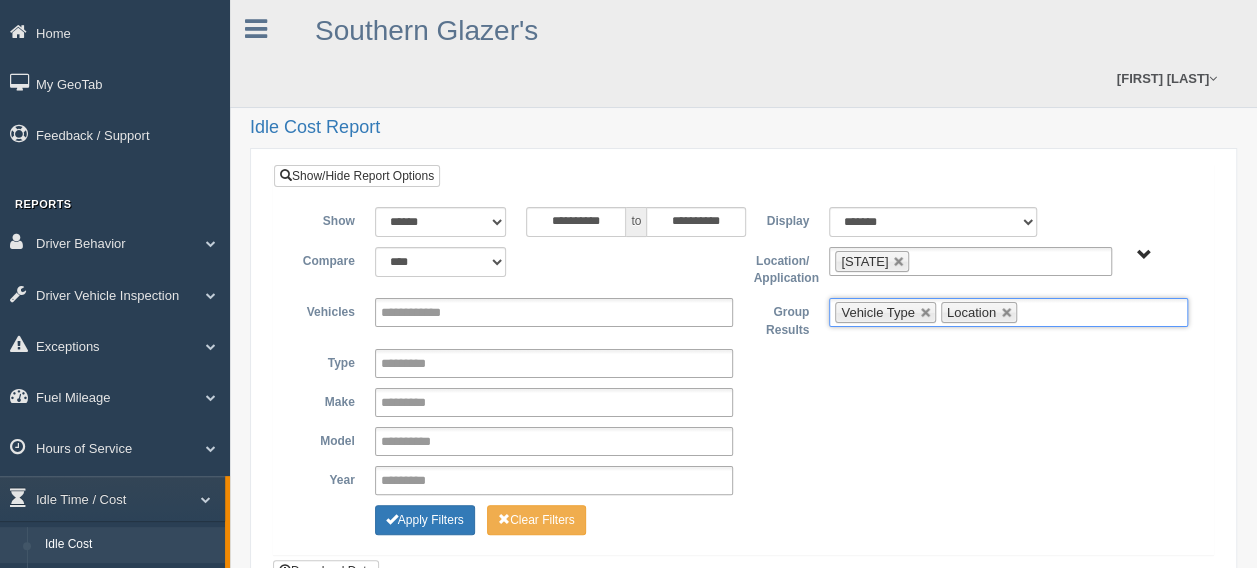 scroll, scrollTop: 278, scrollLeft: 0, axis: vertical 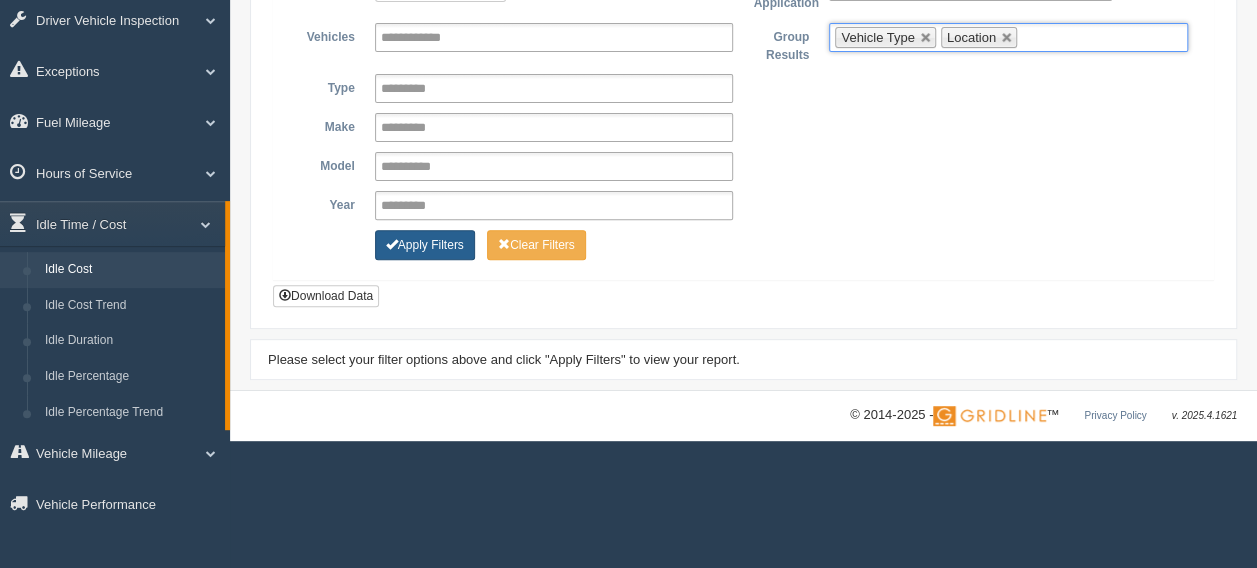 click on "Apply Filters" at bounding box center (425, 245) 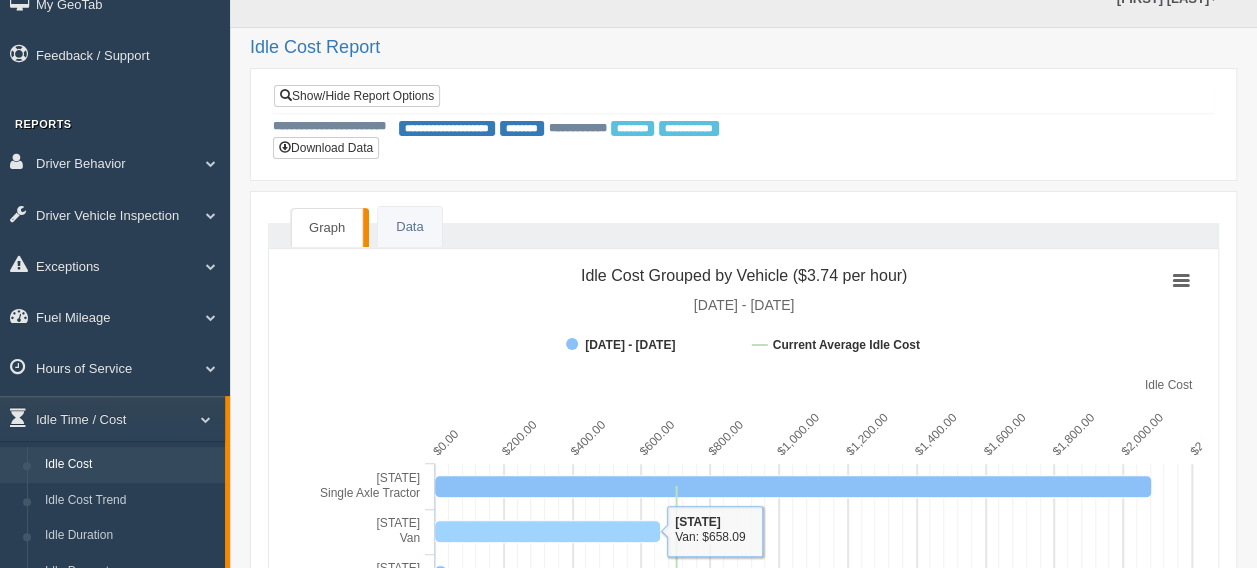 scroll, scrollTop: 0, scrollLeft: 0, axis: both 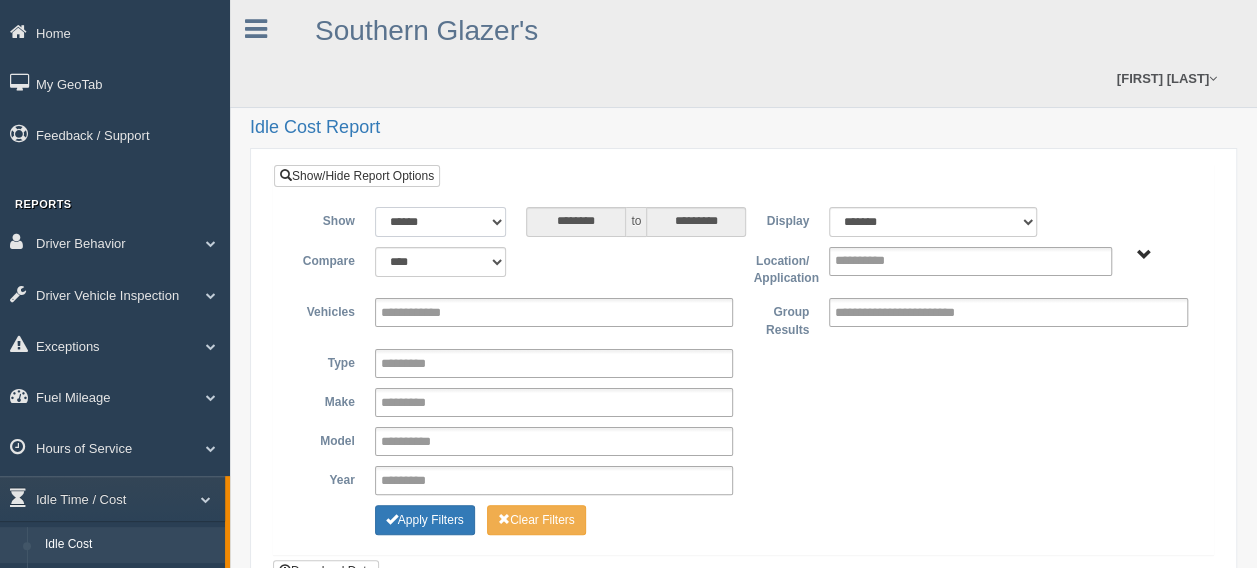 click on "**********" at bounding box center (441, 222) 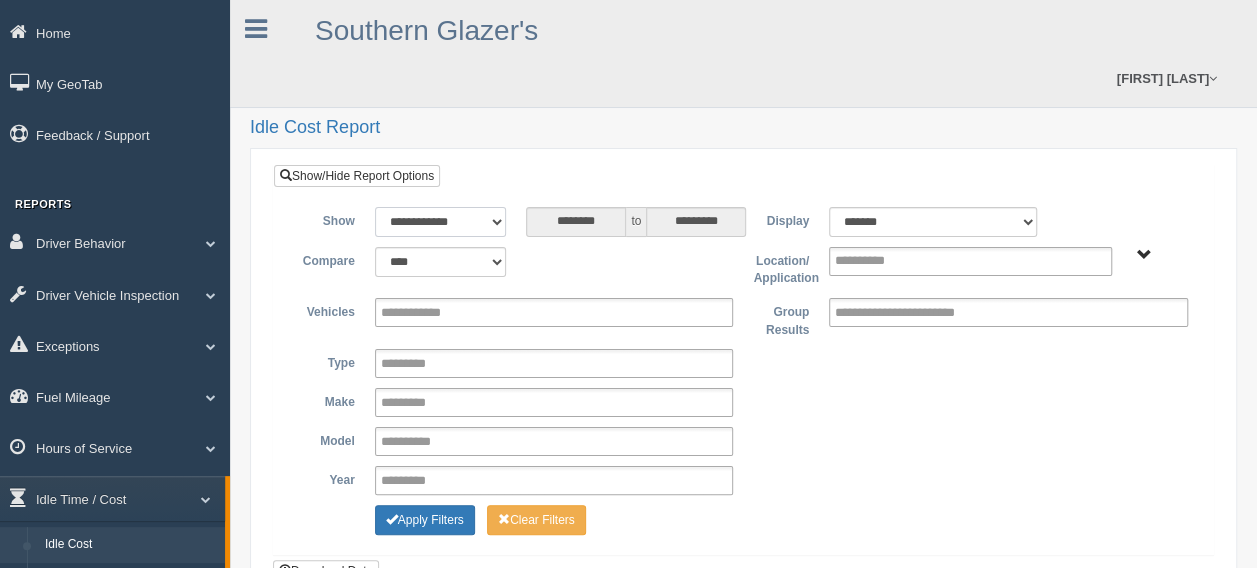 click on "**********" at bounding box center [441, 222] 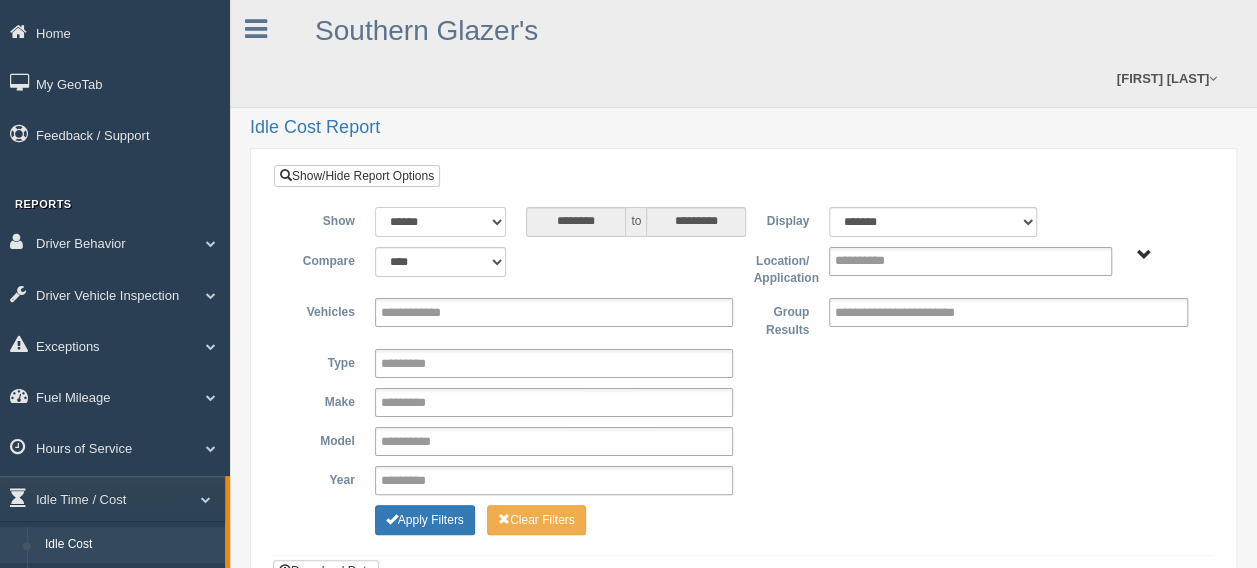 click on "**********" at bounding box center [441, 222] 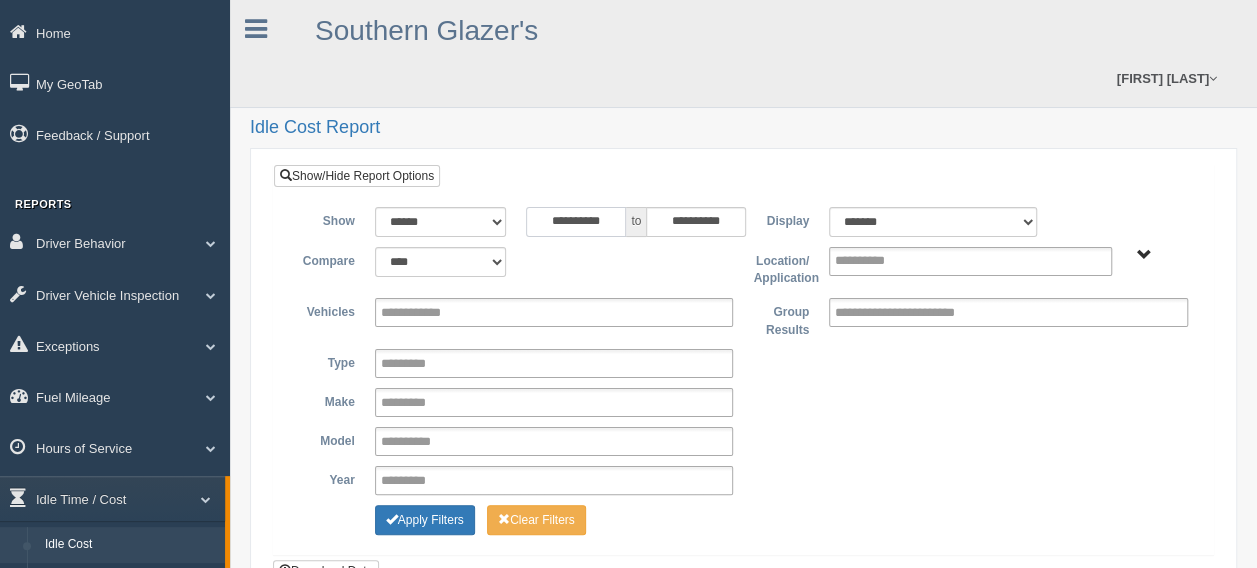 click on "**********" at bounding box center (576, 222) 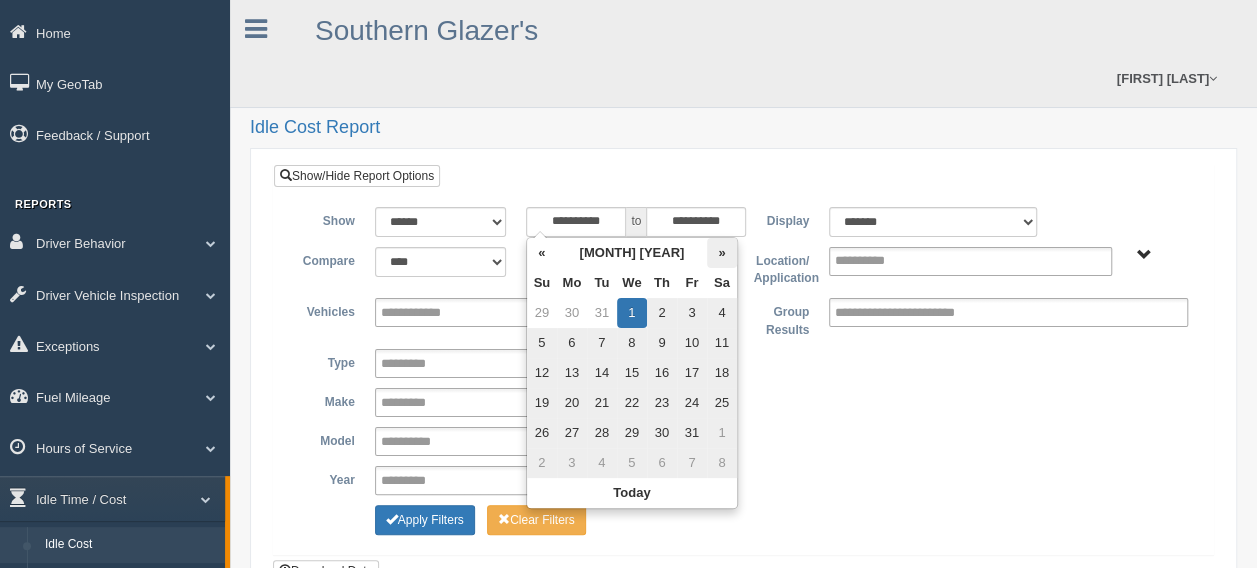 click on "»" at bounding box center [722, 253] 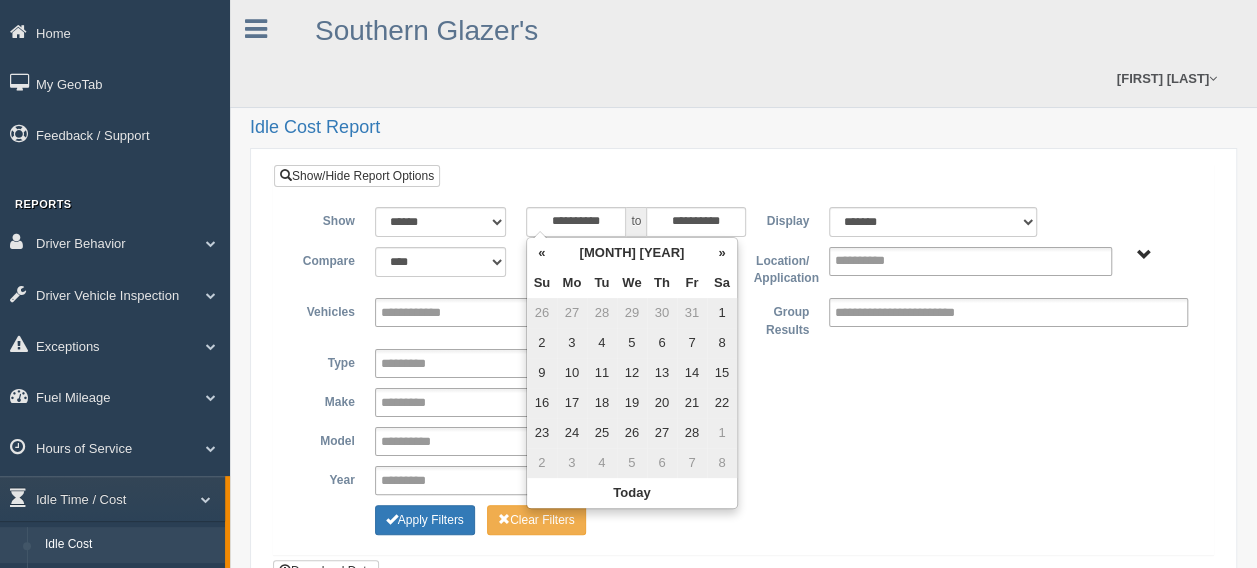 click on "»" at bounding box center (722, 253) 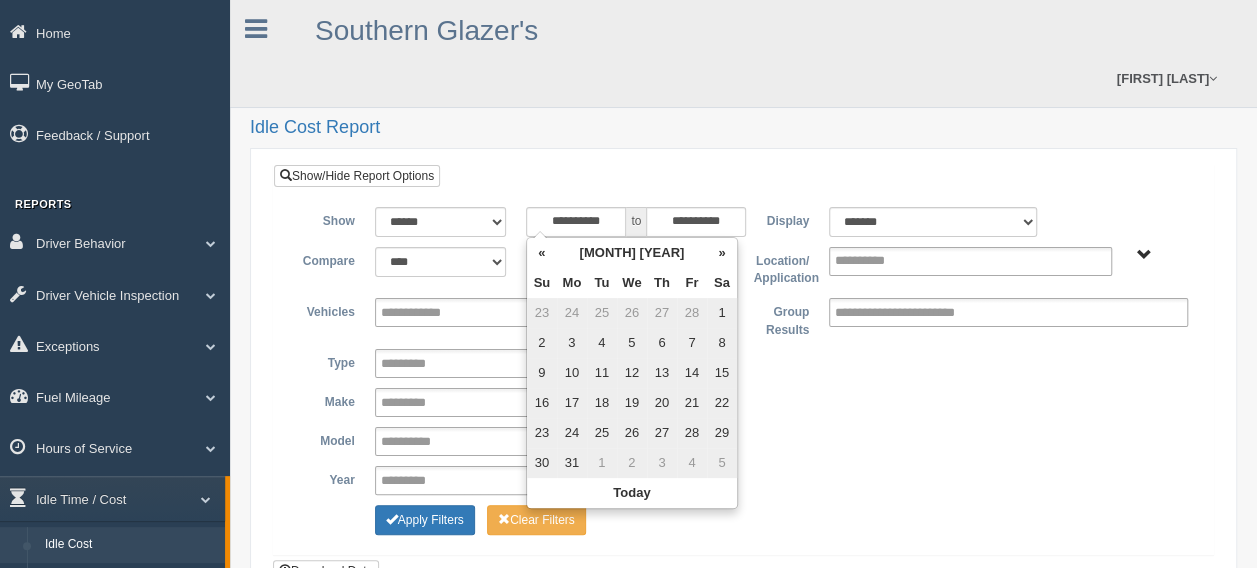 click on "»" at bounding box center [722, 253] 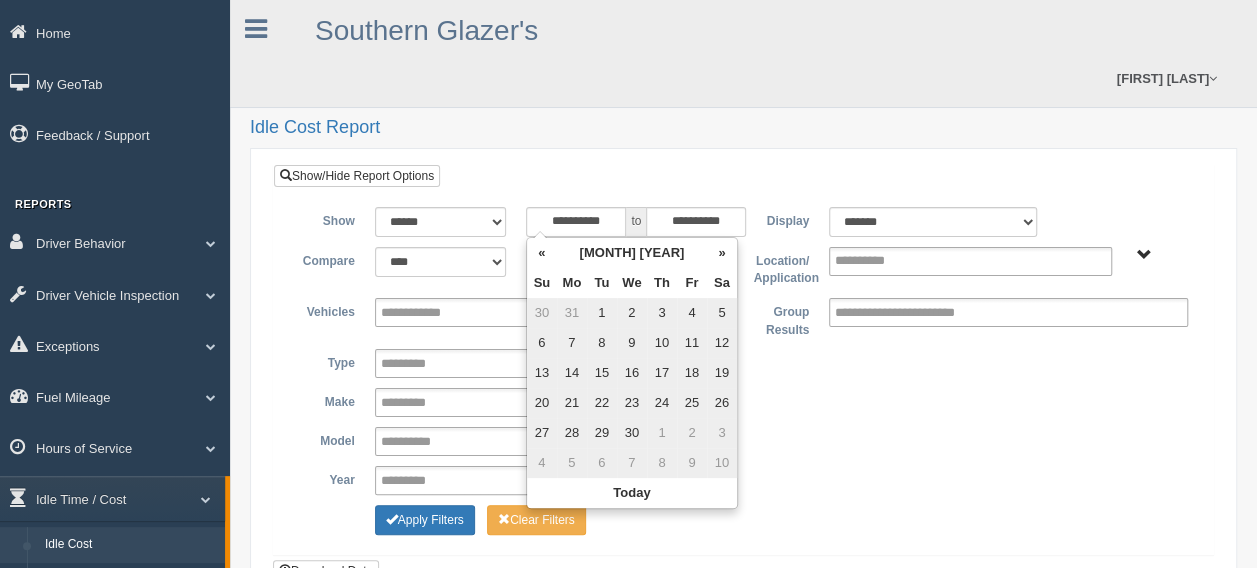 click on "»" at bounding box center (722, 253) 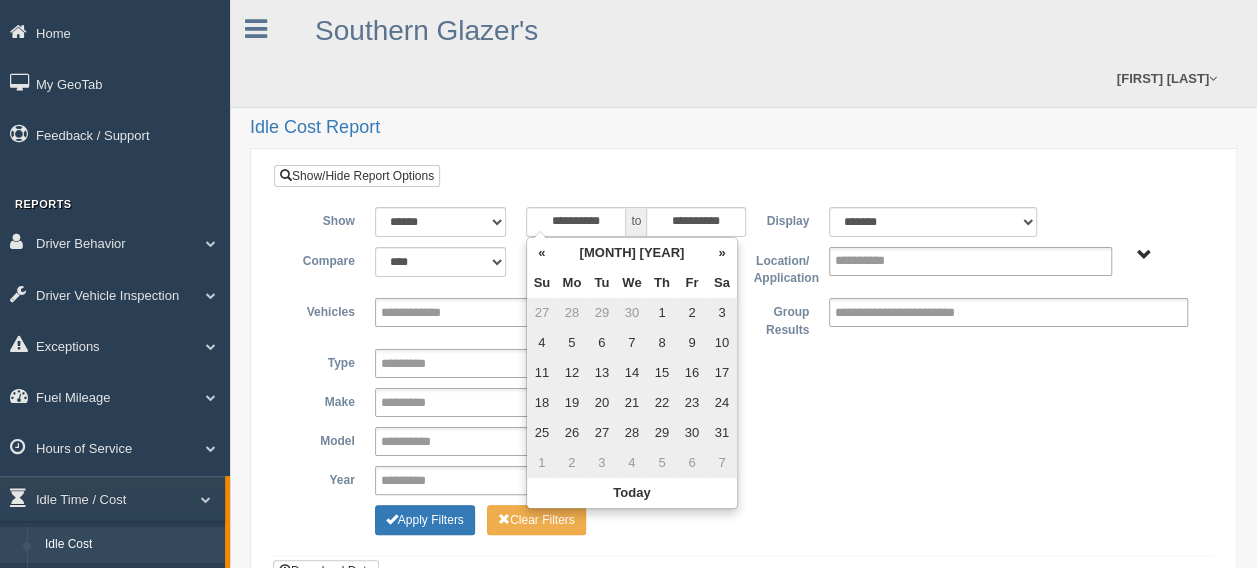 click on "»" at bounding box center [722, 253] 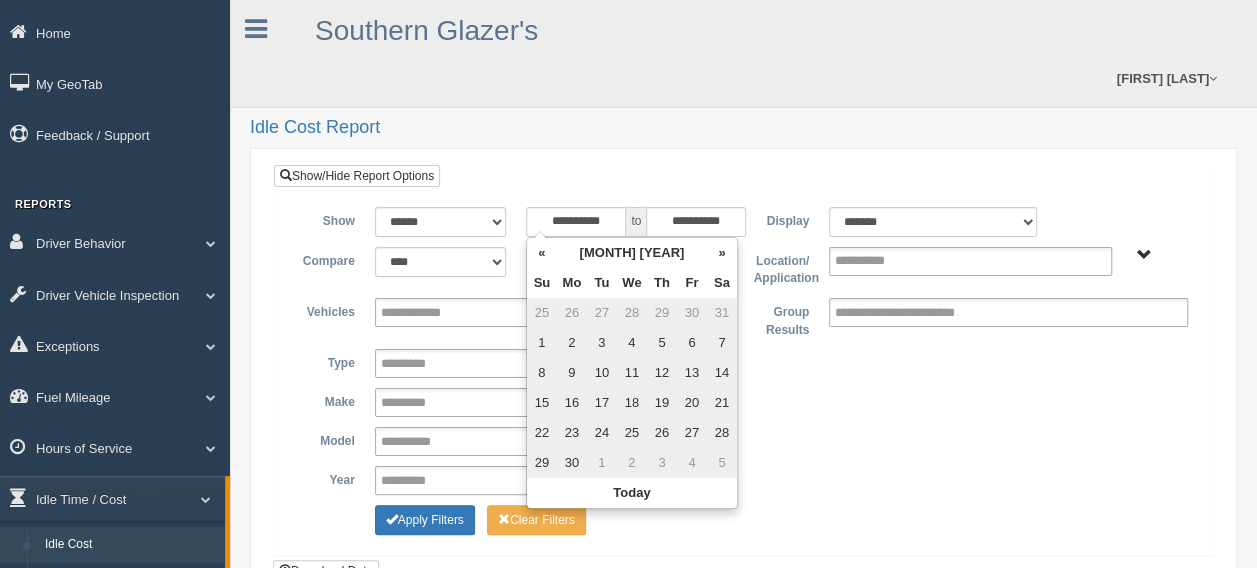 click on "»" at bounding box center [722, 253] 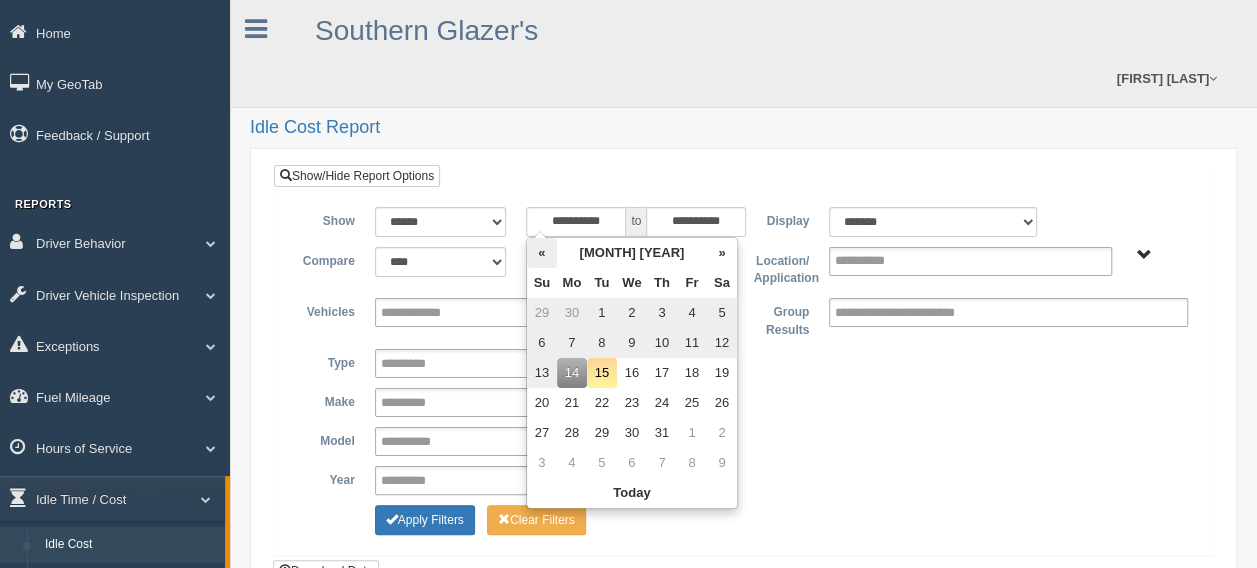 click on "«" at bounding box center (542, 253) 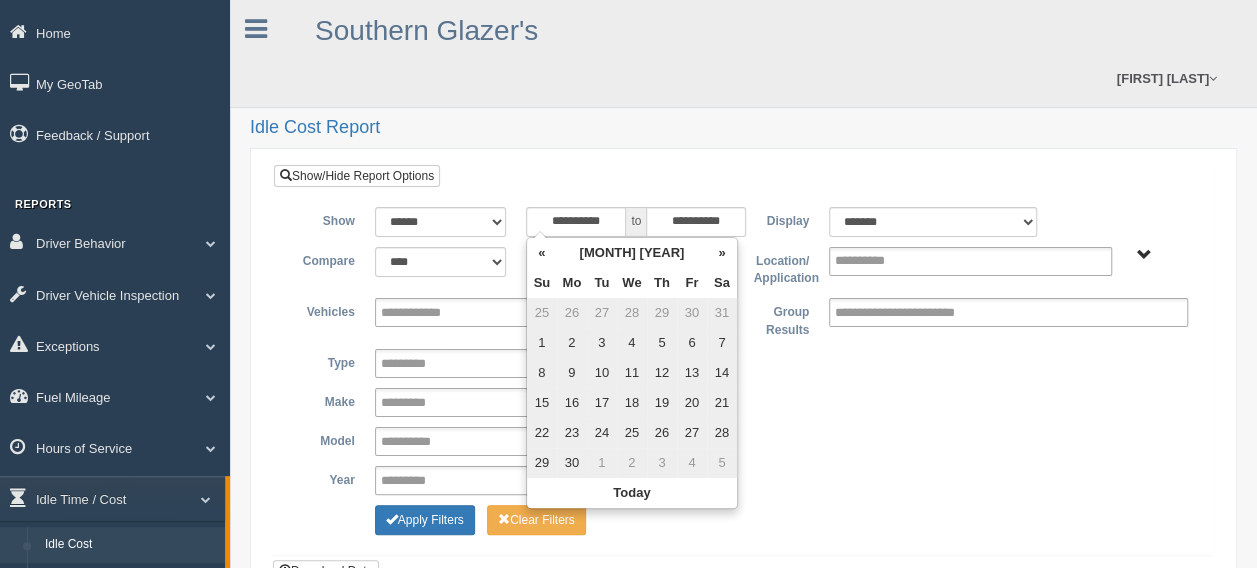 click on "15" at bounding box center (542, 403) 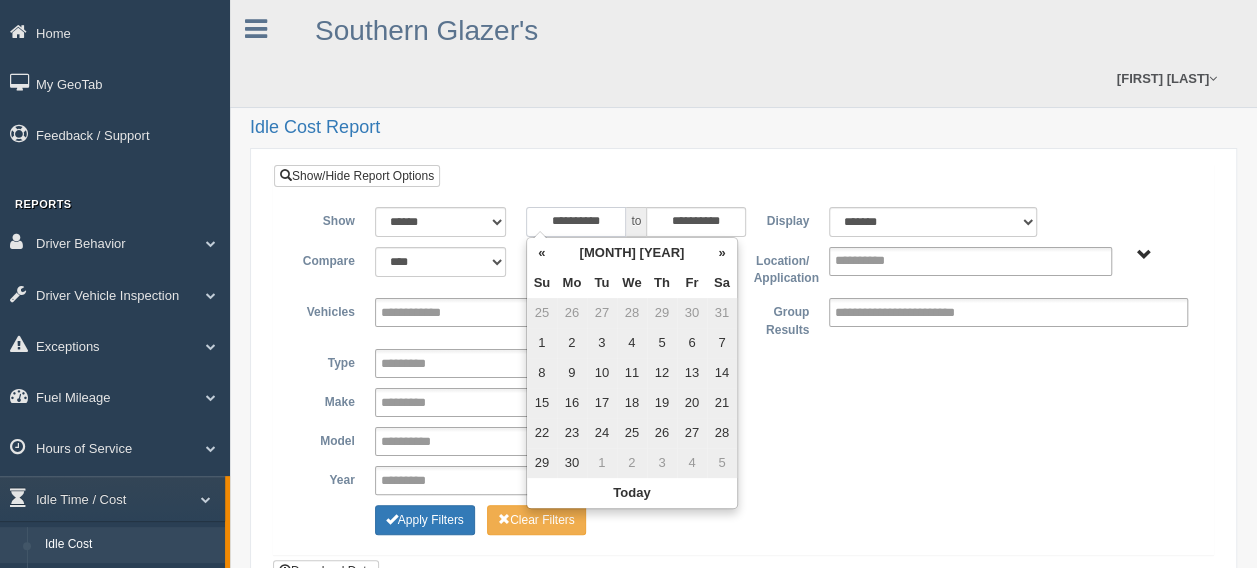type on "**********" 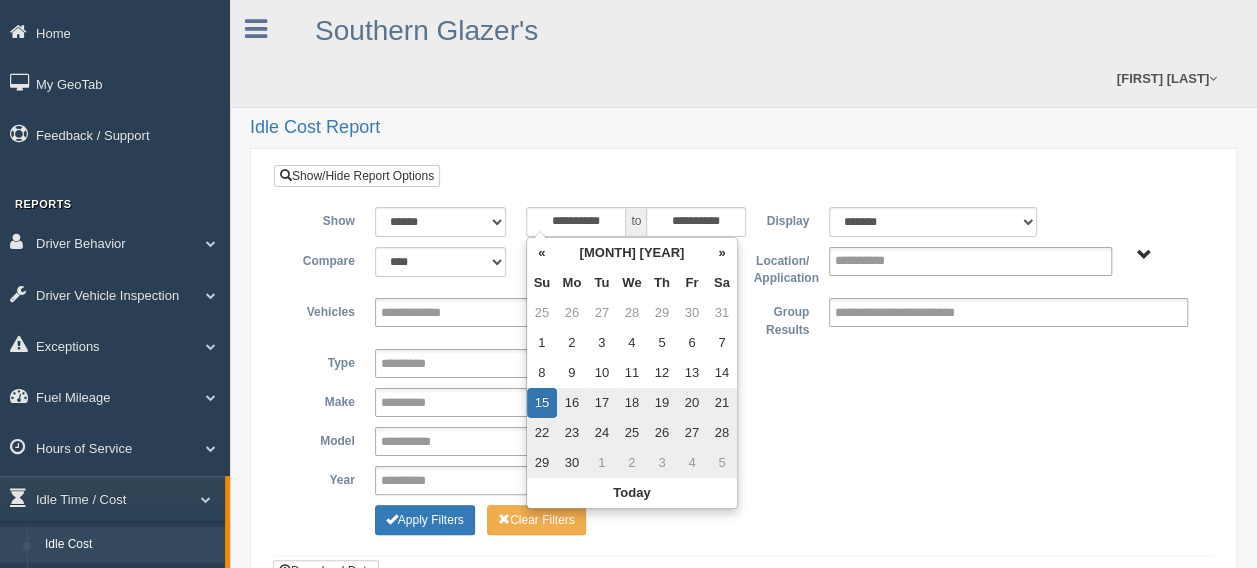 click on "15" at bounding box center [542, 403] 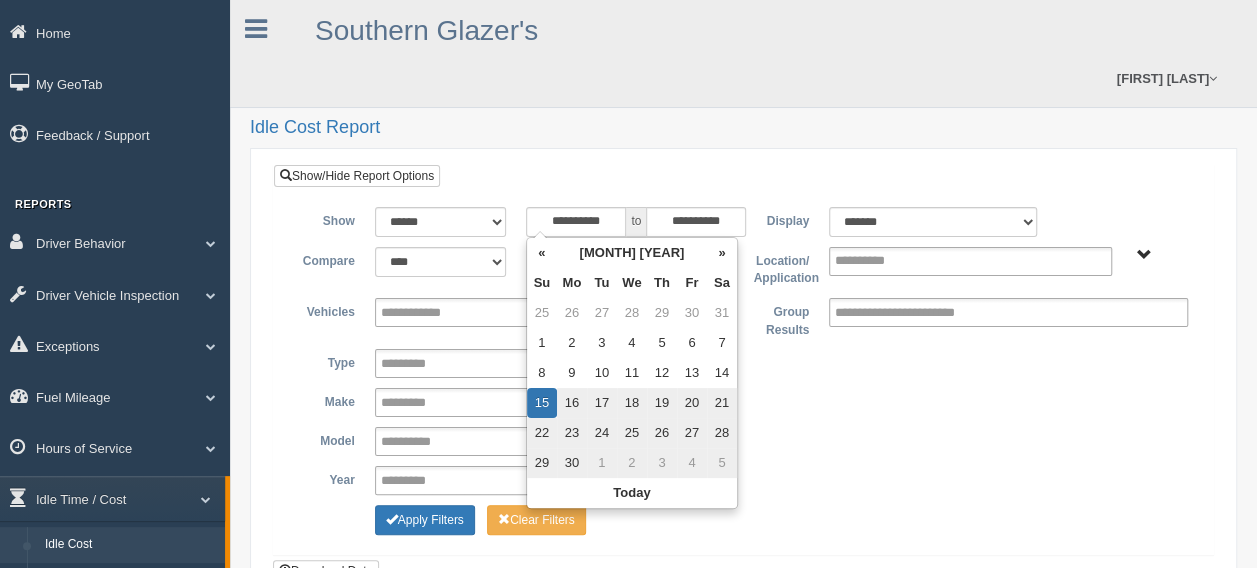 click on "**********" at bounding box center (743, 441) 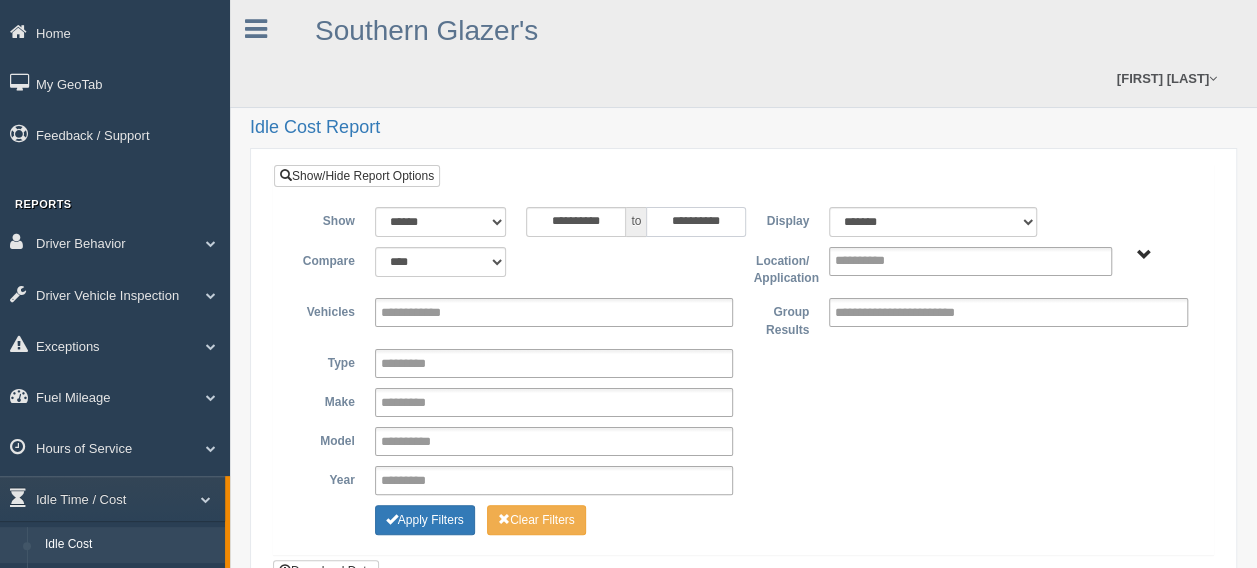 click on "**********" at bounding box center [696, 222] 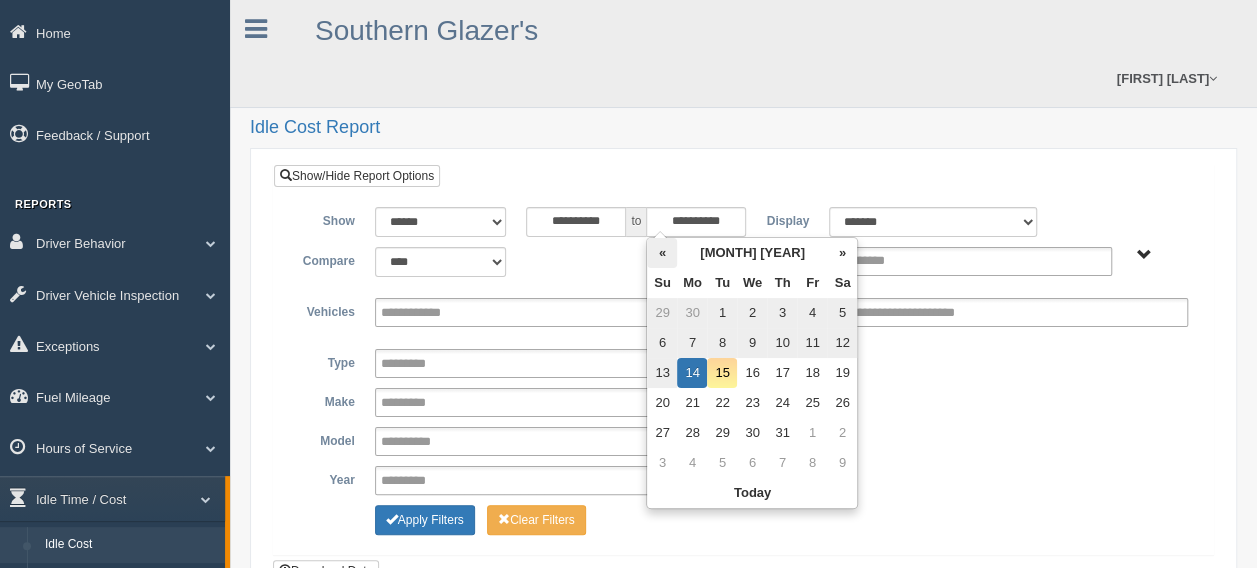 click on "«" at bounding box center (662, 253) 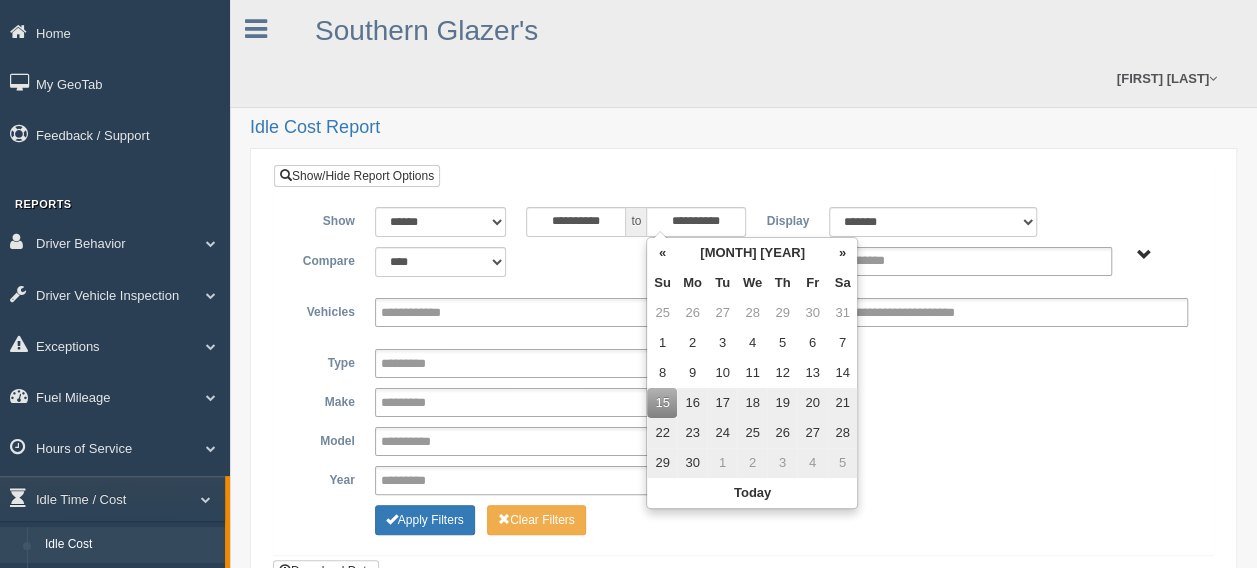 click on "21" at bounding box center (842, 403) 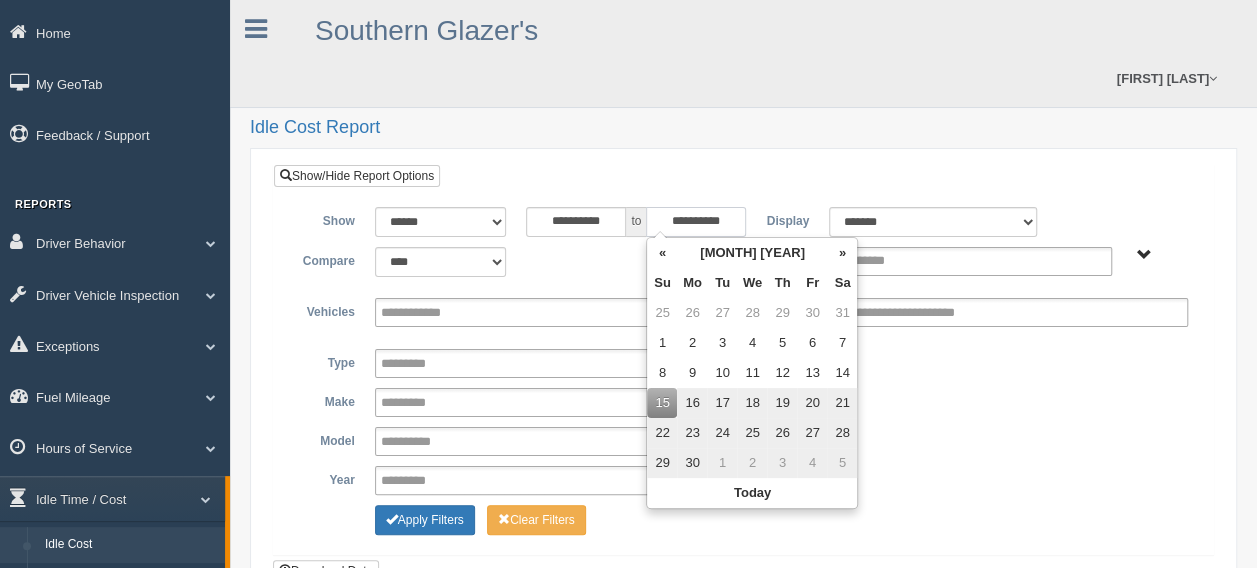 type on "**********" 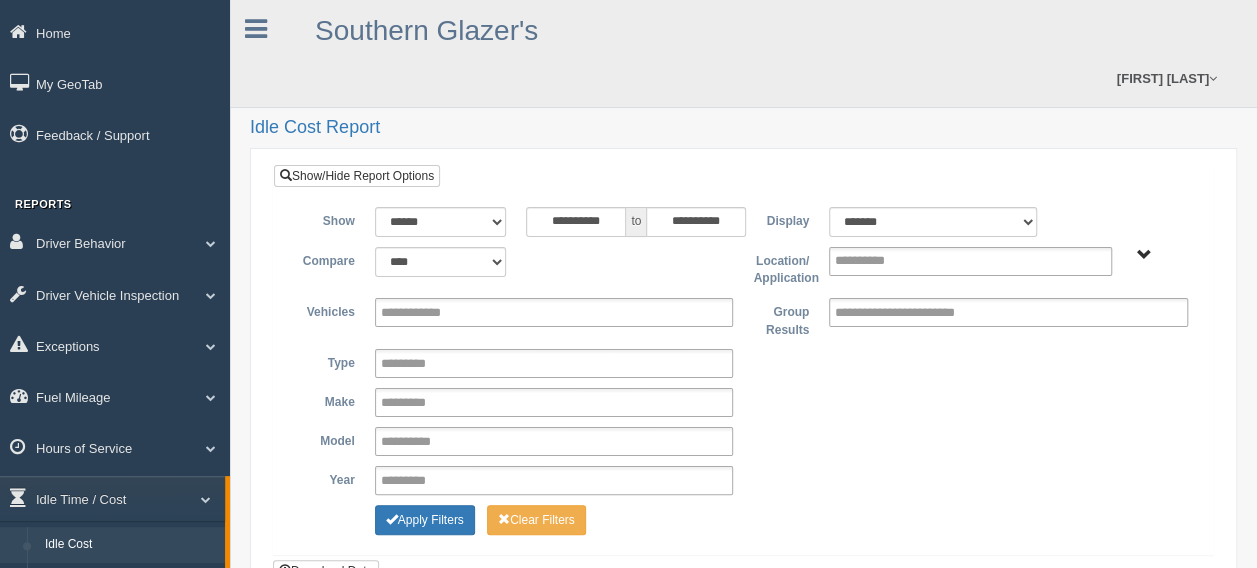 click on "**********" at bounding box center [743, 402] 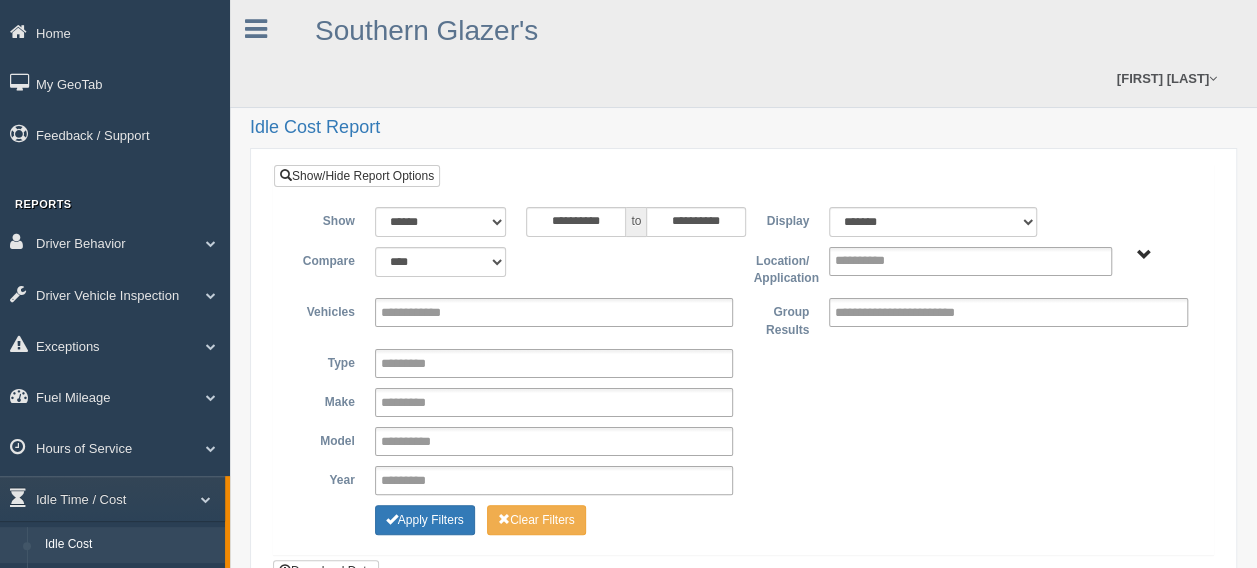 click on "**********" at bounding box center [743, 401] 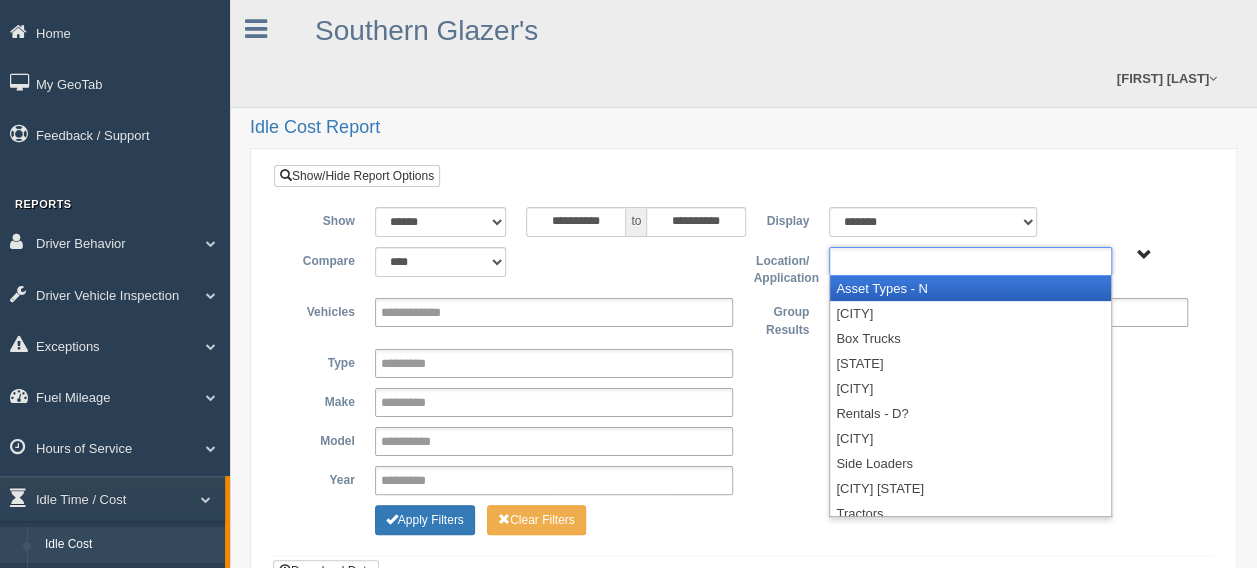 click at bounding box center (970, 261) 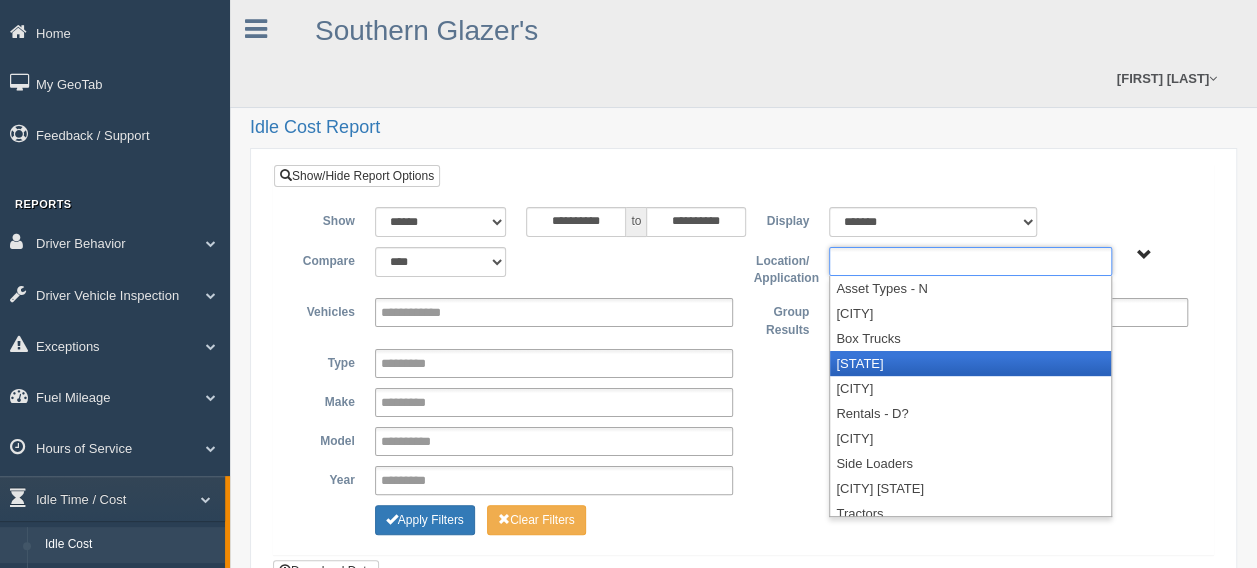 click on "[STATE]" at bounding box center (970, 363) 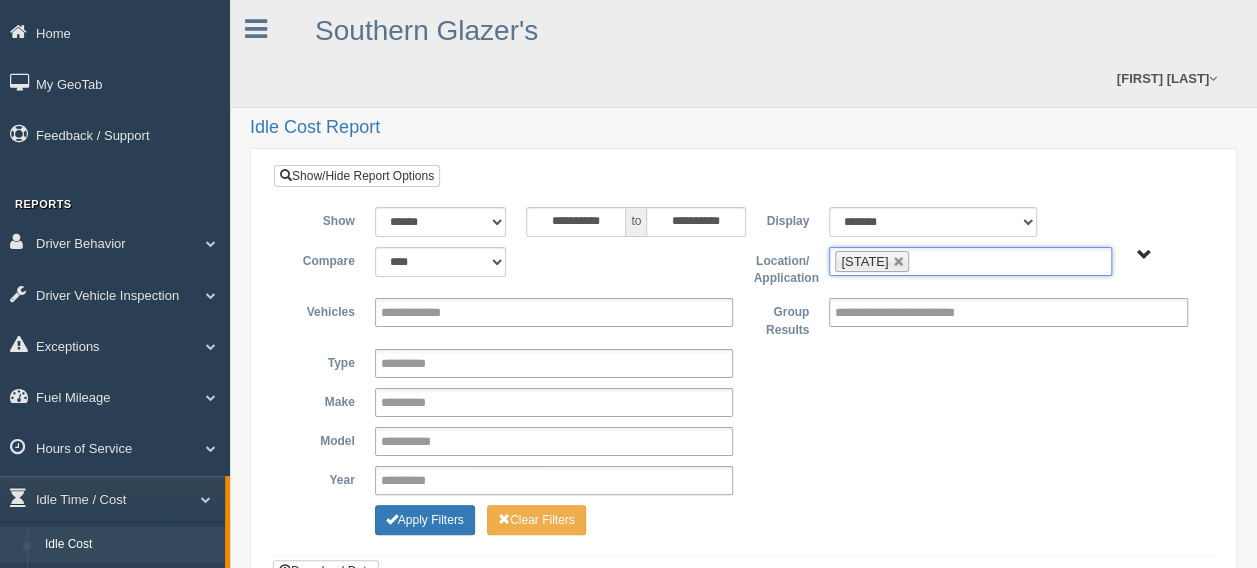 type 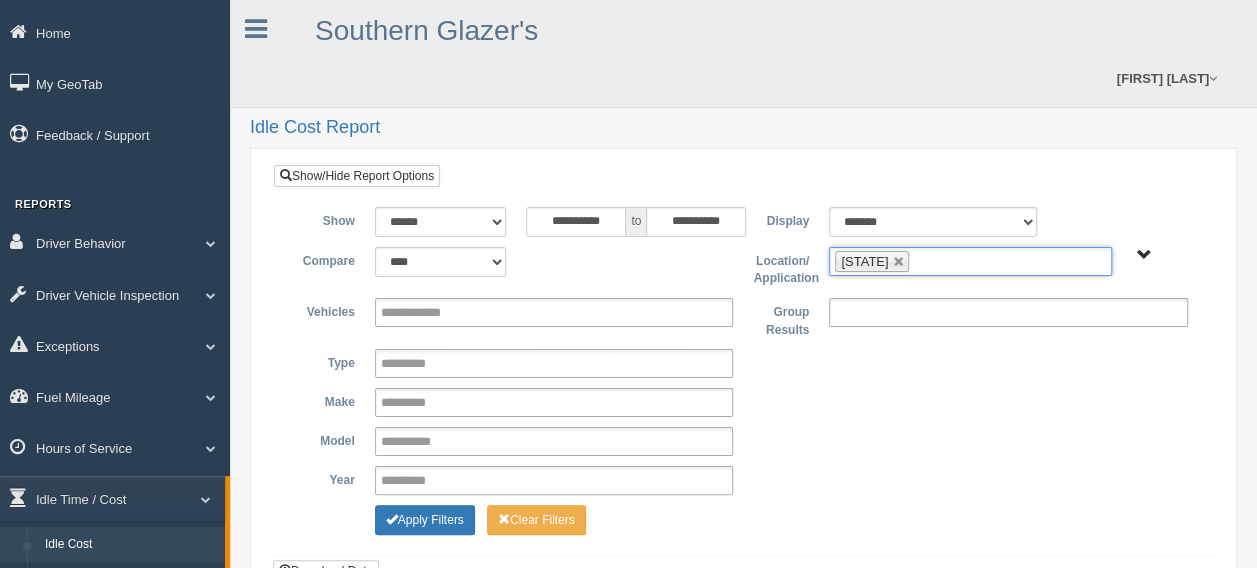 click at bounding box center [922, 312] 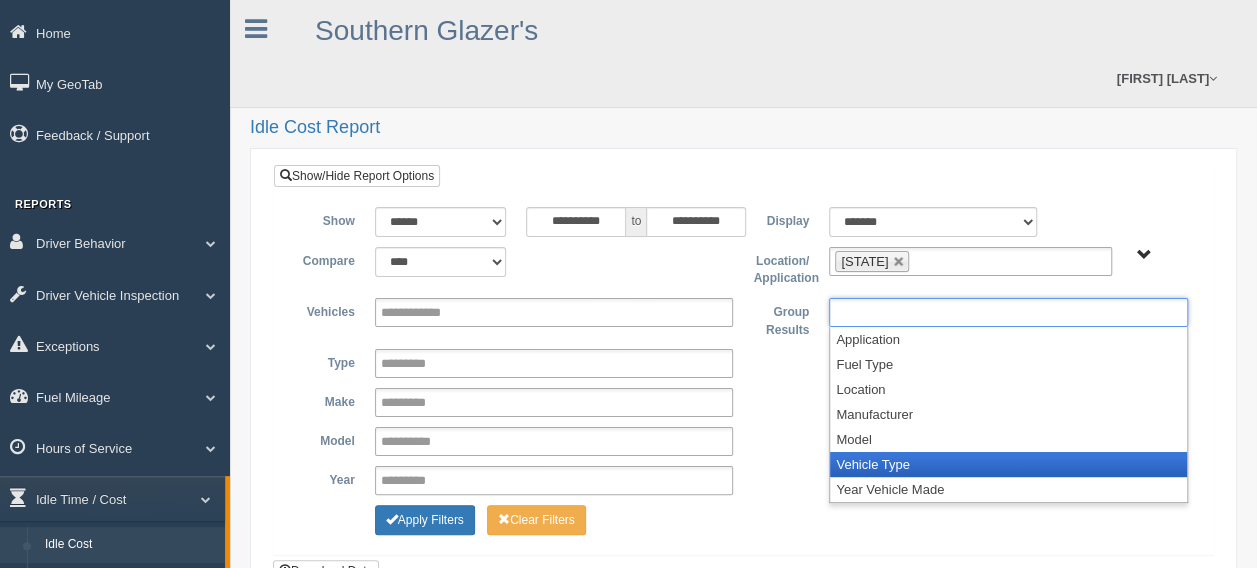 click on "Vehicle Type" at bounding box center (1008, 464) 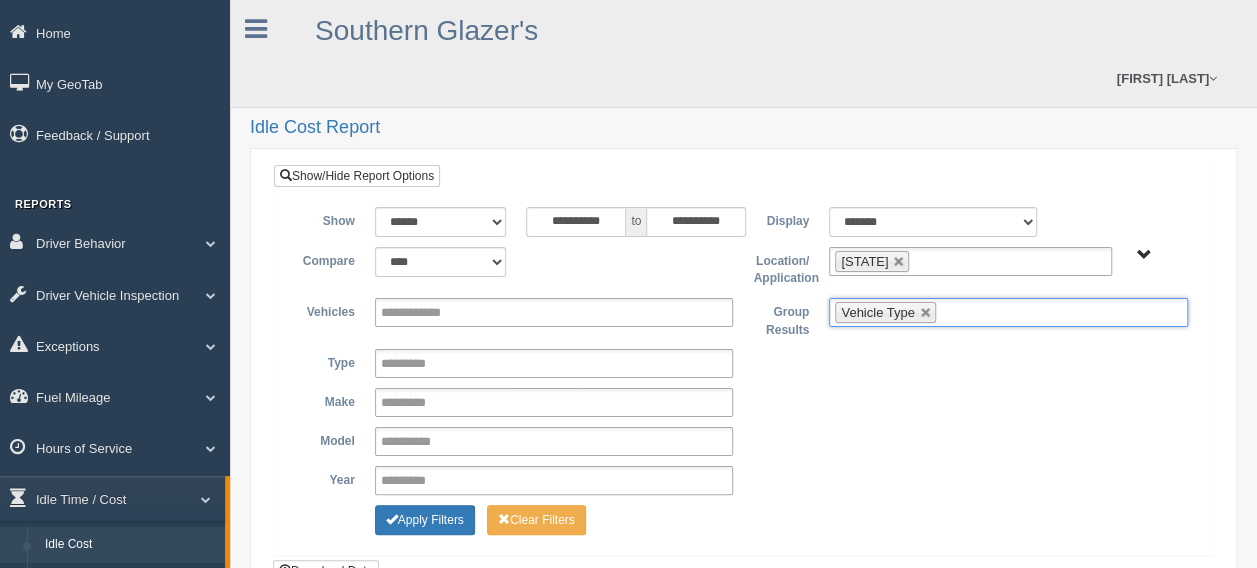 click at bounding box center (953, 312) 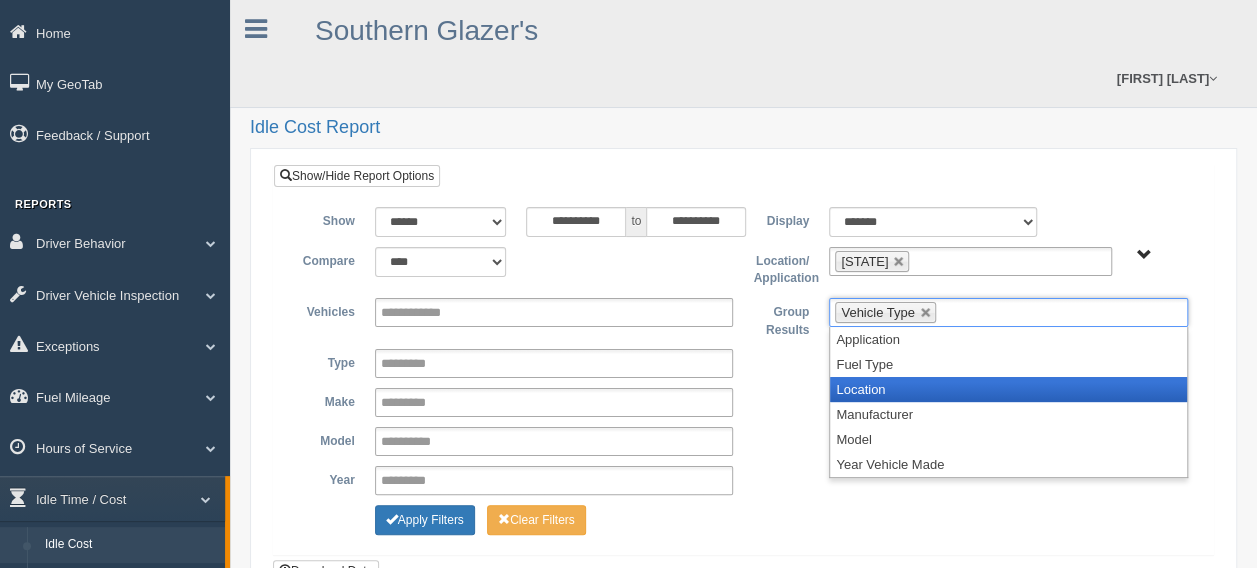 click on "Location" at bounding box center [1008, 389] 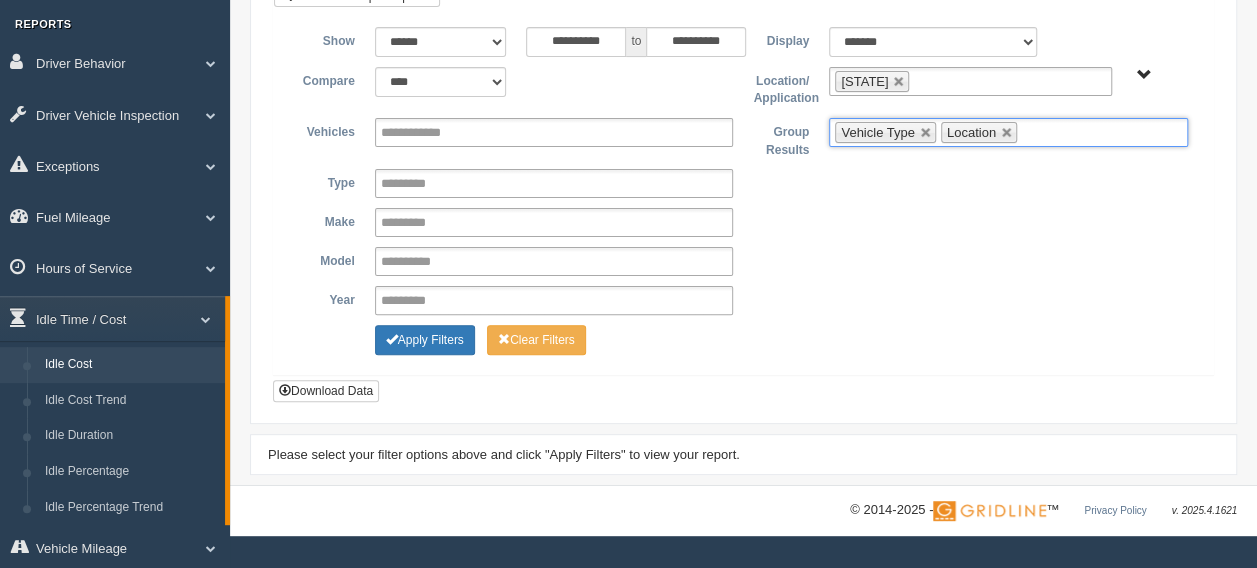 scroll, scrollTop: 278, scrollLeft: 0, axis: vertical 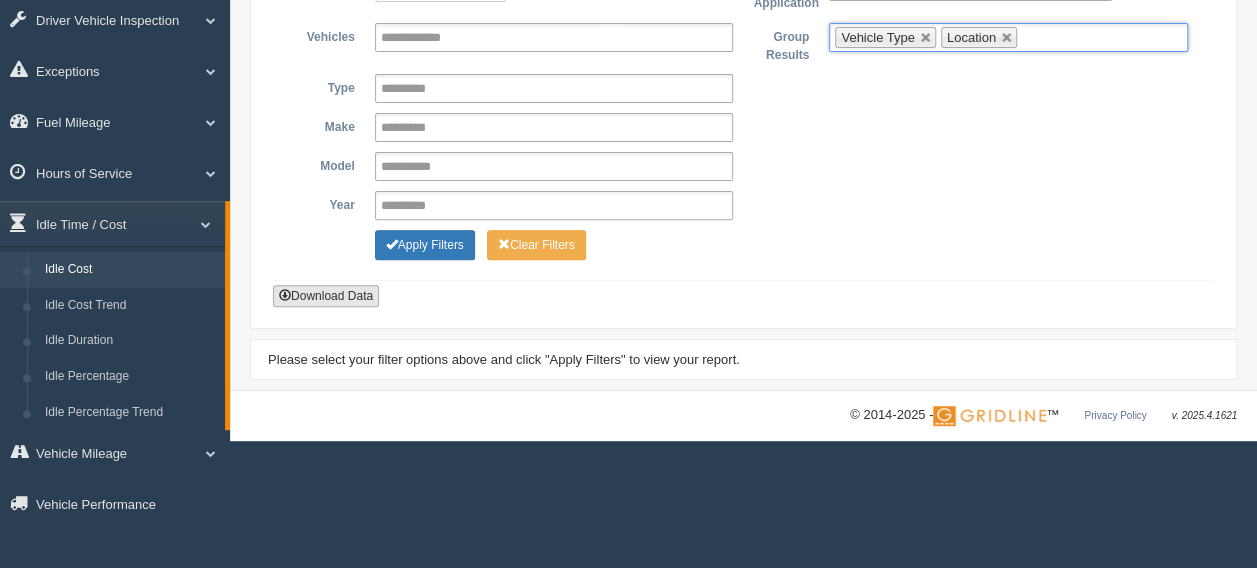 click on "Download Data" at bounding box center [326, 296] 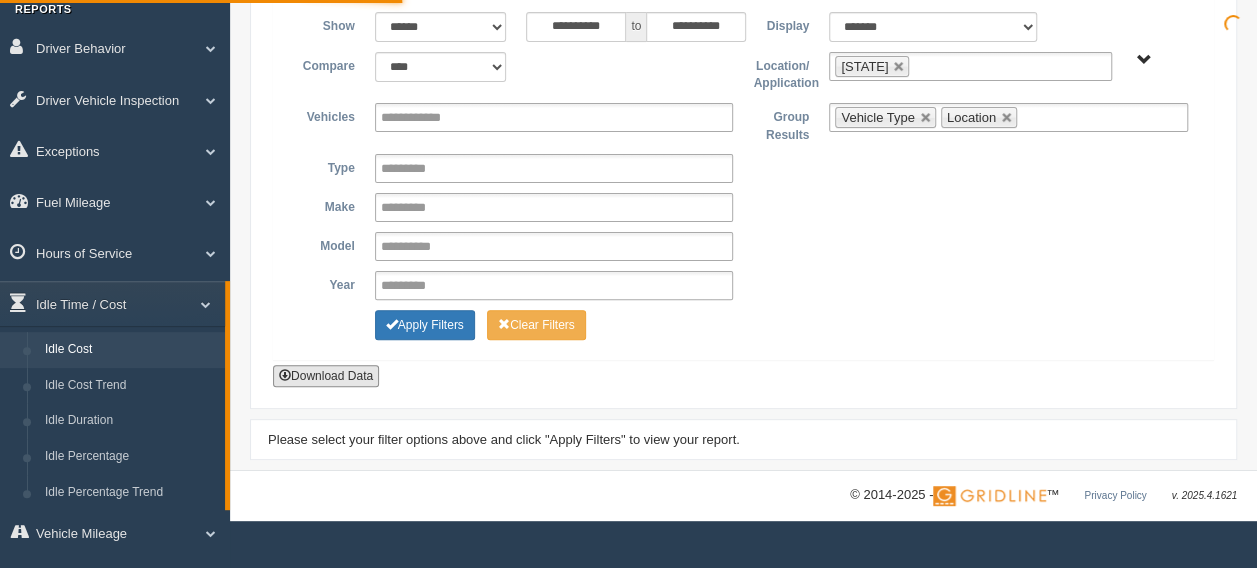 scroll, scrollTop: 178, scrollLeft: 0, axis: vertical 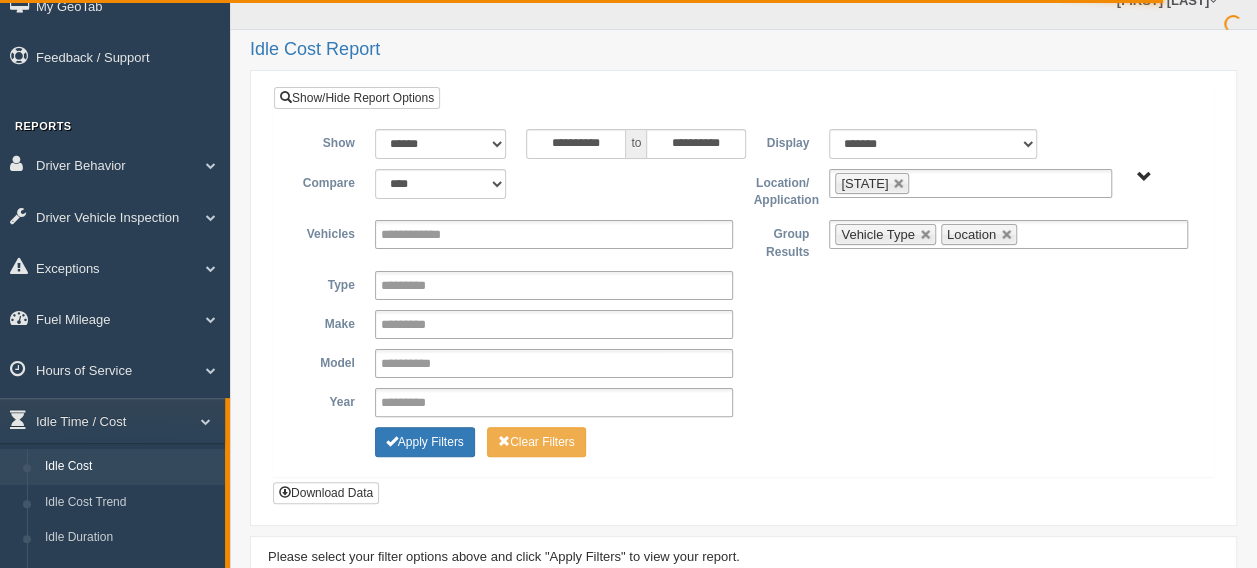 click on "Vehicle Type Location" at bounding box center [1008, 234] 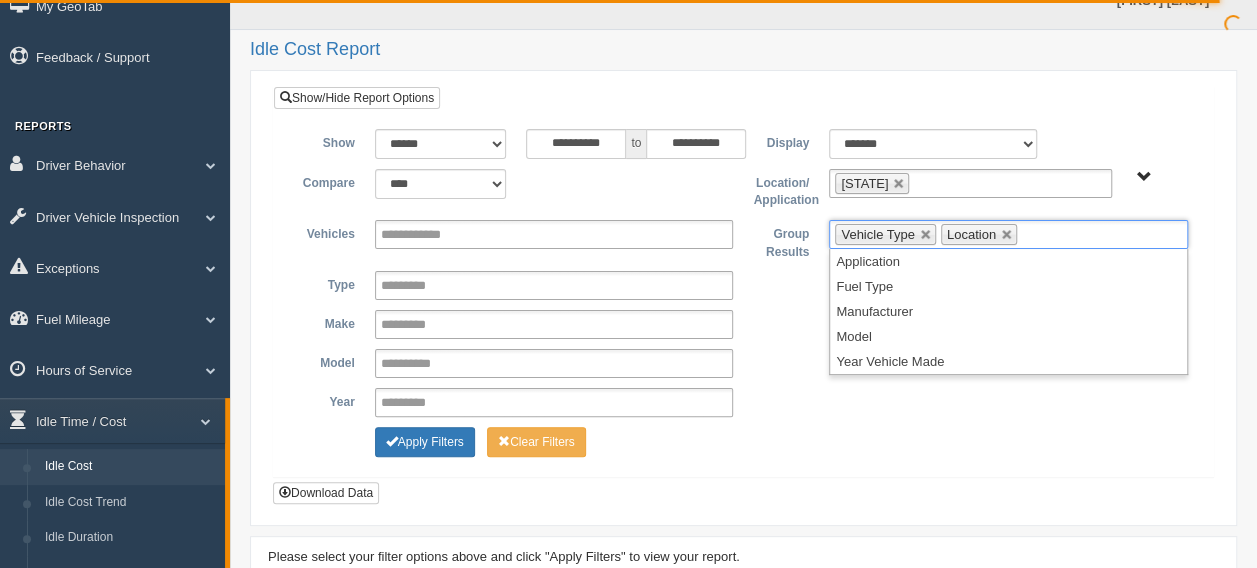 click on "Year
****
****
****
****
****
****
****
****
****
****
****
****
****
****
****
****
****
****
****
****
****
****
****
****
****
****
****
****
****
****
*********" at bounding box center (743, 402) 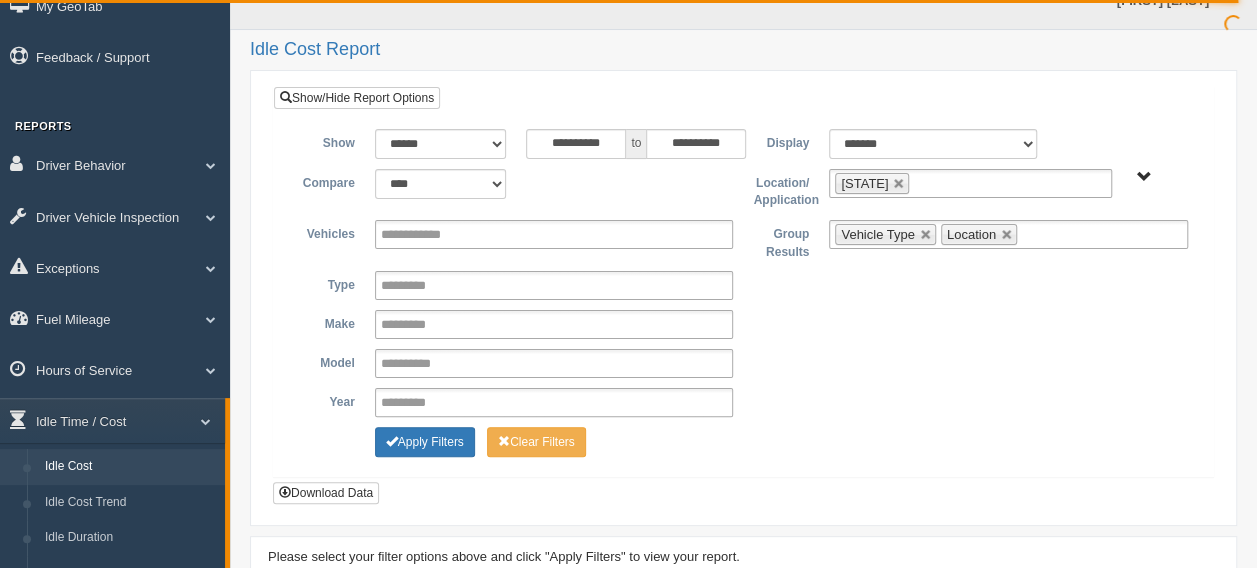 click on "[STATE]" at bounding box center [970, 183] 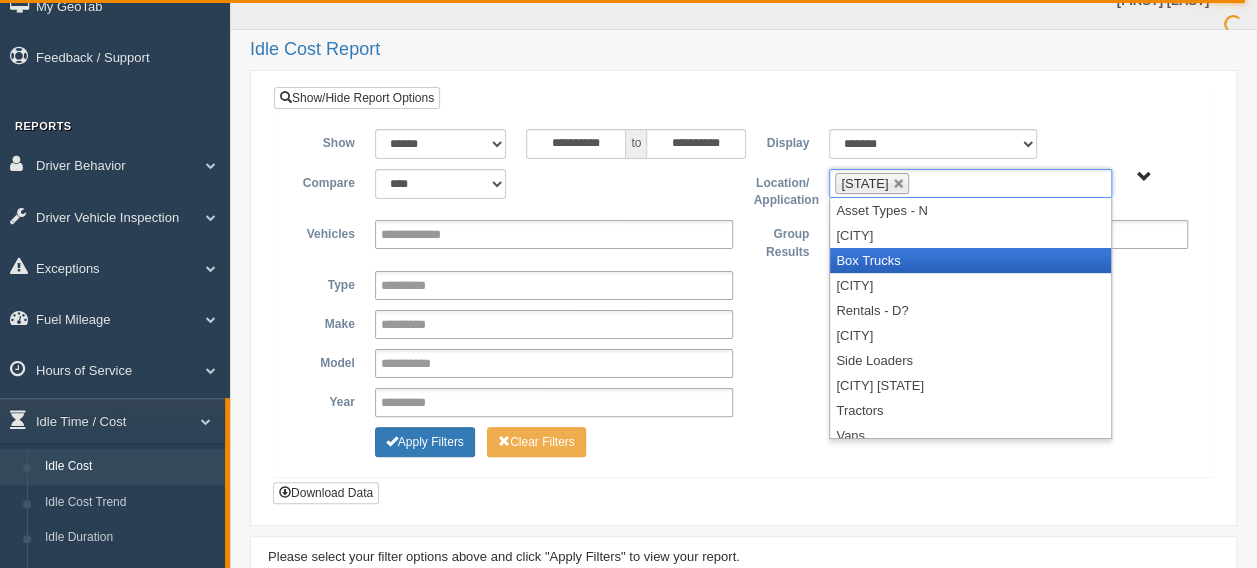 scroll, scrollTop: 10, scrollLeft: 0, axis: vertical 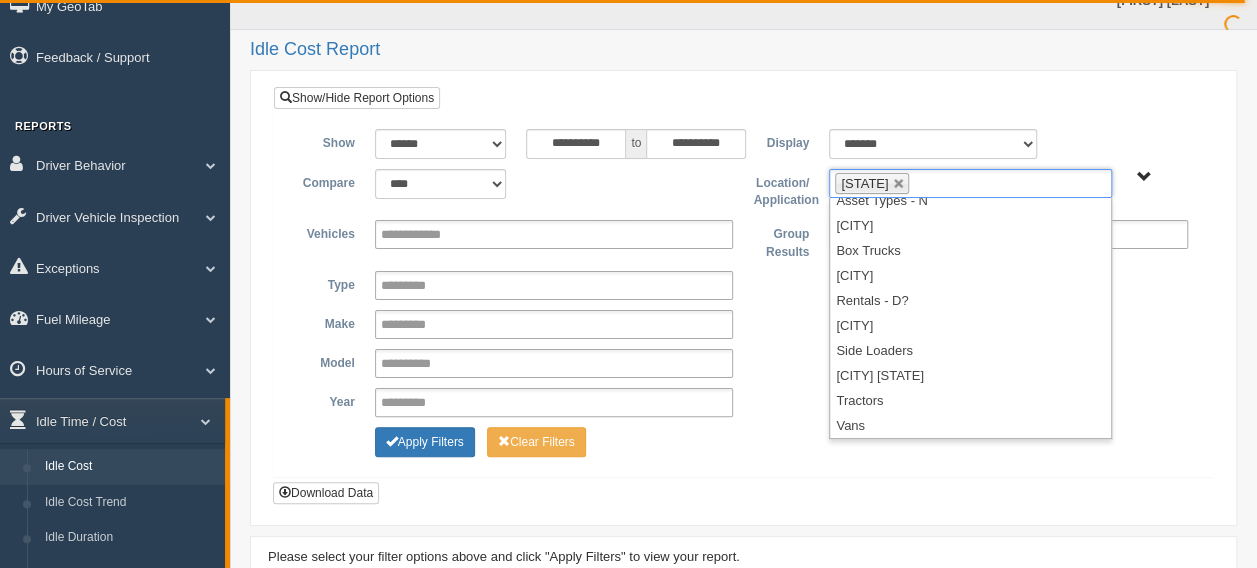 click on "**********" at bounding box center (743, 323) 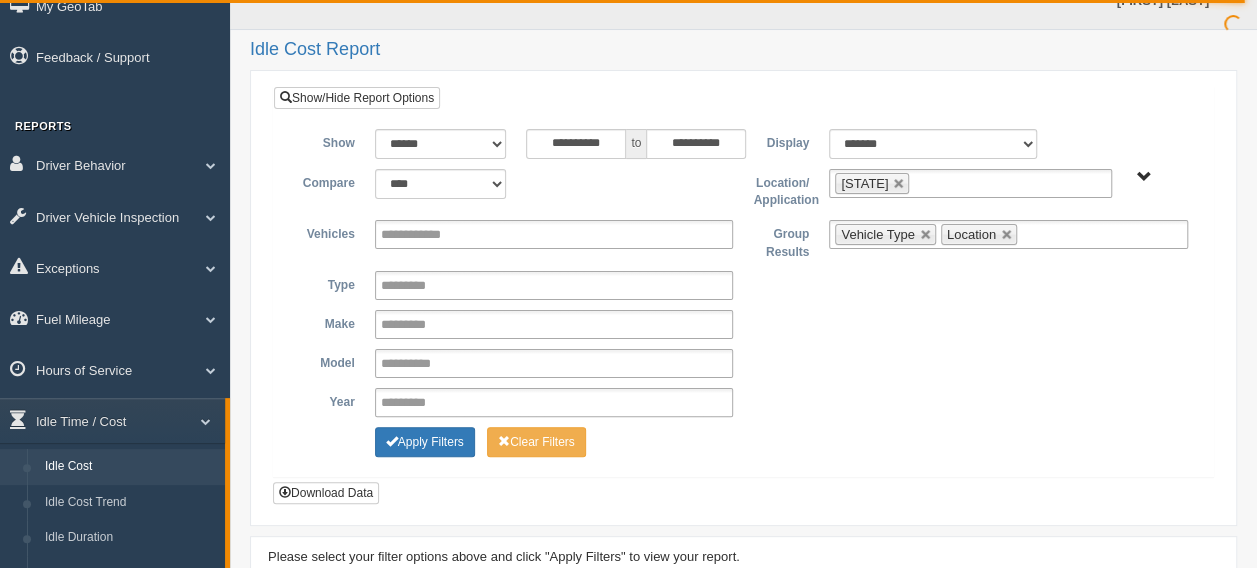 click on "**********" at bounding box center (743, 295) 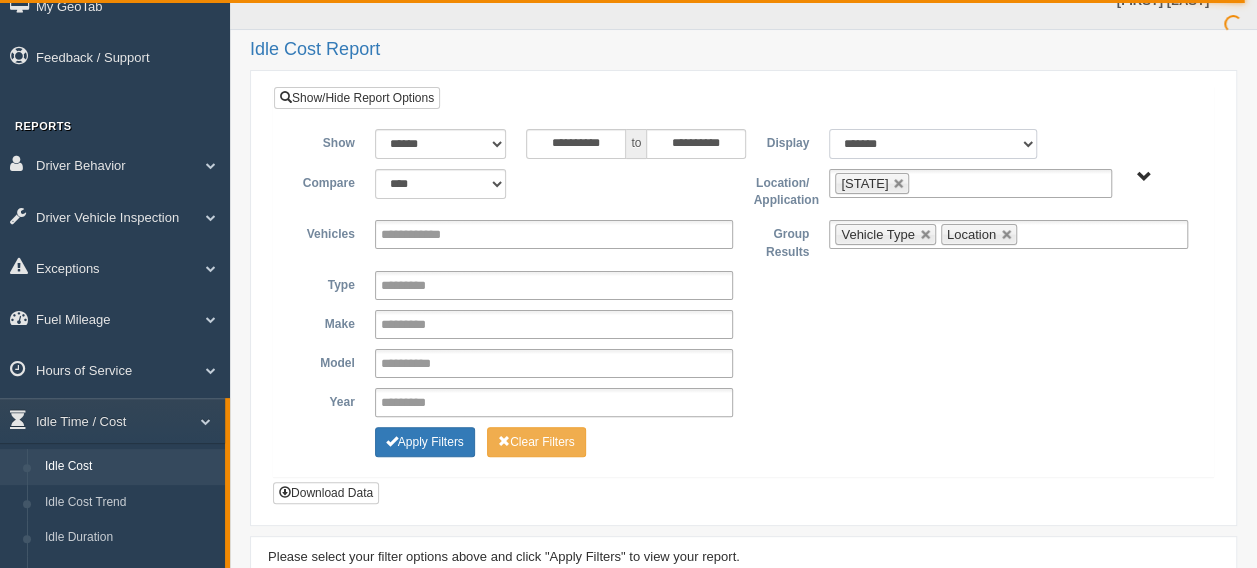 click on "*******
******" at bounding box center (933, 144) 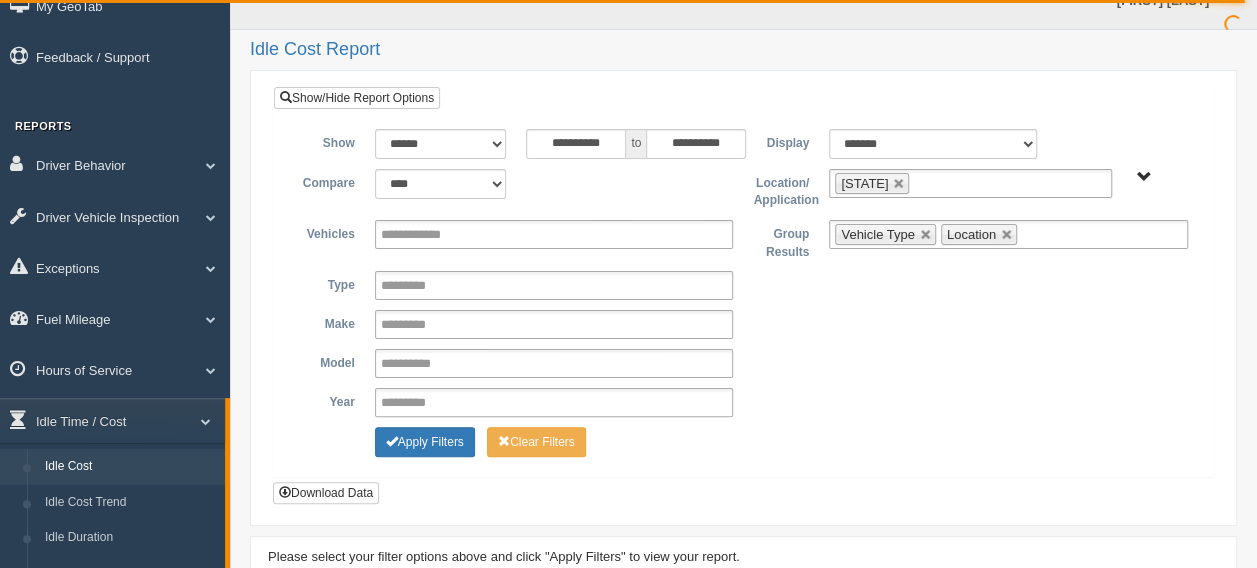 click at bounding box center (1034, 234) 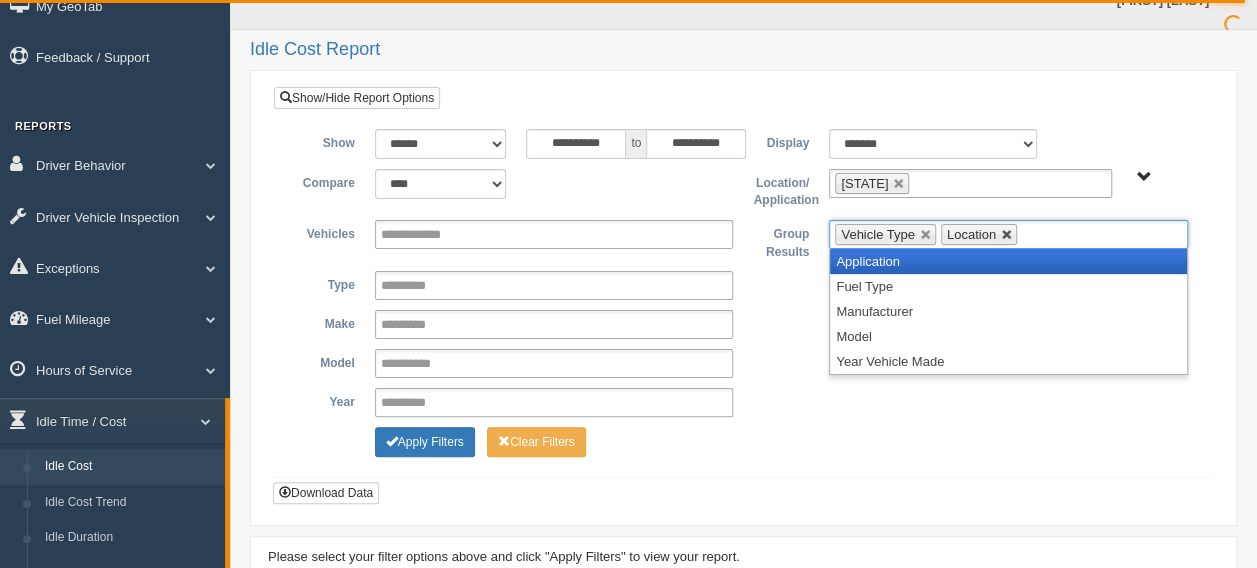 click at bounding box center [1007, 235] 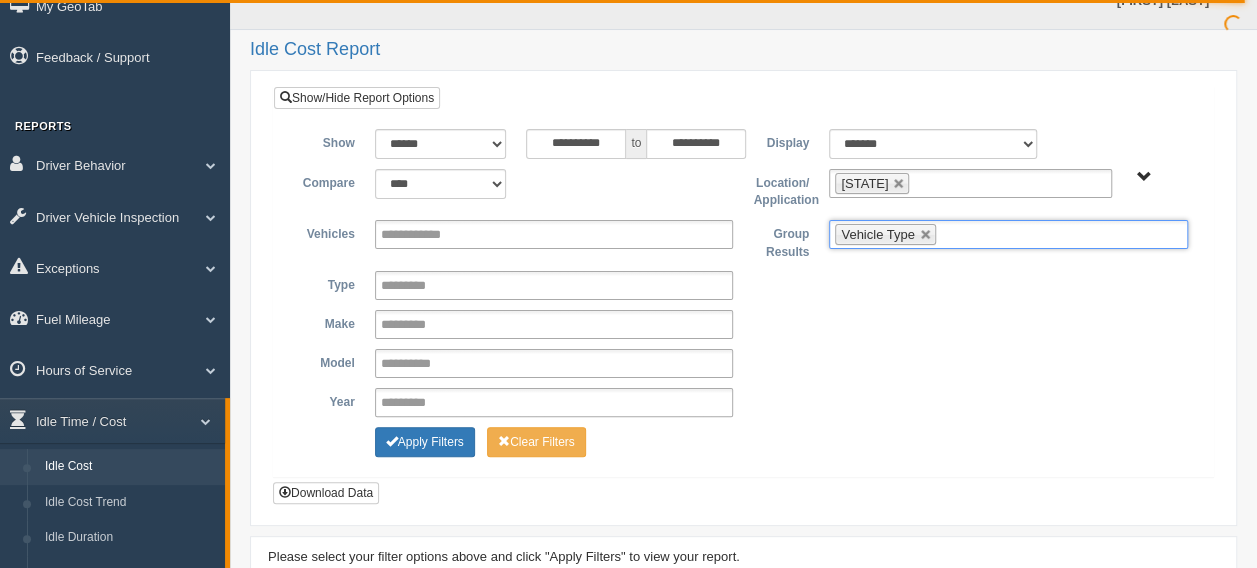 click on "Vehicle Type" at bounding box center (1008, 234) 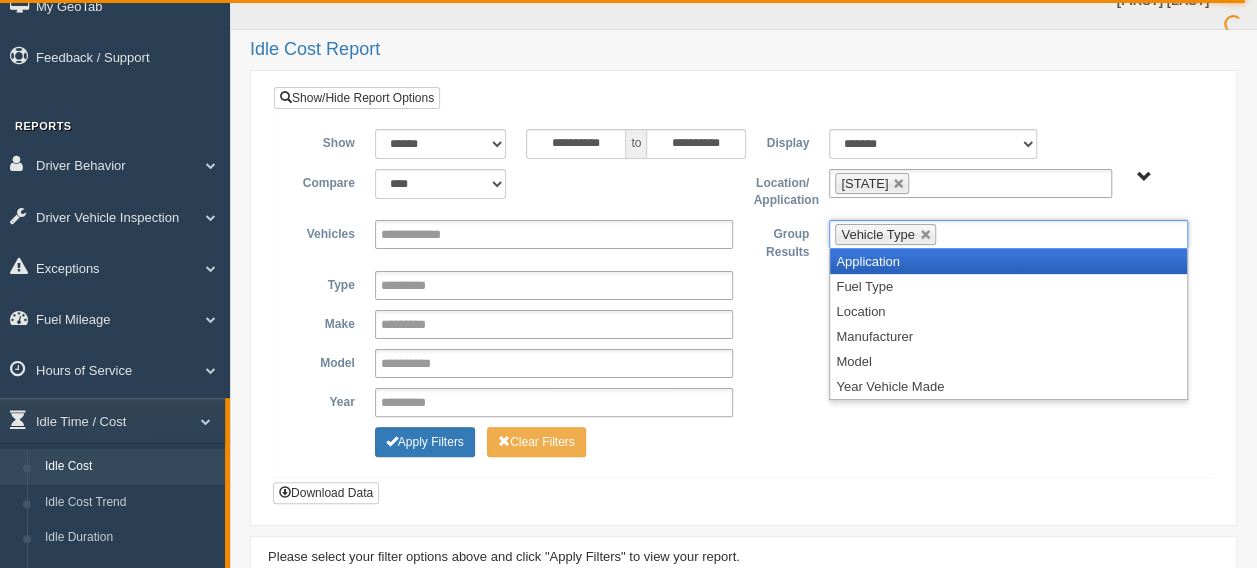 click on "Vehicle Type" at bounding box center (1008, 234) 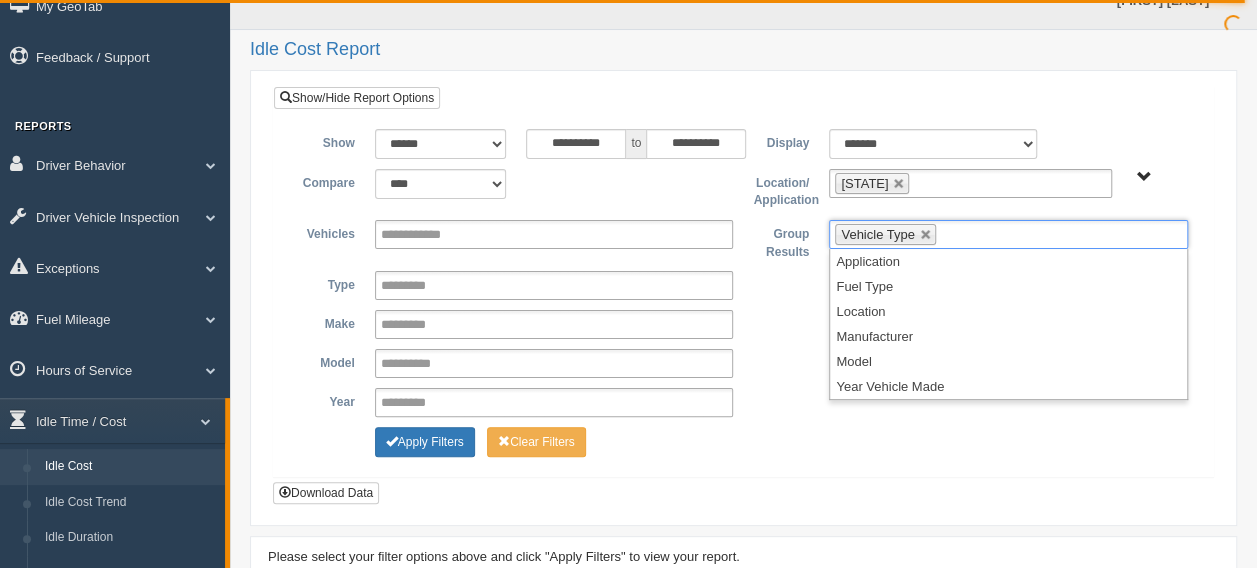 click on "**********" at bounding box center (743, 363) 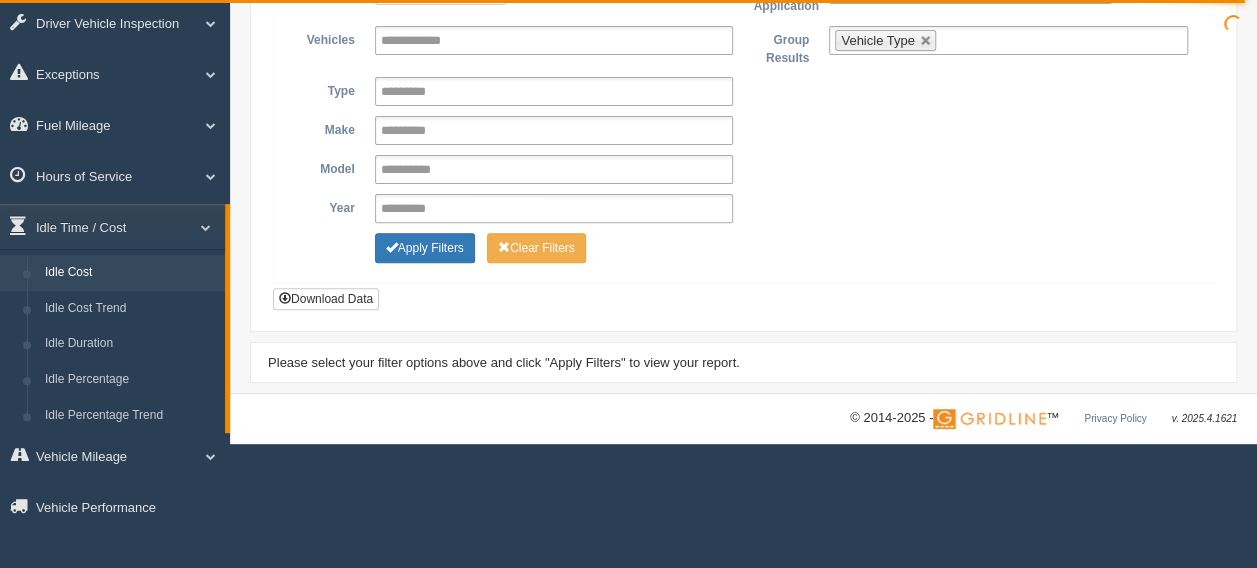 scroll, scrollTop: 278, scrollLeft: 0, axis: vertical 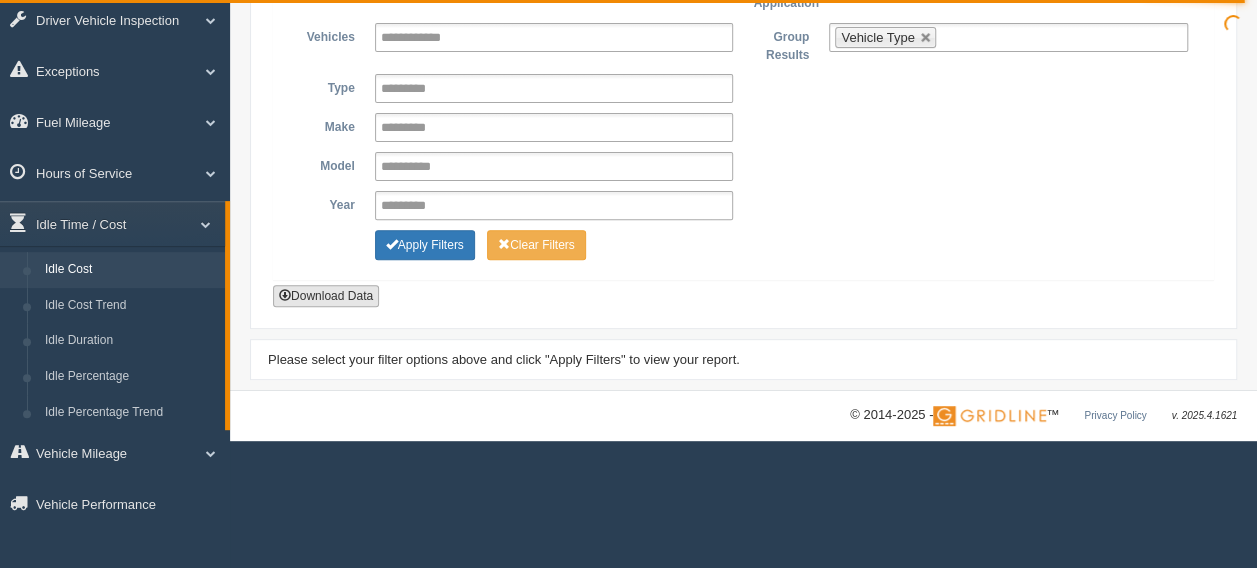 click on "Download Data" at bounding box center (326, 296) 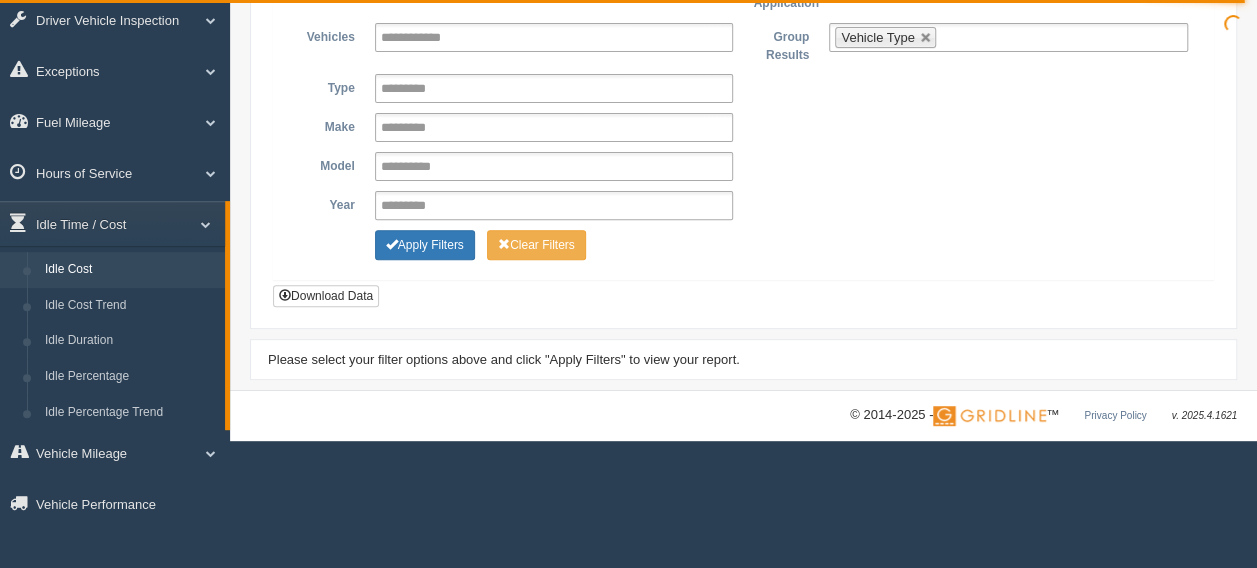 click on "**********" at bounding box center [743, 101] 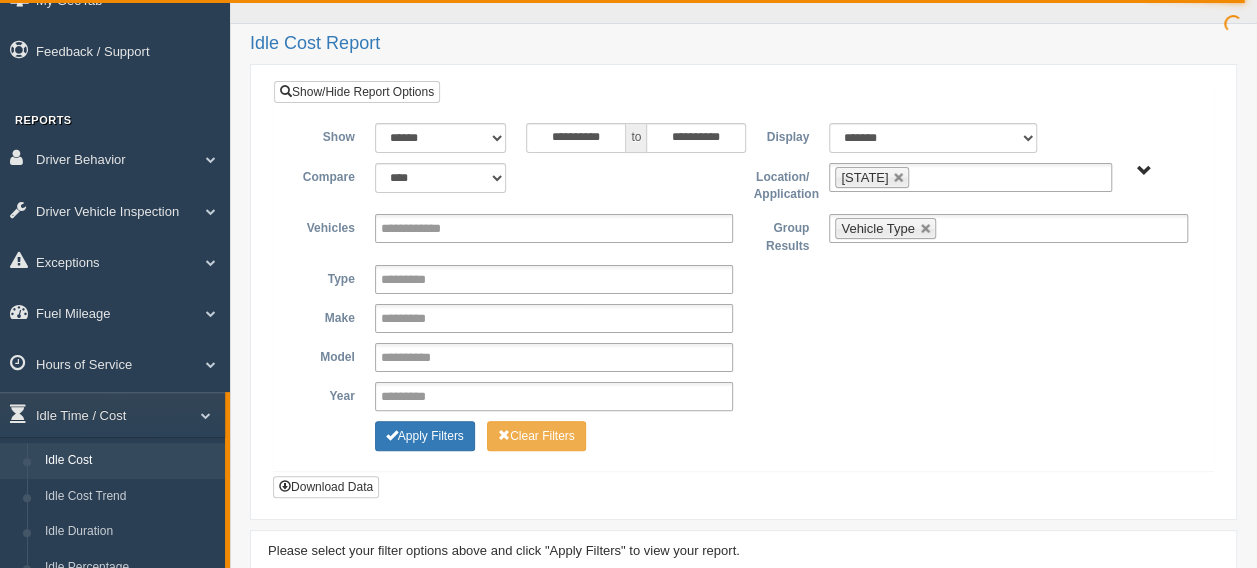 scroll, scrollTop: 78, scrollLeft: 0, axis: vertical 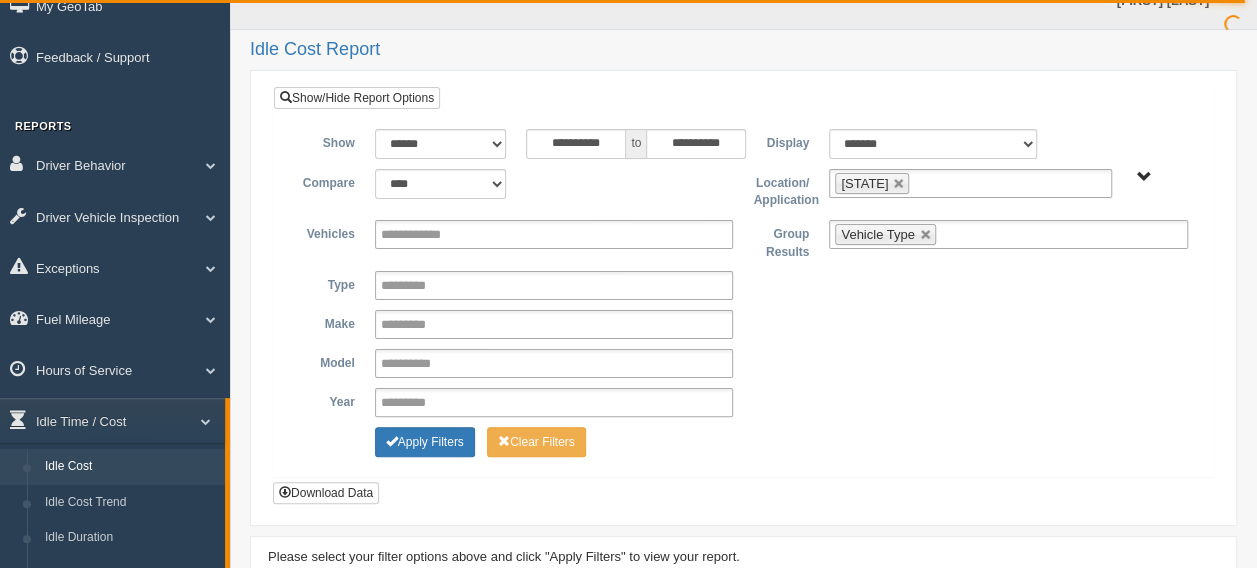 click on "Vehicle Type" at bounding box center [1008, 234] 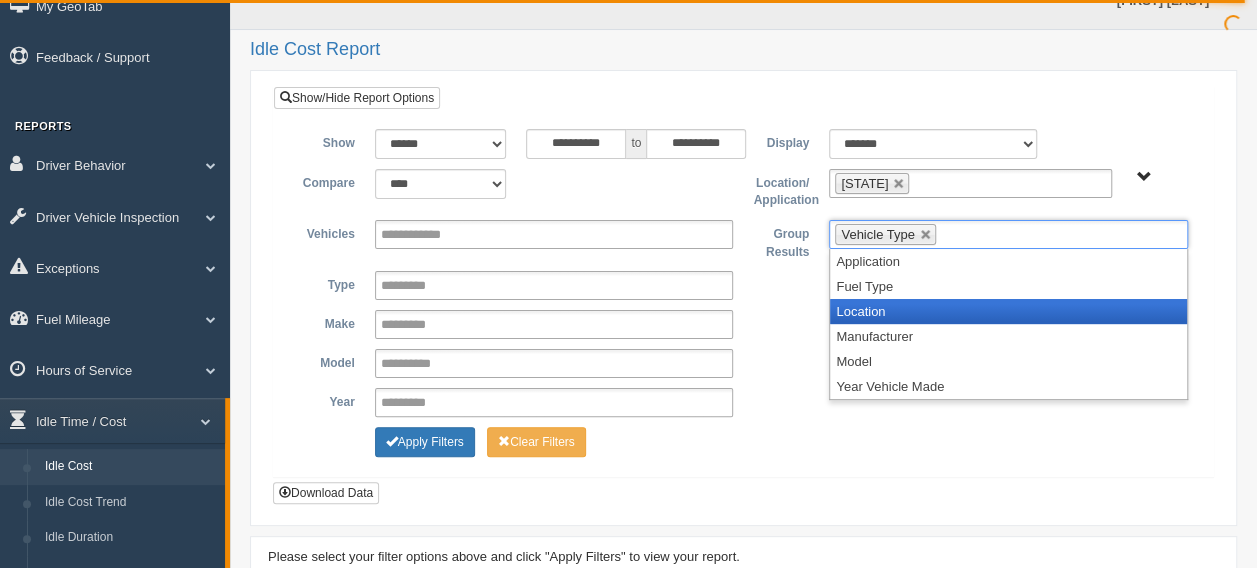 click on "Location" at bounding box center [1008, 311] 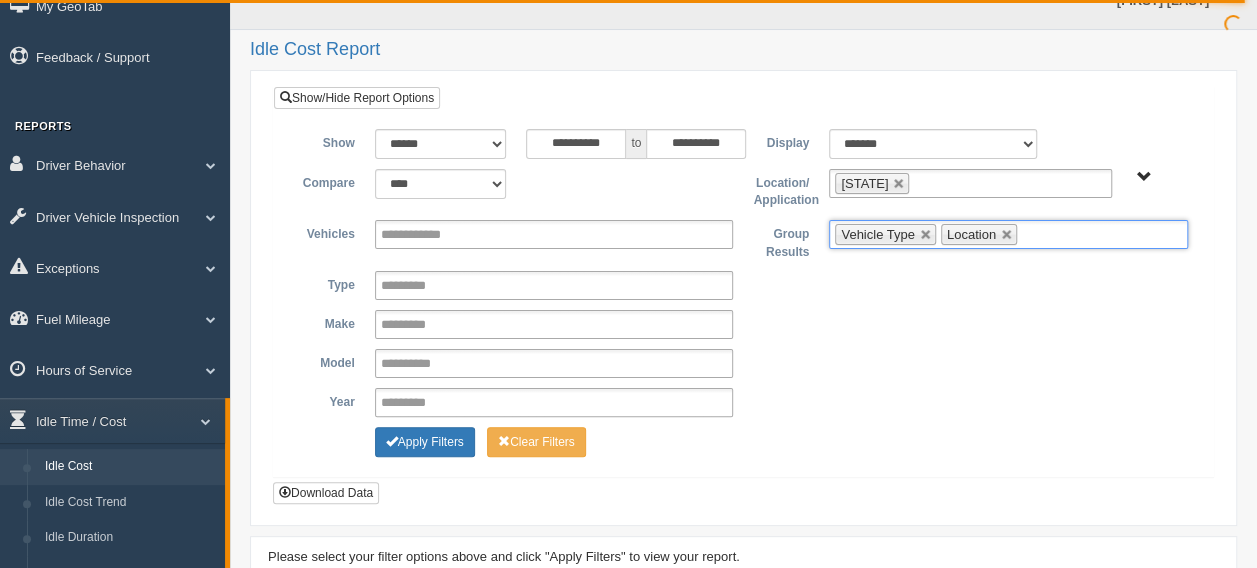 click on "Vehicle Type Location" at bounding box center [1008, 234] 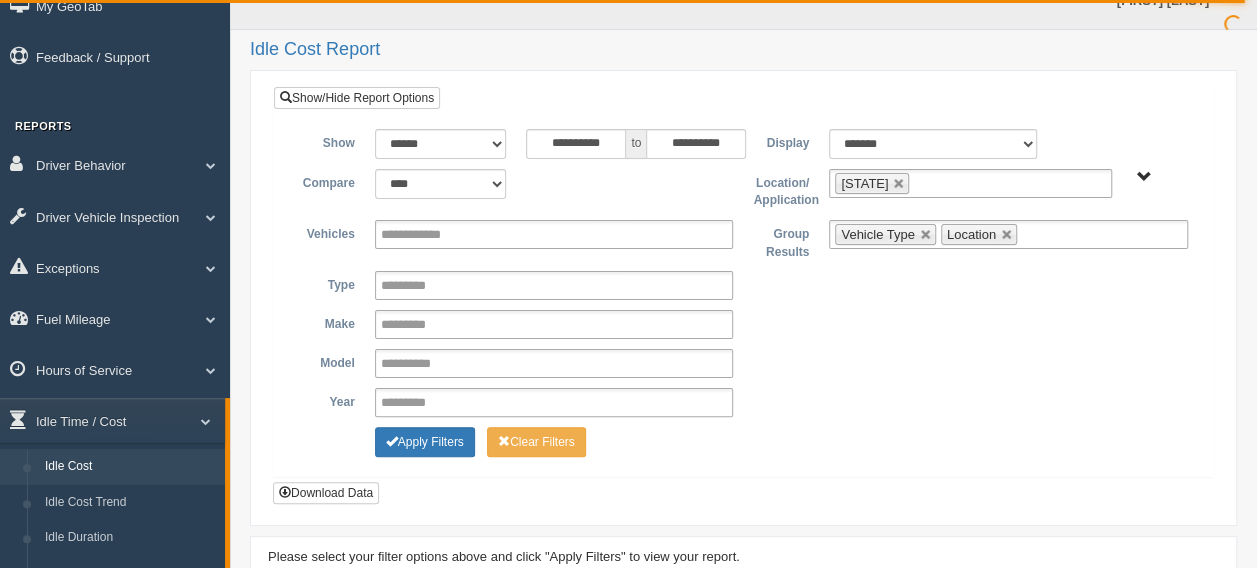 click on "Year
****
****
****
****
****
****
****
****
****
****
****
****
****
****
****
****
****
****
****
****
****
****
****
****
****
****
****
****
****
****
*********" at bounding box center [743, 402] 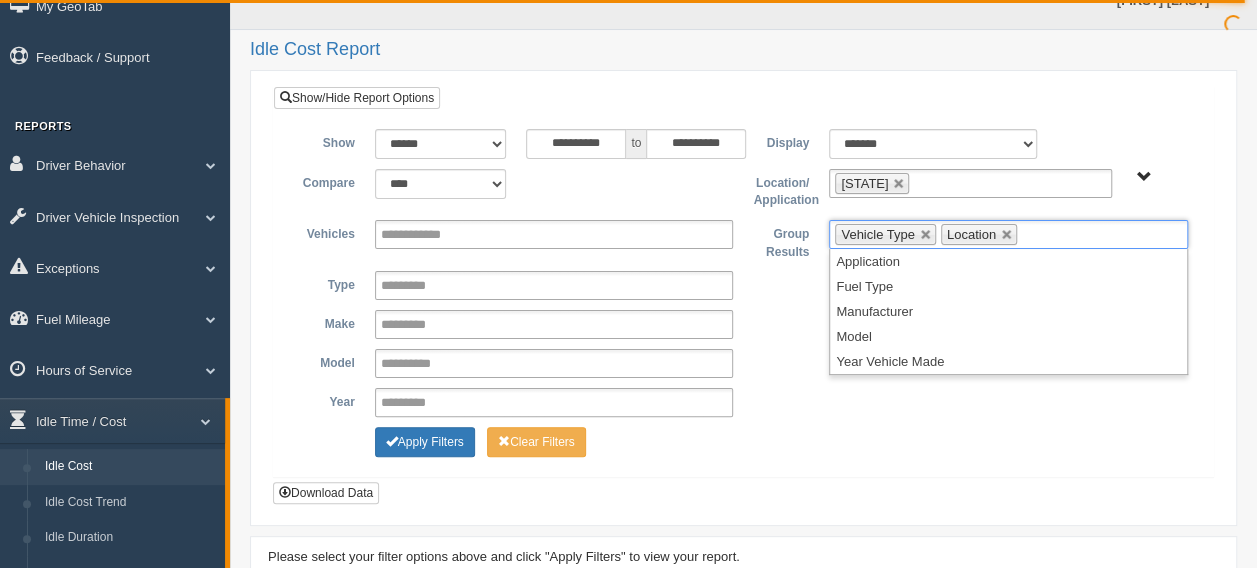 click at bounding box center [1034, 234] 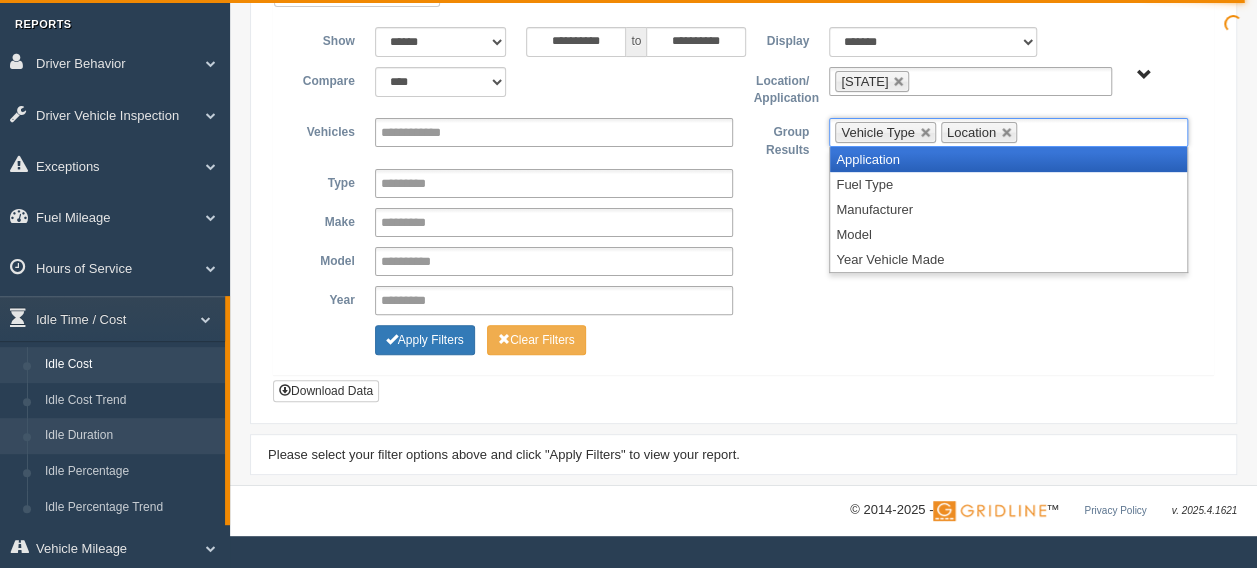 scroll, scrollTop: 178, scrollLeft: 0, axis: vertical 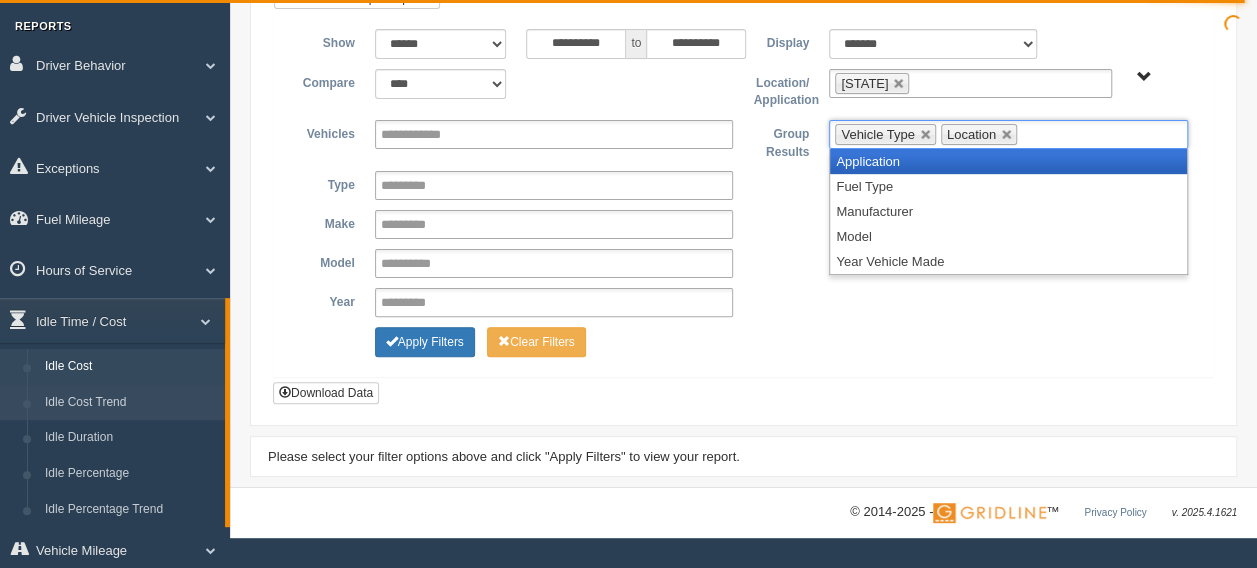 click on "Idle Cost Trend" at bounding box center [130, 403] 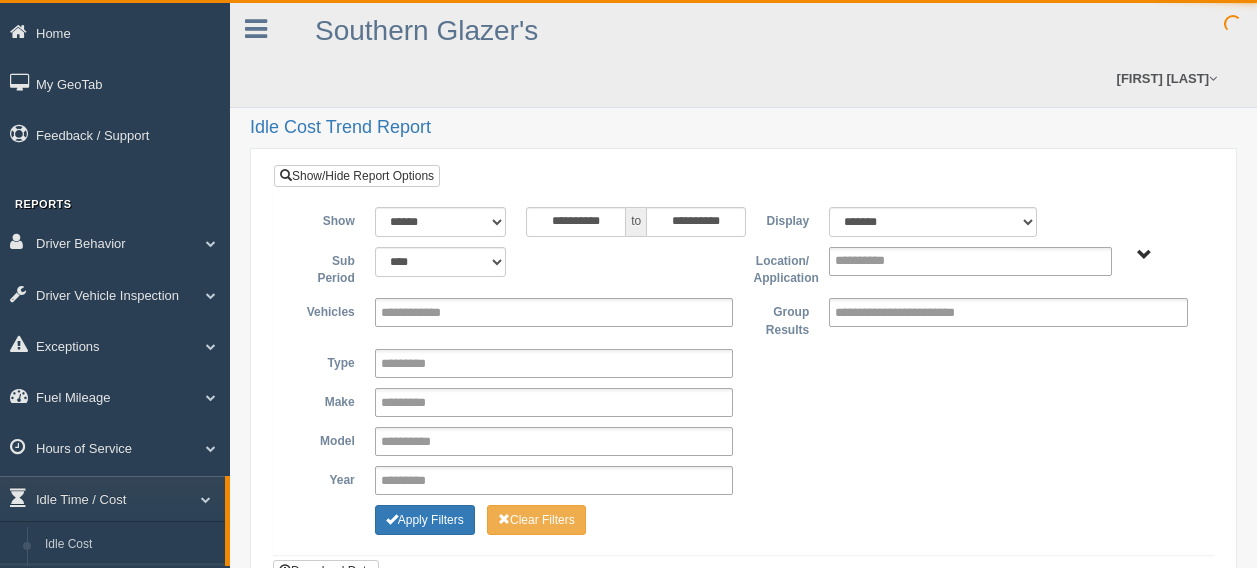 scroll, scrollTop: 0, scrollLeft: 0, axis: both 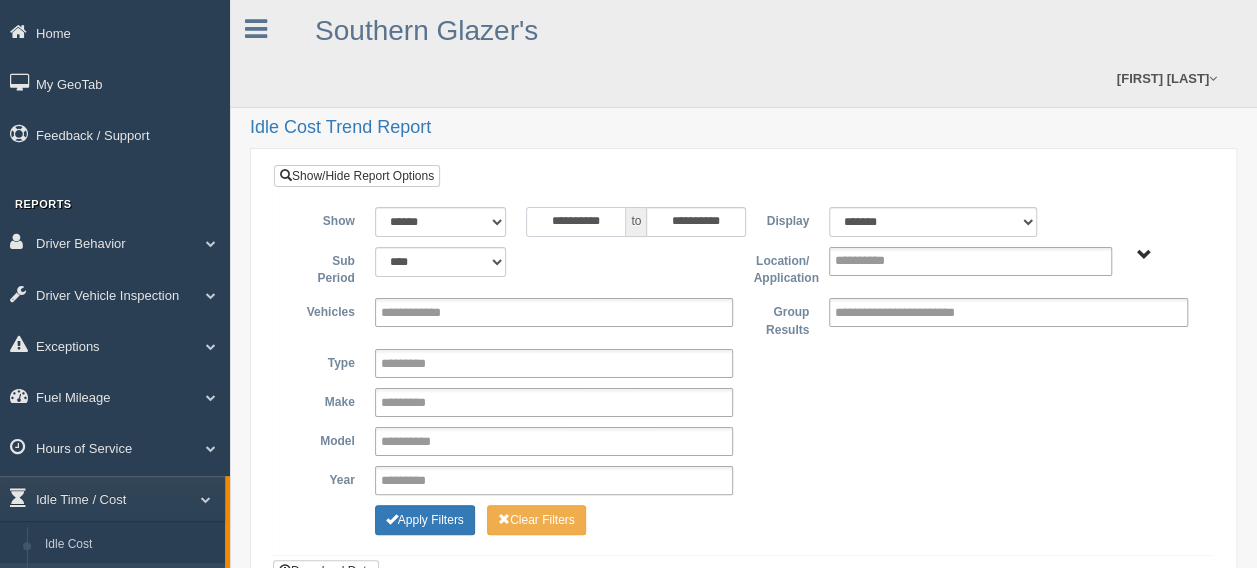 click on "**********" at bounding box center [576, 222] 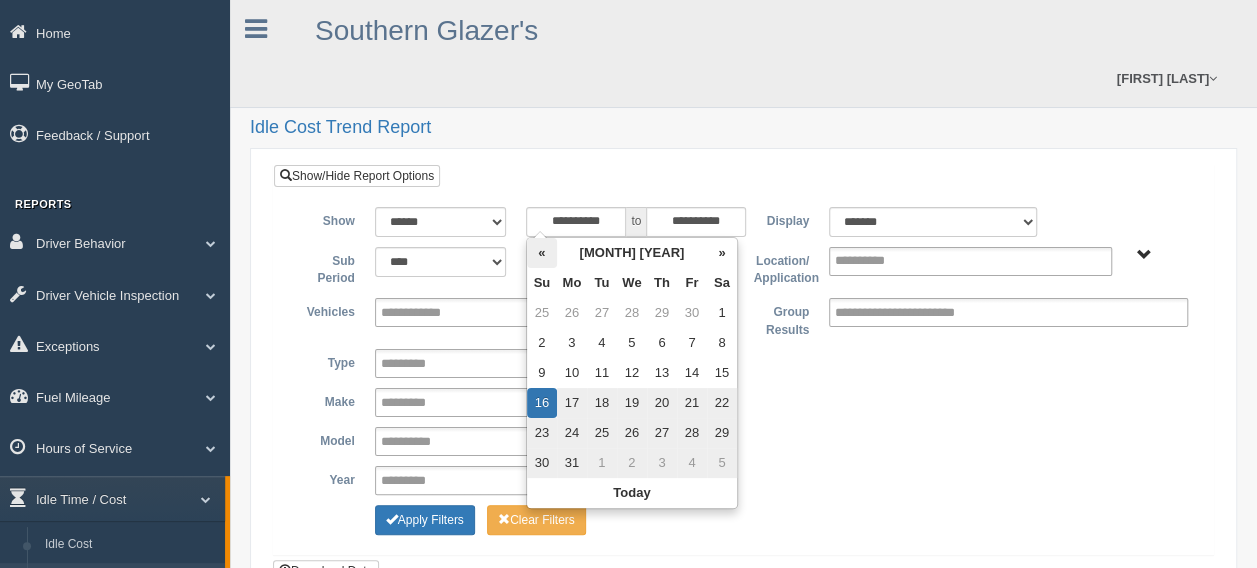 click on "«" at bounding box center (542, 253) 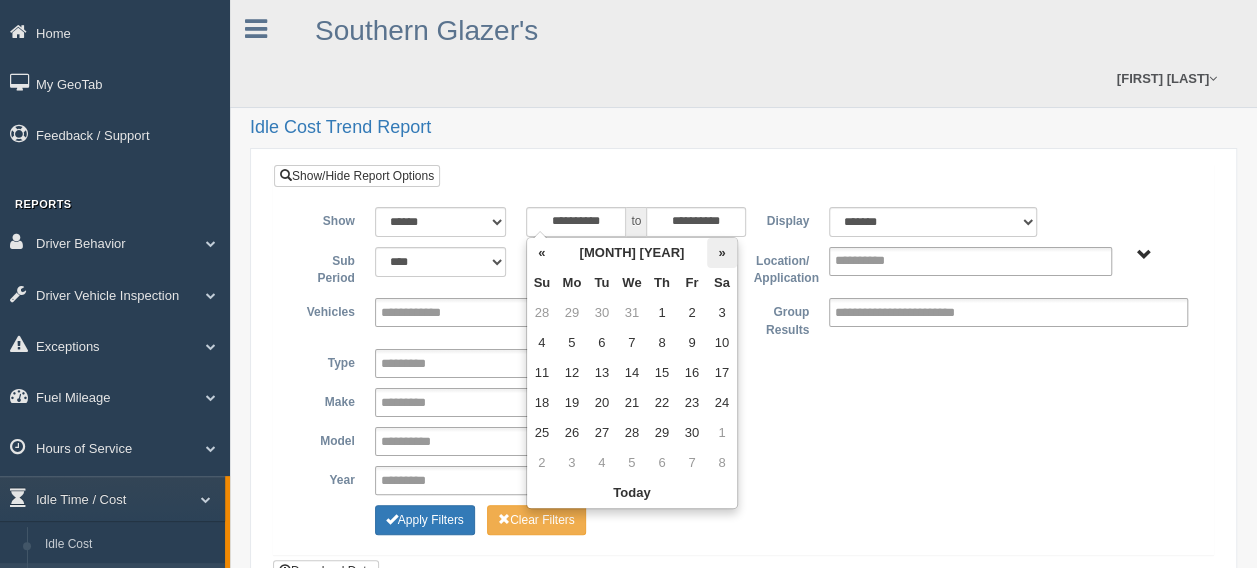 click on "»" at bounding box center (722, 253) 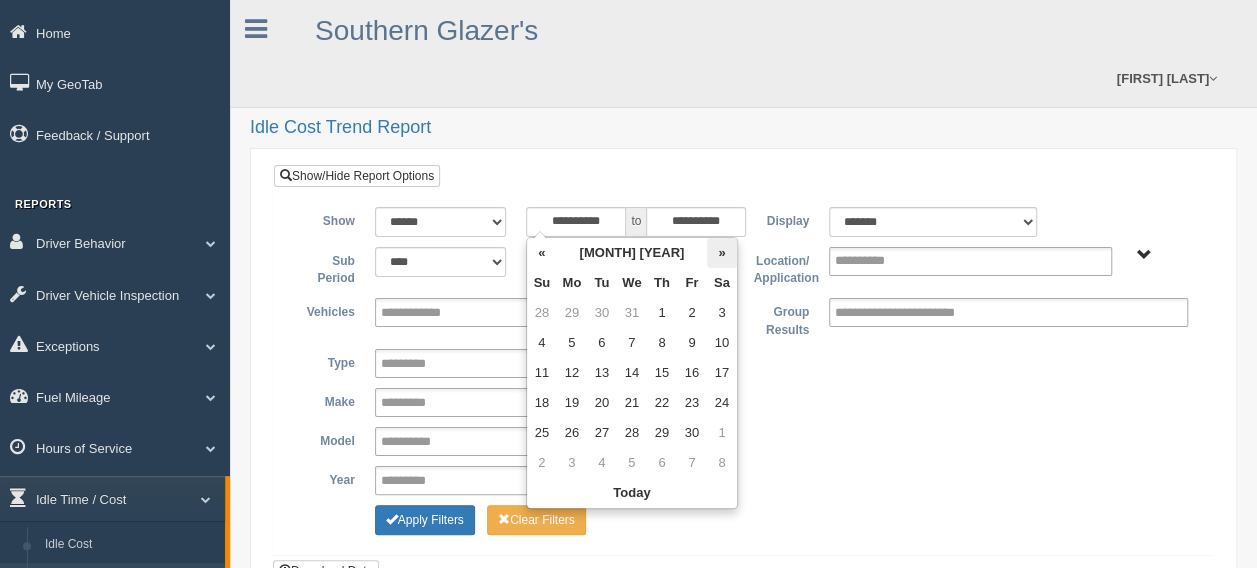 click on "»" at bounding box center (722, 253) 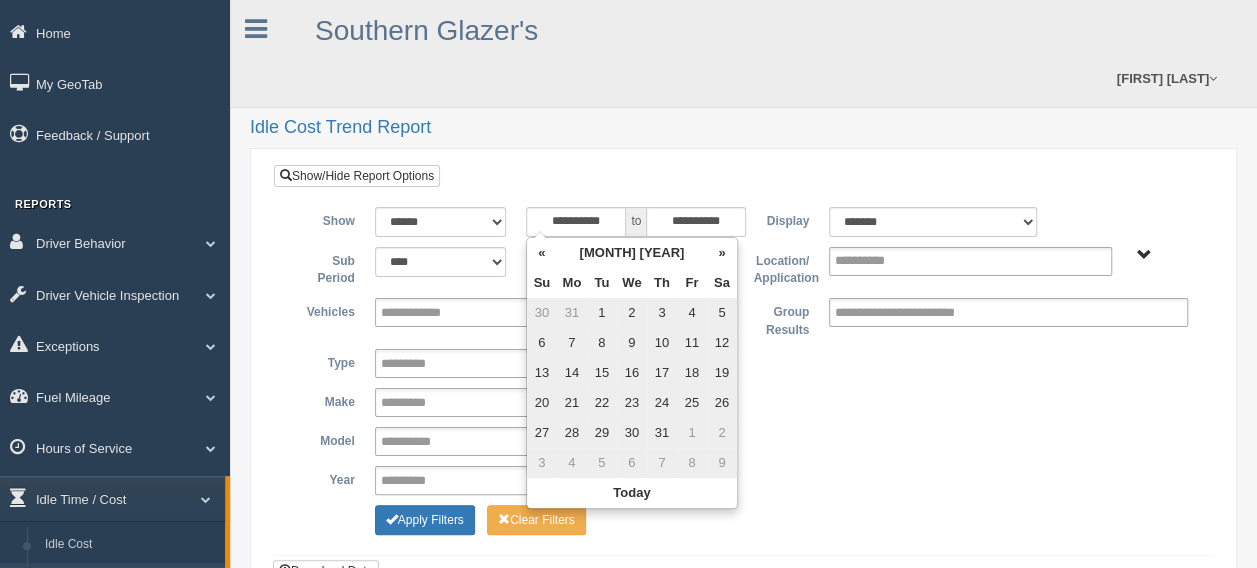 click on "»" at bounding box center (722, 253) 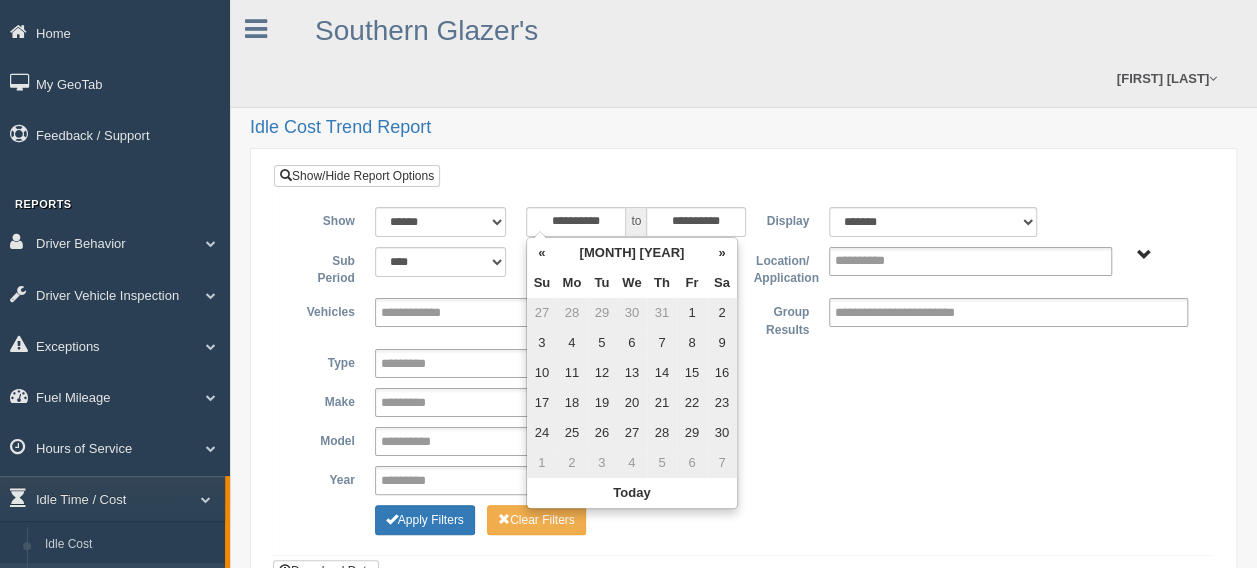 click on "»" at bounding box center (722, 253) 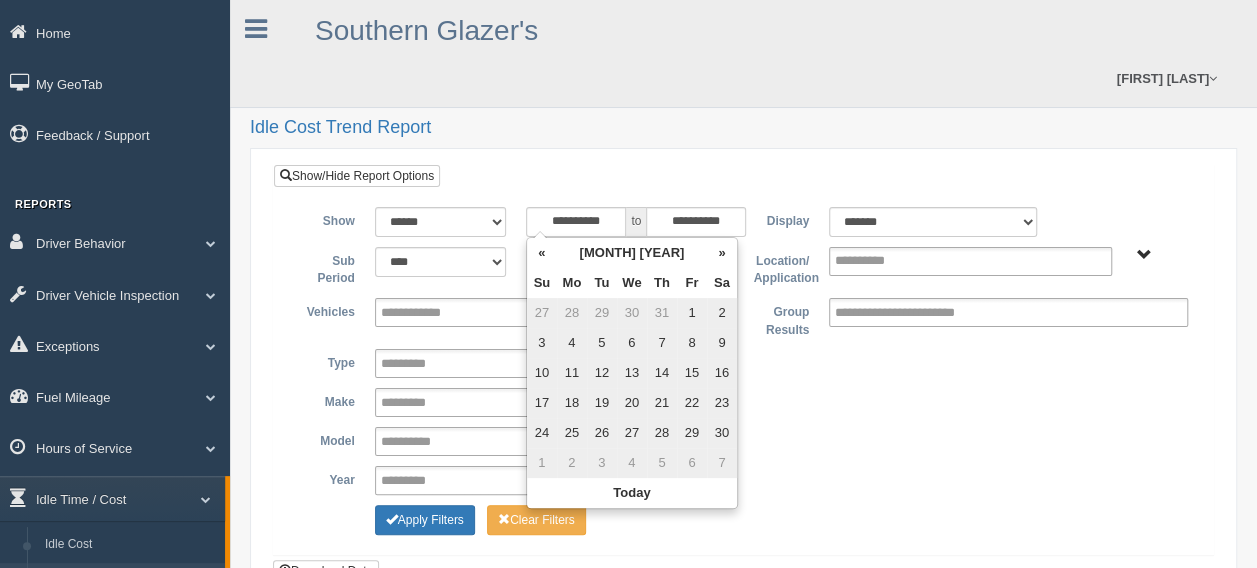 click on "»" at bounding box center (722, 253) 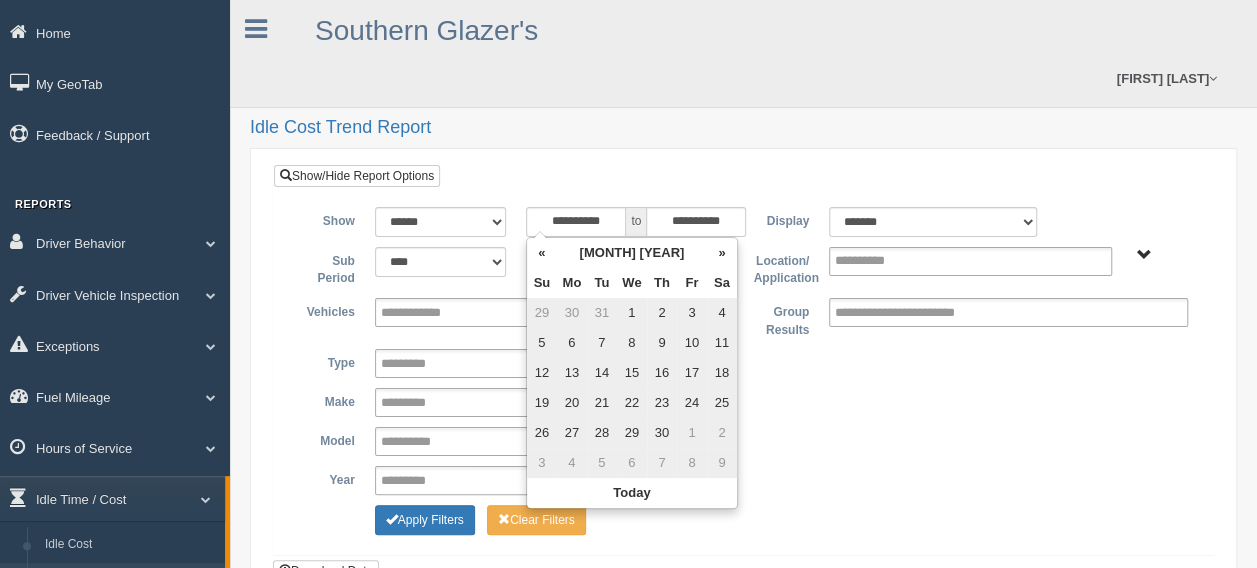 click on "»" at bounding box center [722, 253] 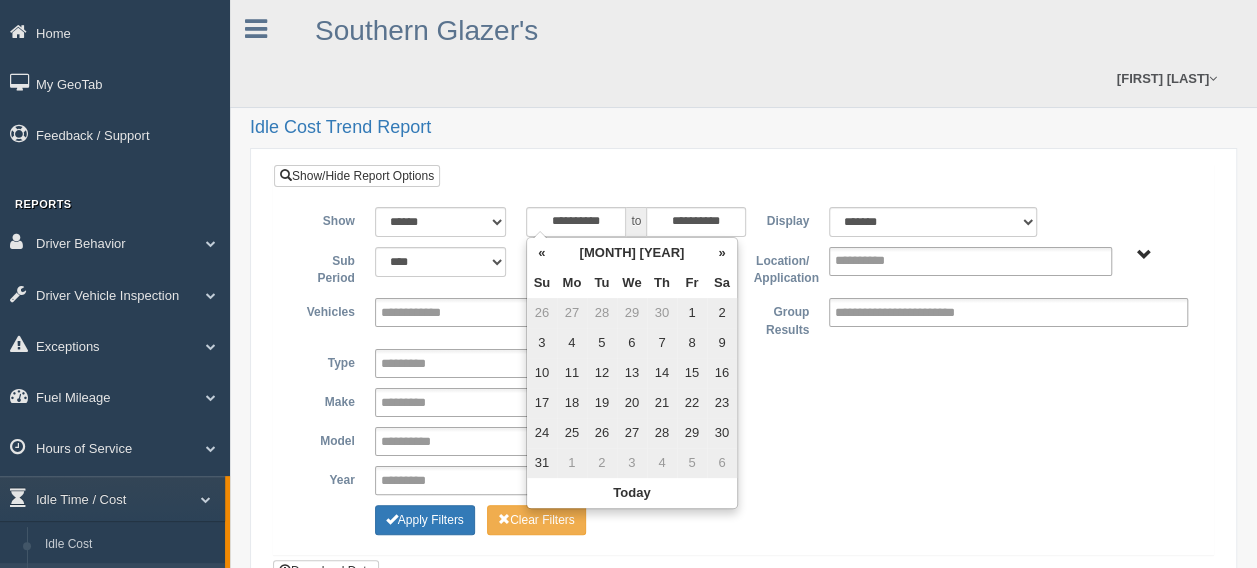 click on "»" at bounding box center (722, 253) 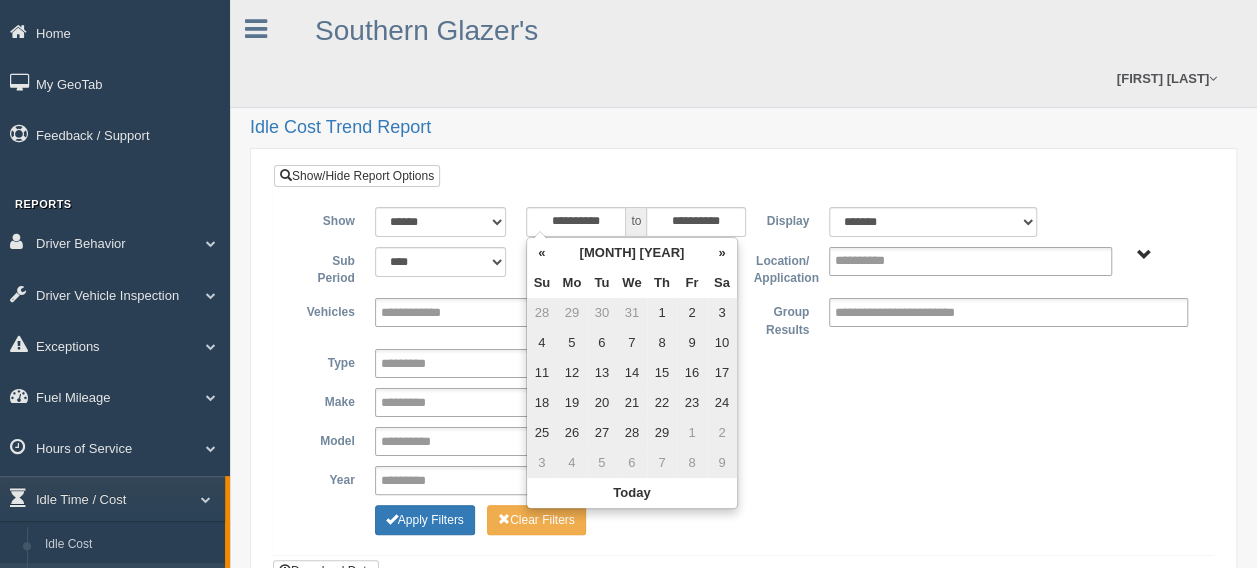 click on "»" at bounding box center [722, 253] 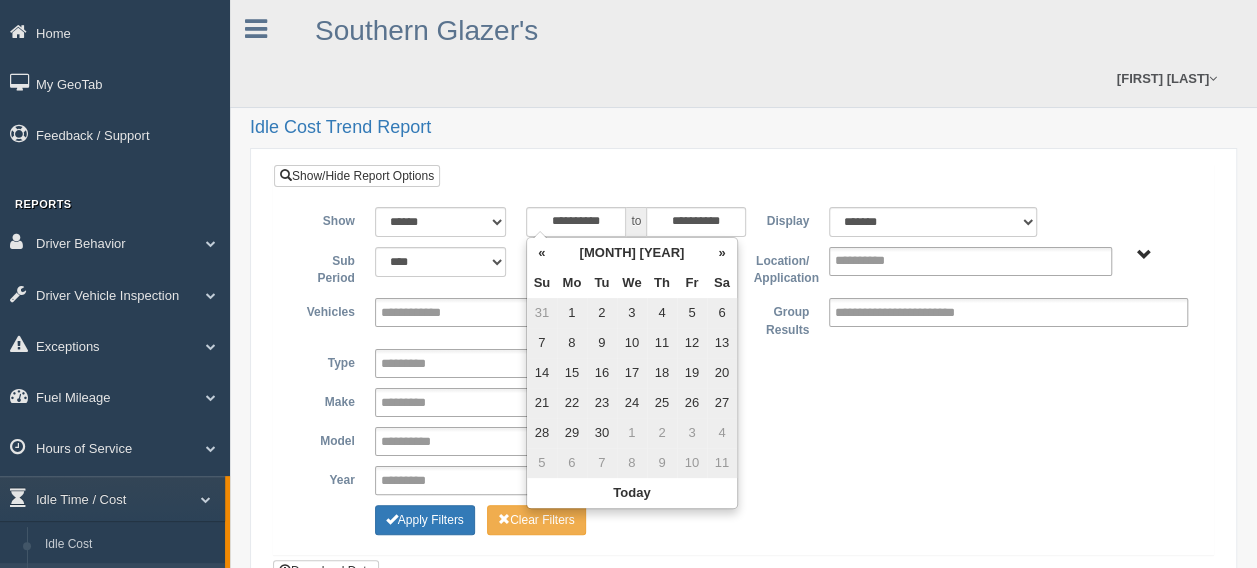 click on "»" at bounding box center (722, 253) 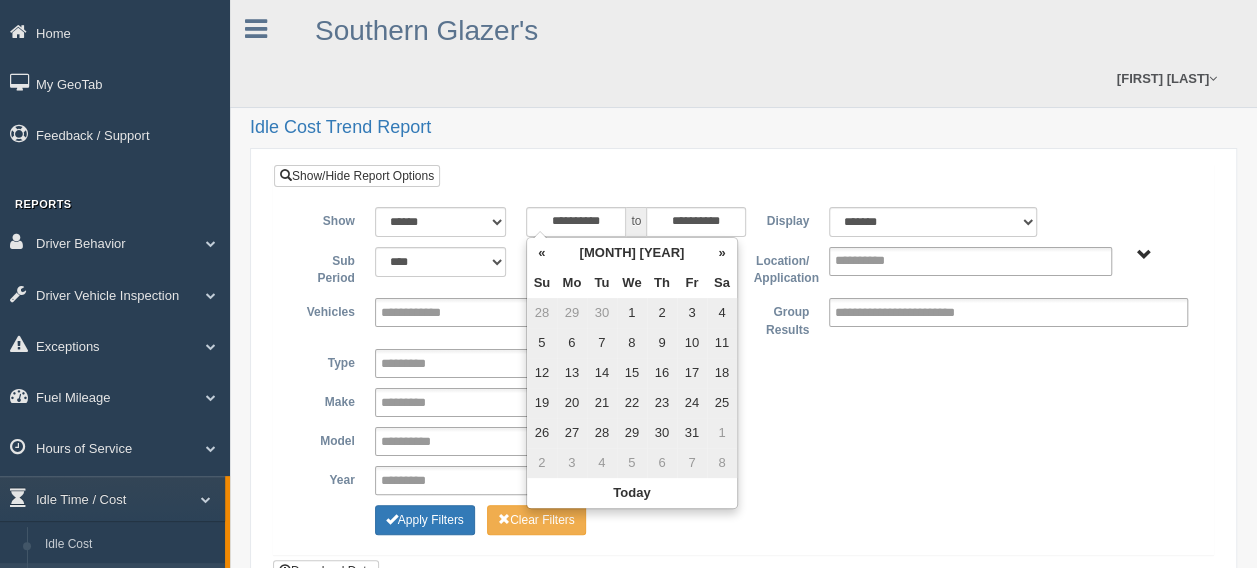 click on "**********" at bounding box center [743, 401] 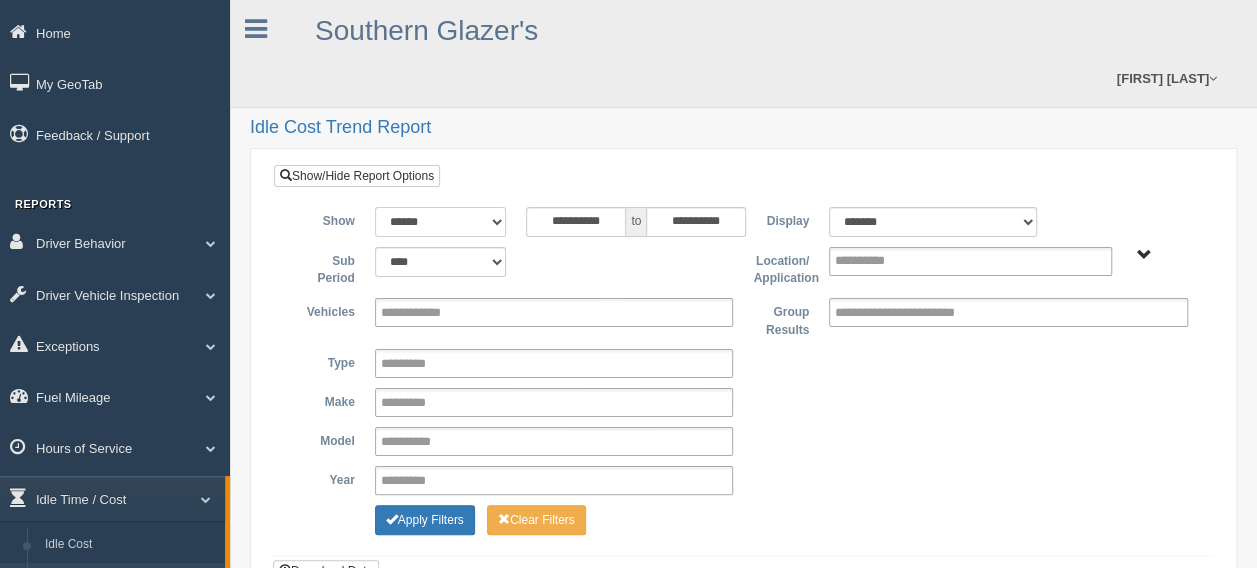 click on "**********" at bounding box center [441, 222] 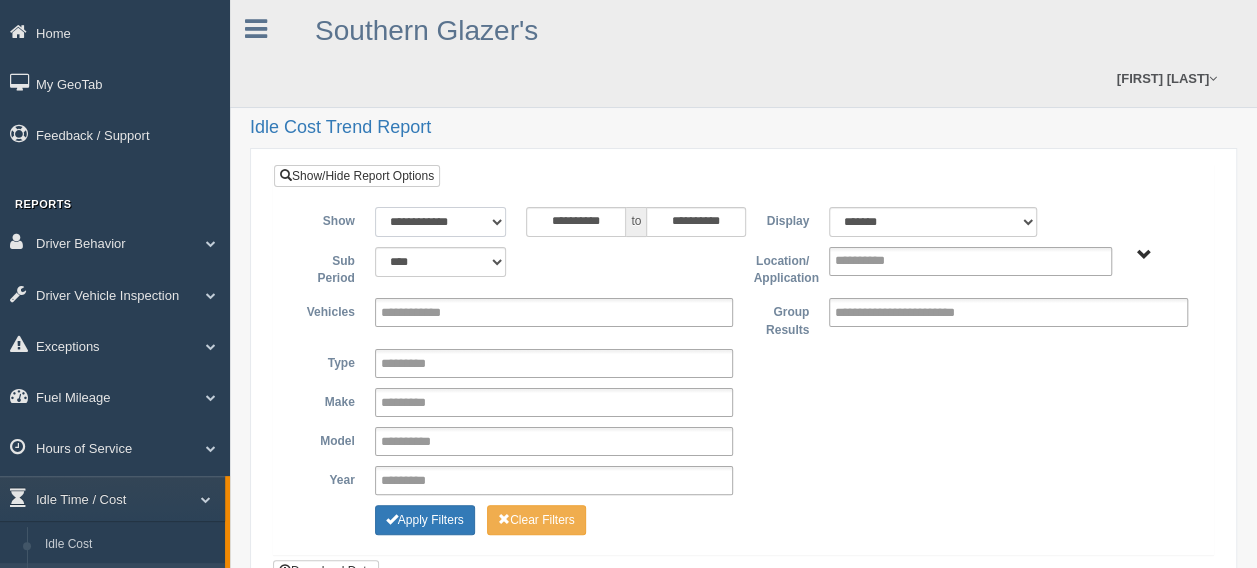click on "**********" at bounding box center (441, 222) 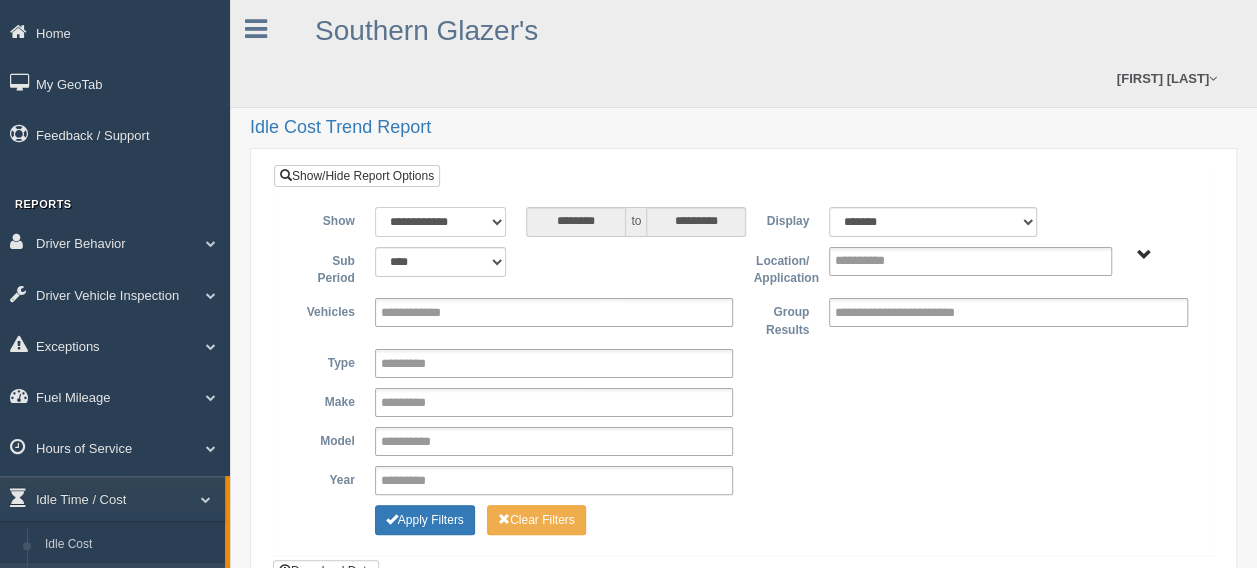 click on "**********" at bounding box center (441, 222) 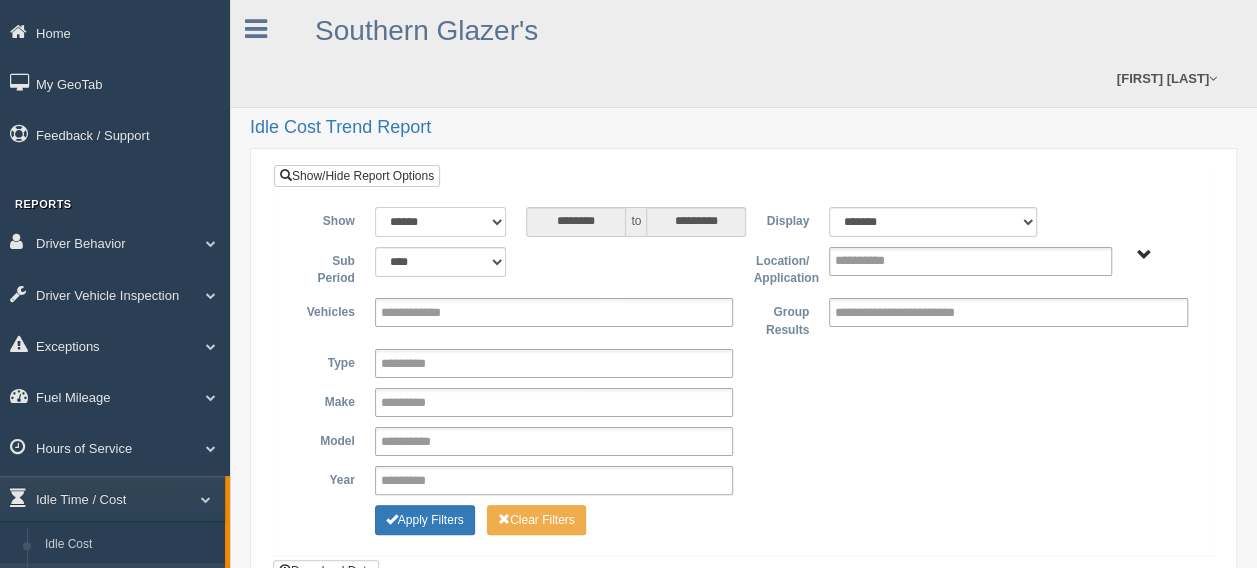 click on "**********" at bounding box center (441, 222) 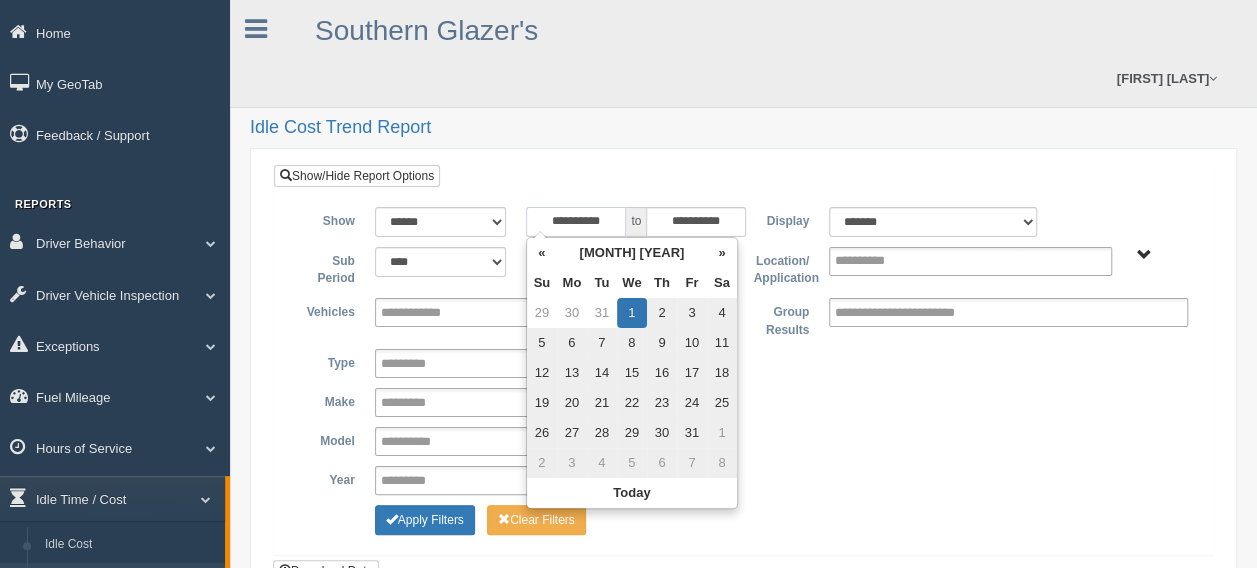 click on "**********" at bounding box center (576, 222) 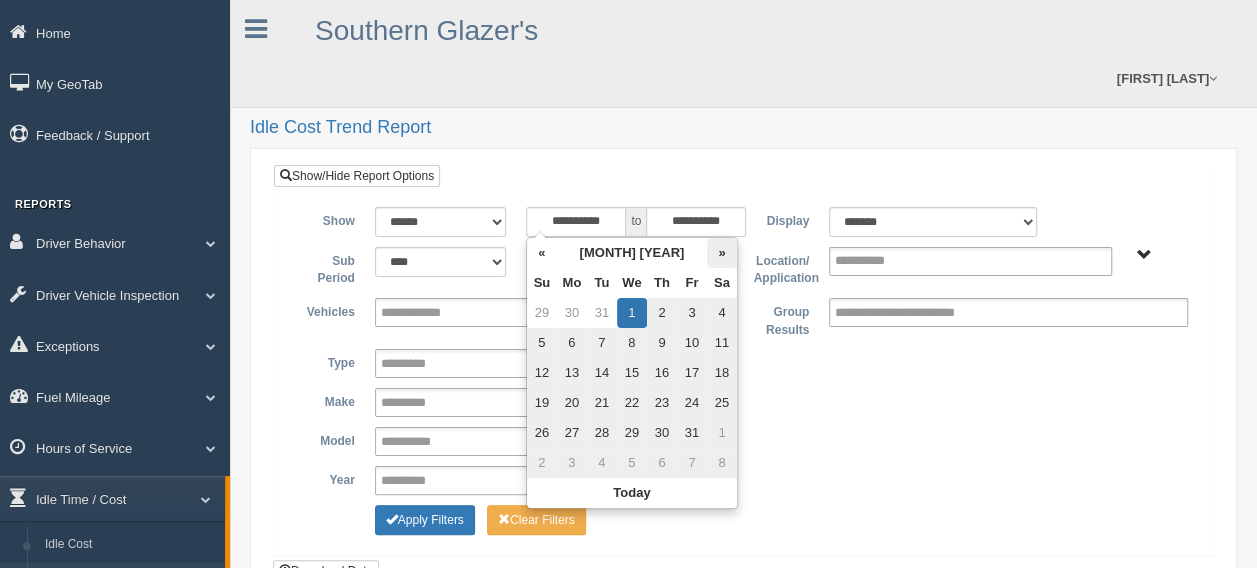 click on "»" at bounding box center (722, 253) 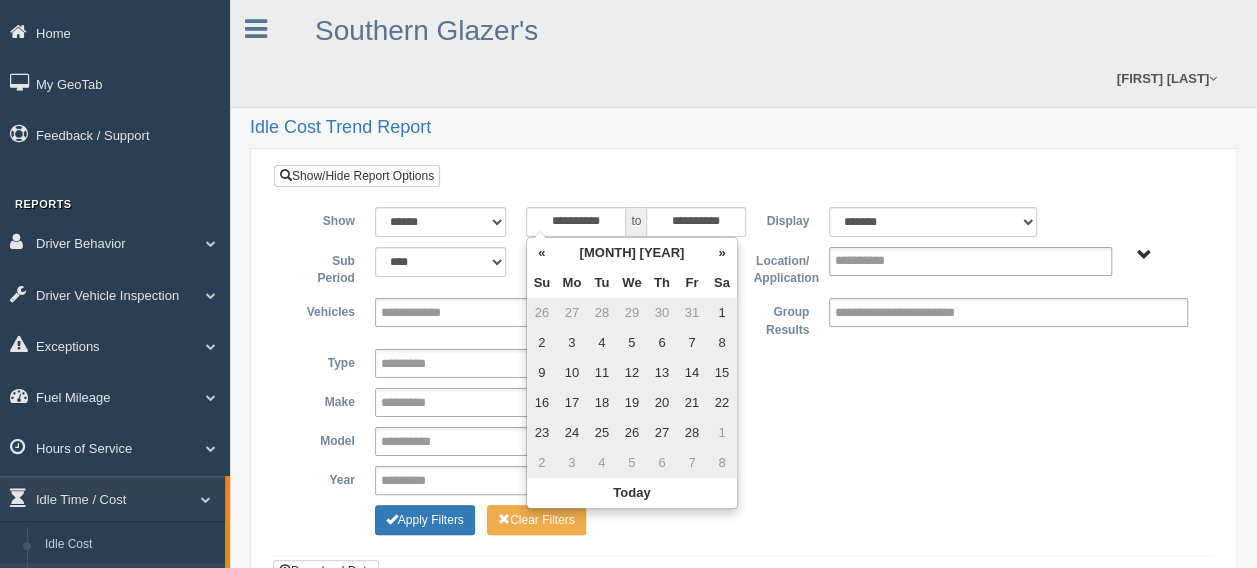 click on "»" at bounding box center (722, 253) 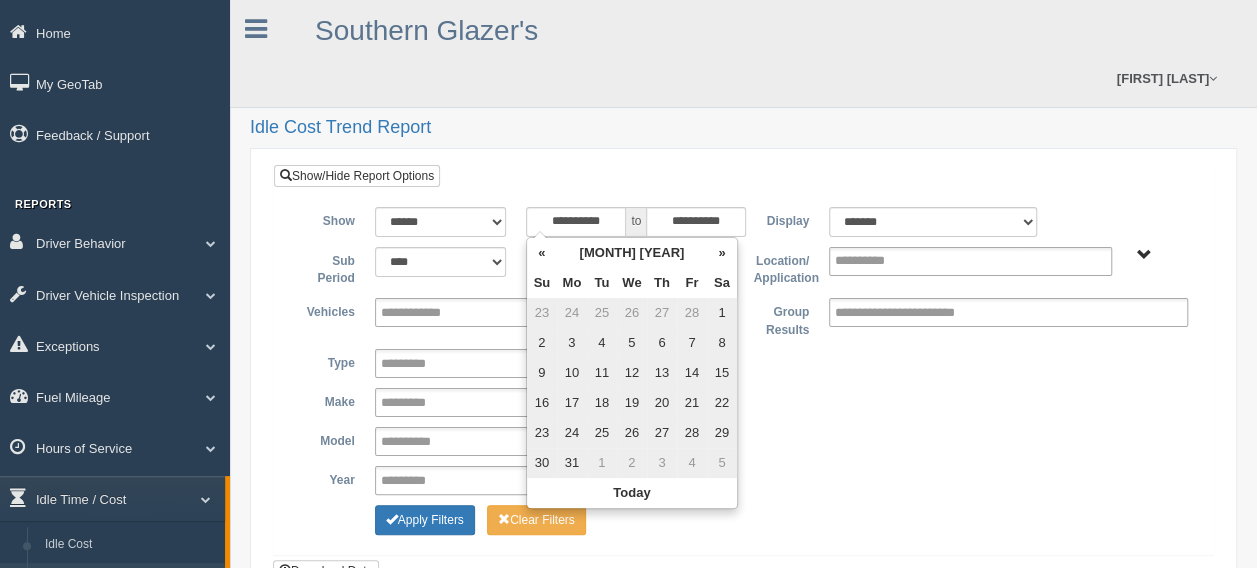 click on "»" at bounding box center (722, 253) 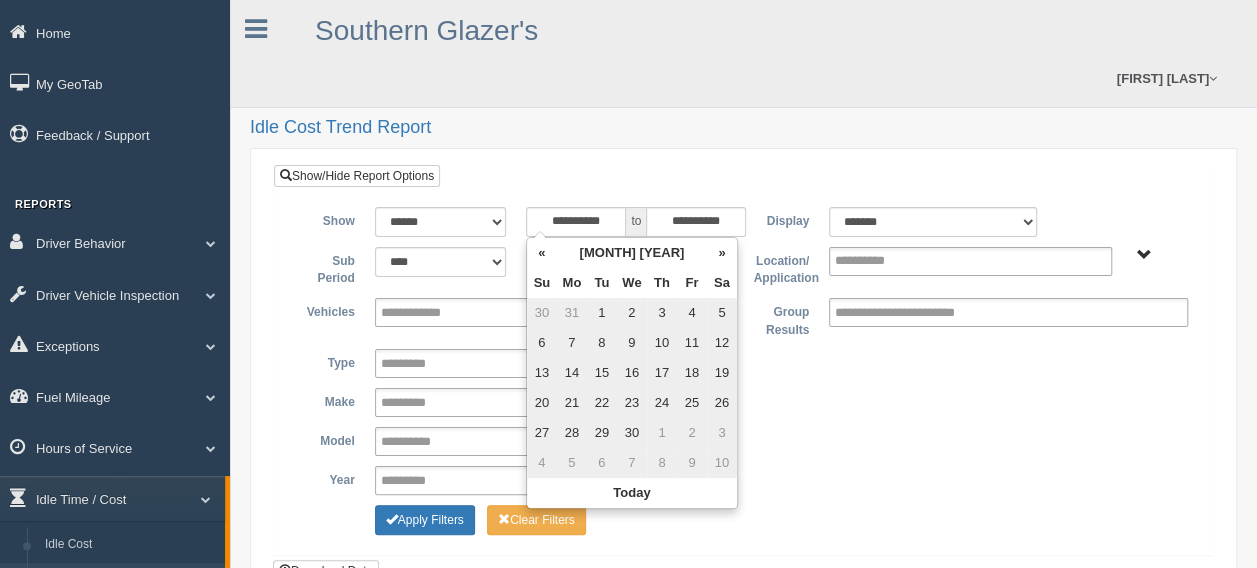 click on "»" at bounding box center (722, 253) 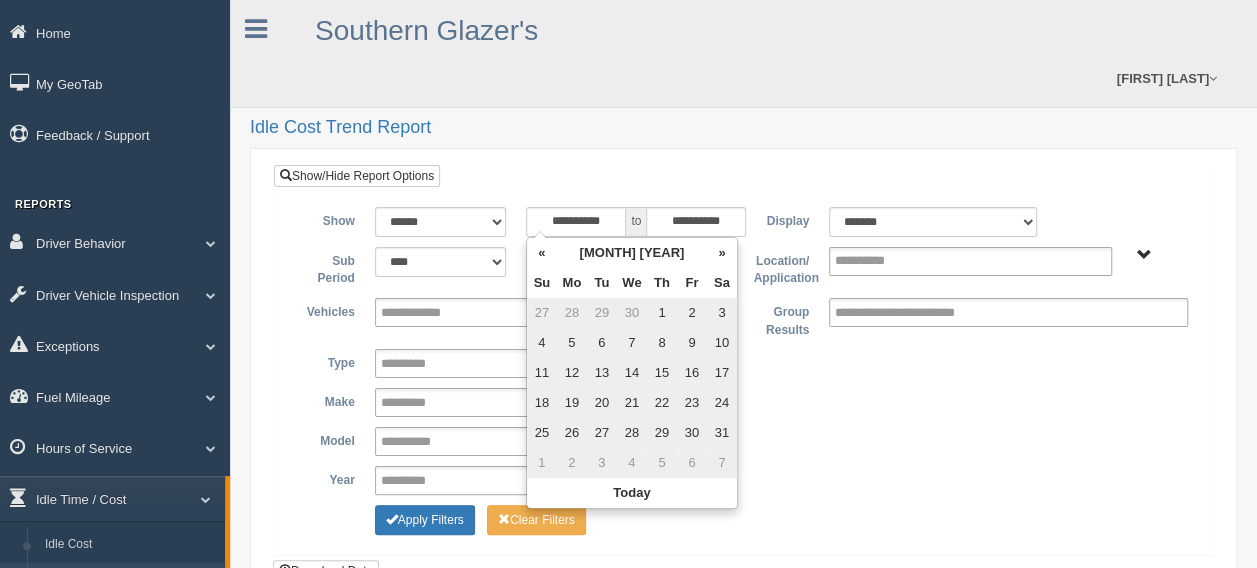 click on "»" at bounding box center (722, 253) 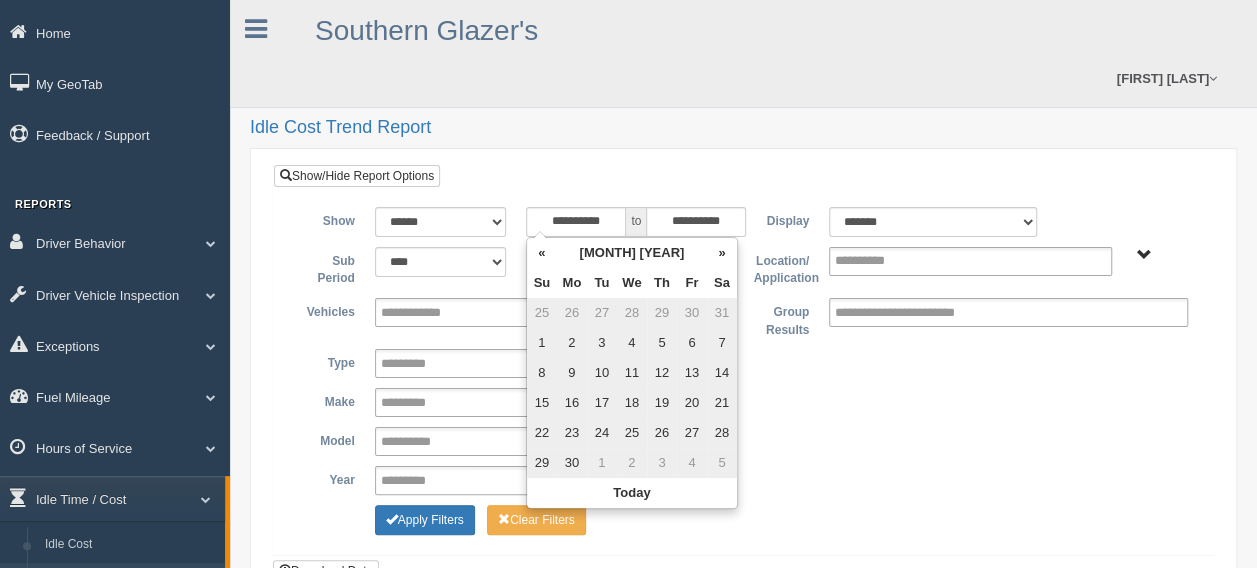 click on "15" at bounding box center (542, 403) 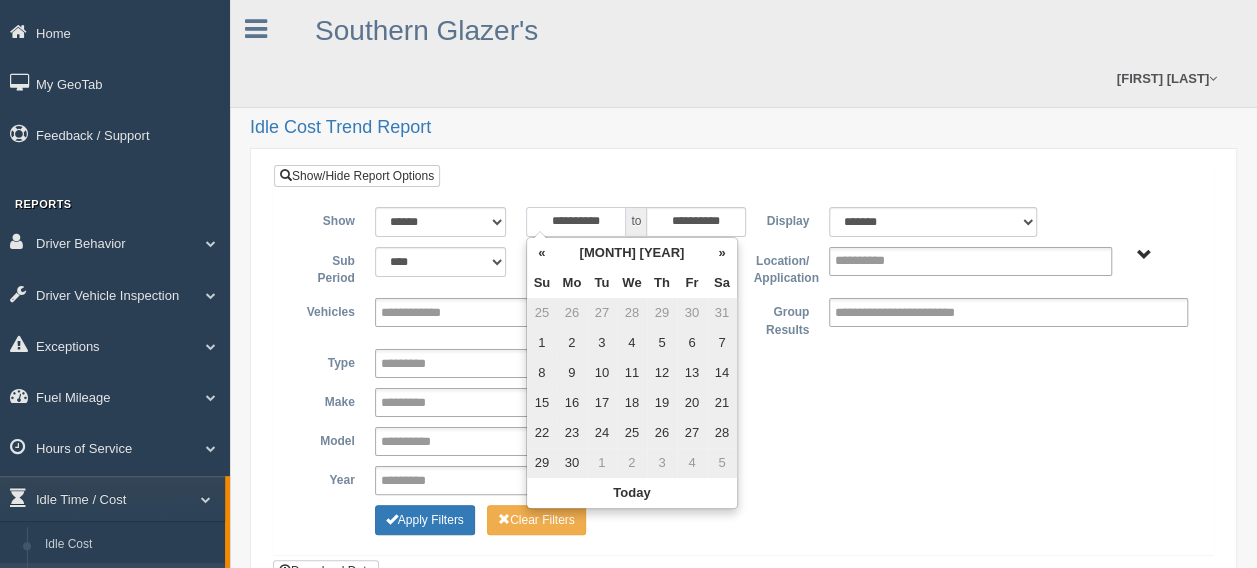 type on "**********" 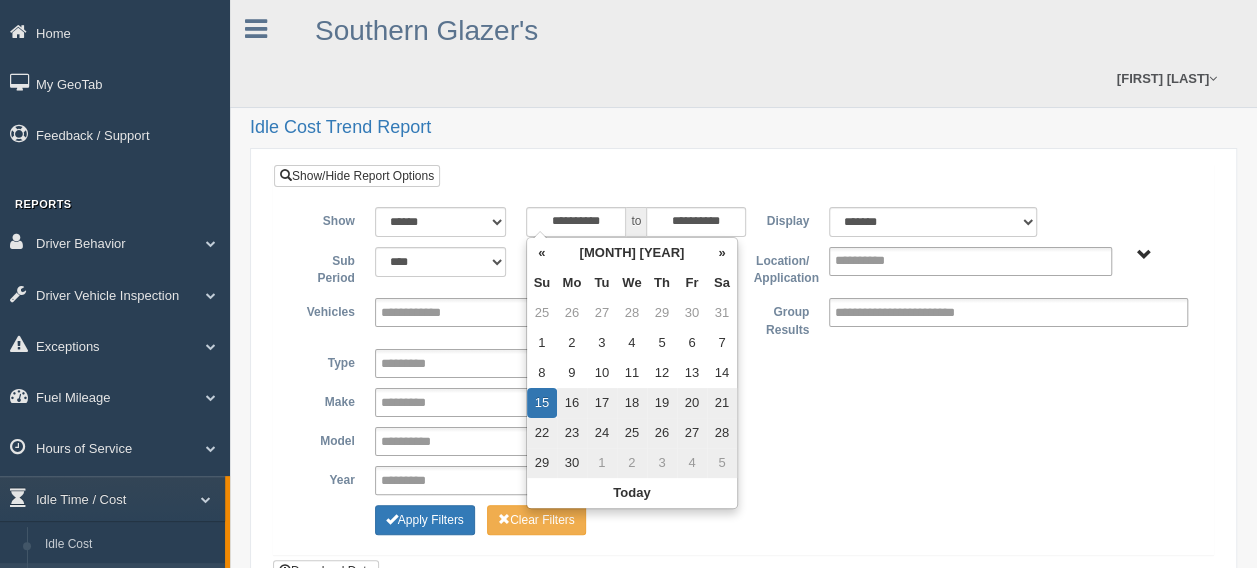 click on "**********" at bounding box center [743, 363] 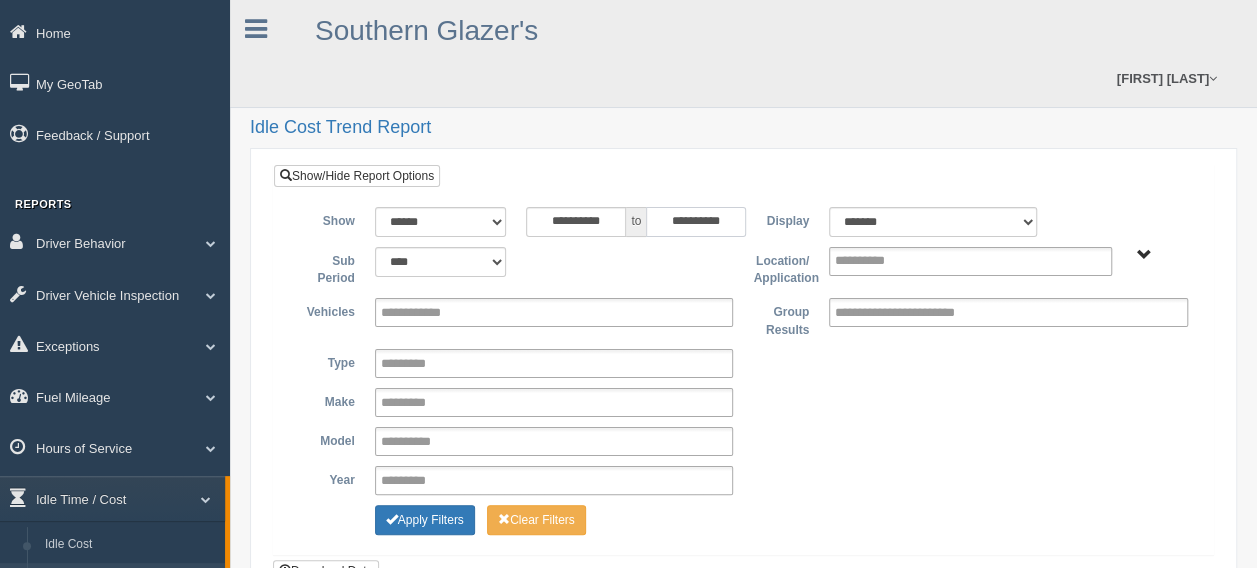 click on "**********" at bounding box center [696, 222] 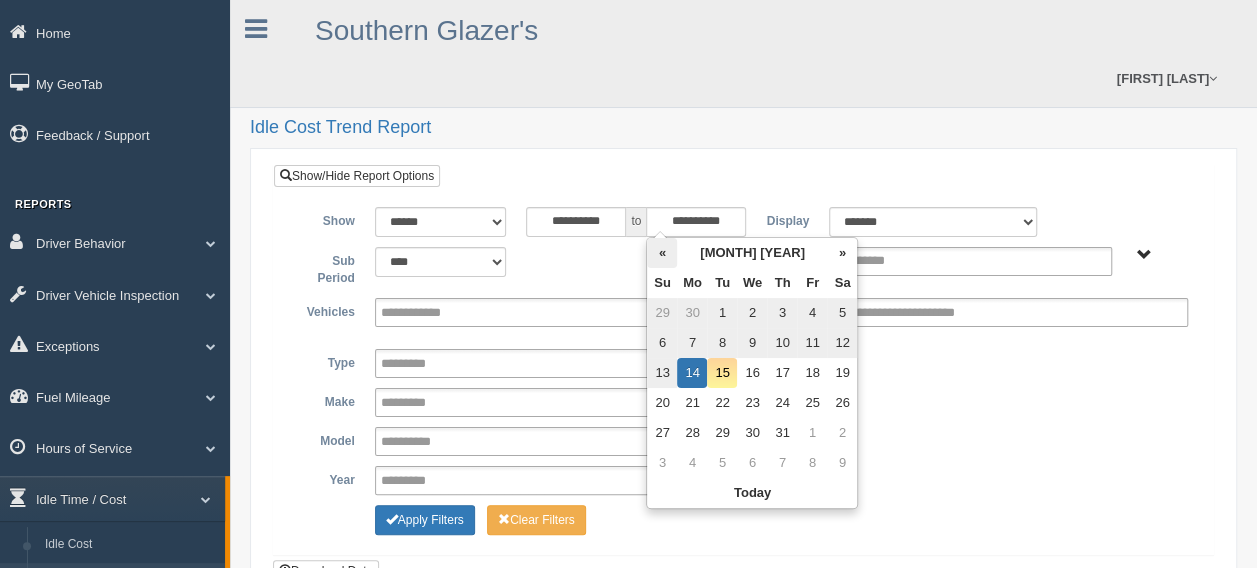 click on "«" at bounding box center (662, 253) 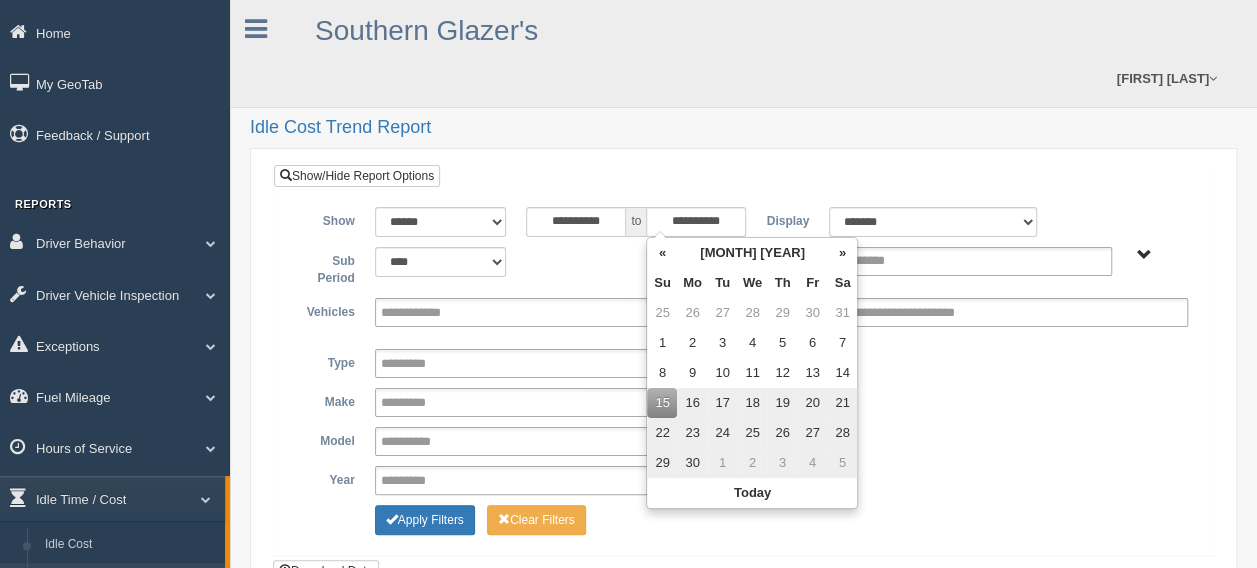 click on "21" at bounding box center [842, 403] 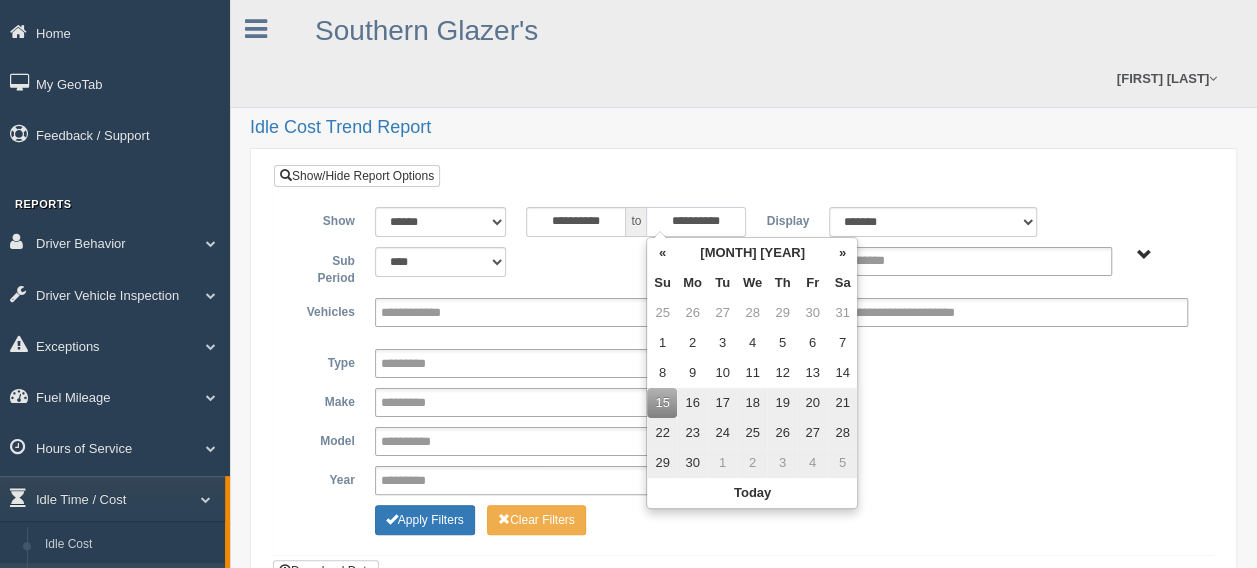 type on "**********" 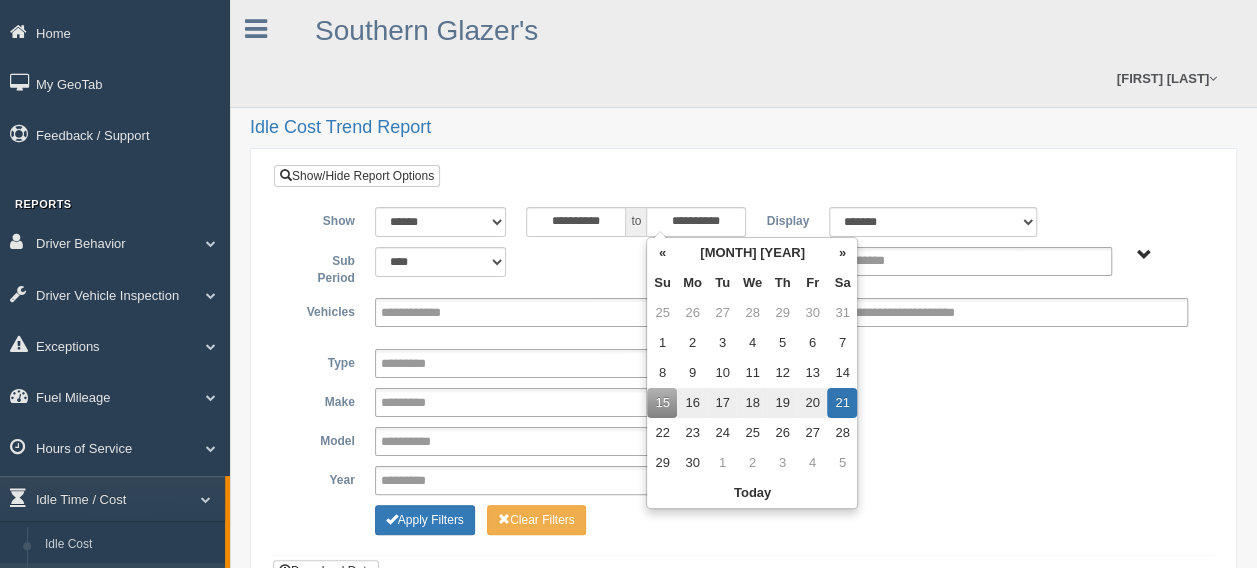 click on "**********" at bounding box center (743, 402) 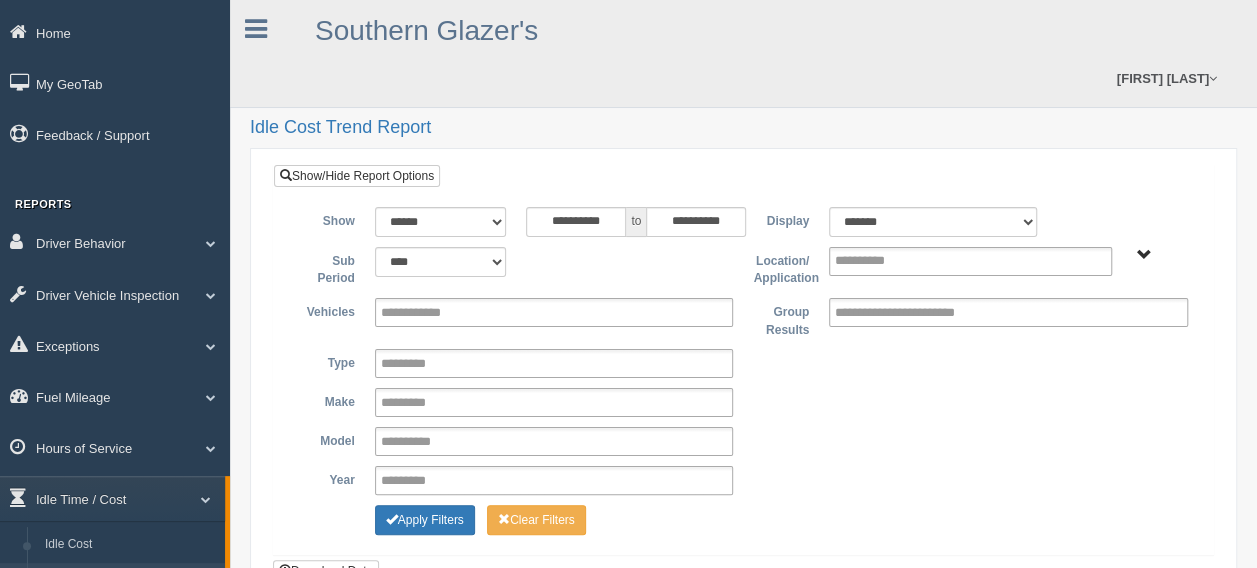 type 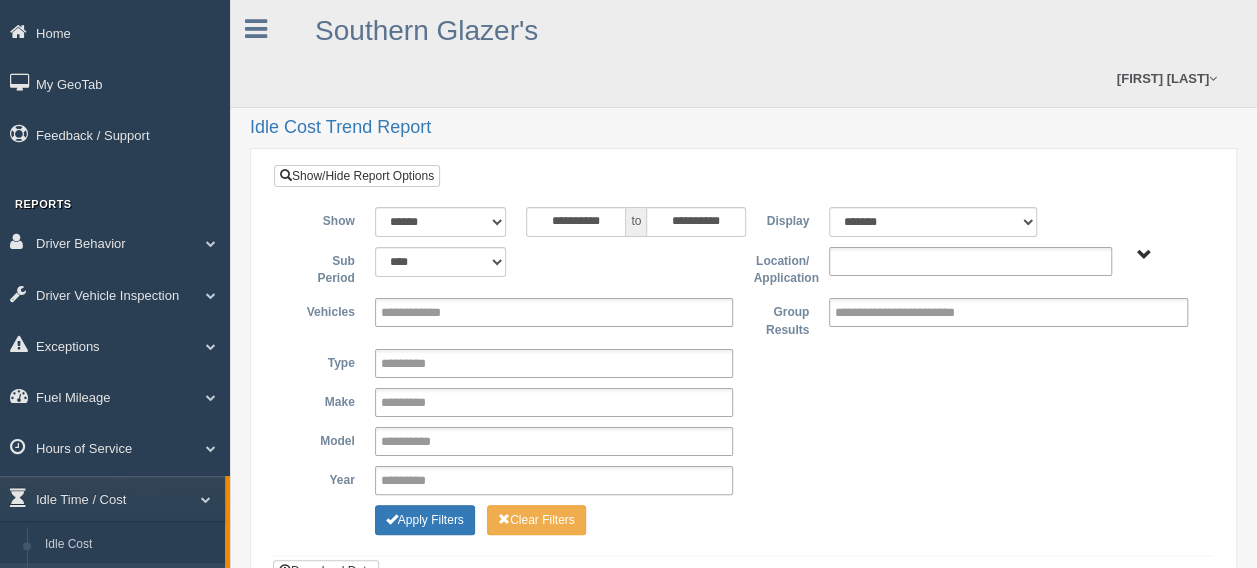click at bounding box center [878, 261] 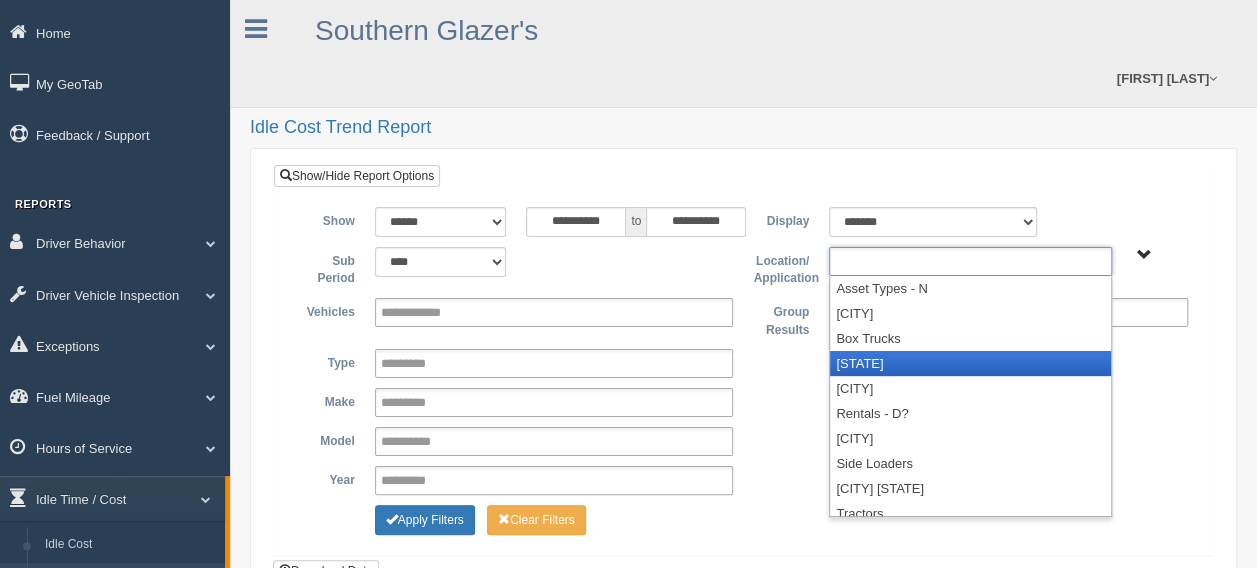 click on "Illinois" at bounding box center (970, 363) 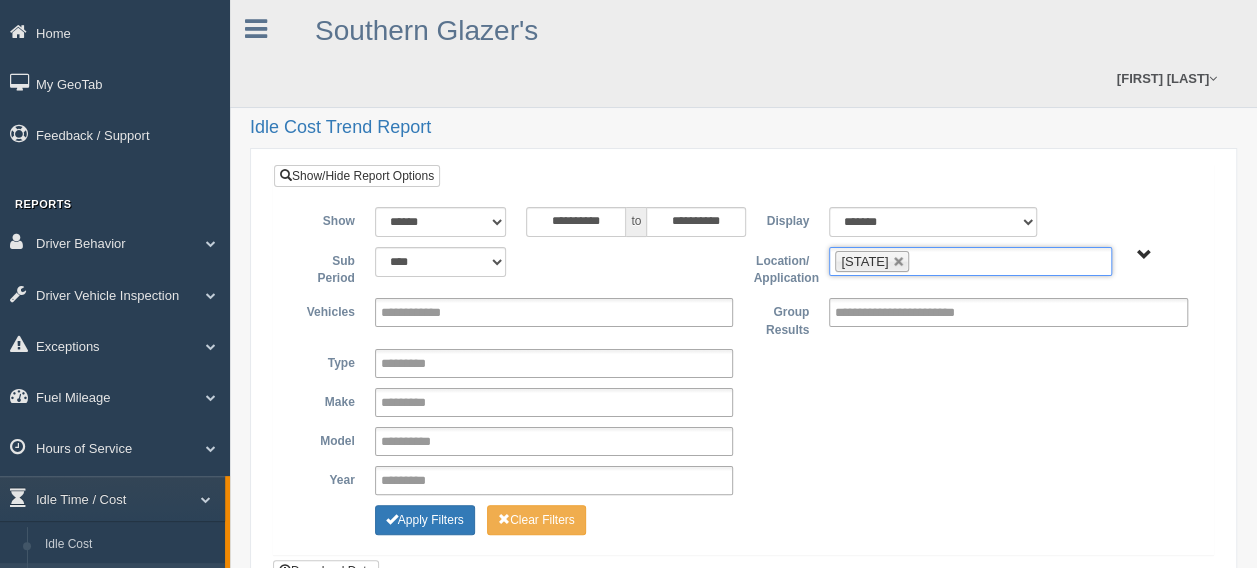 type 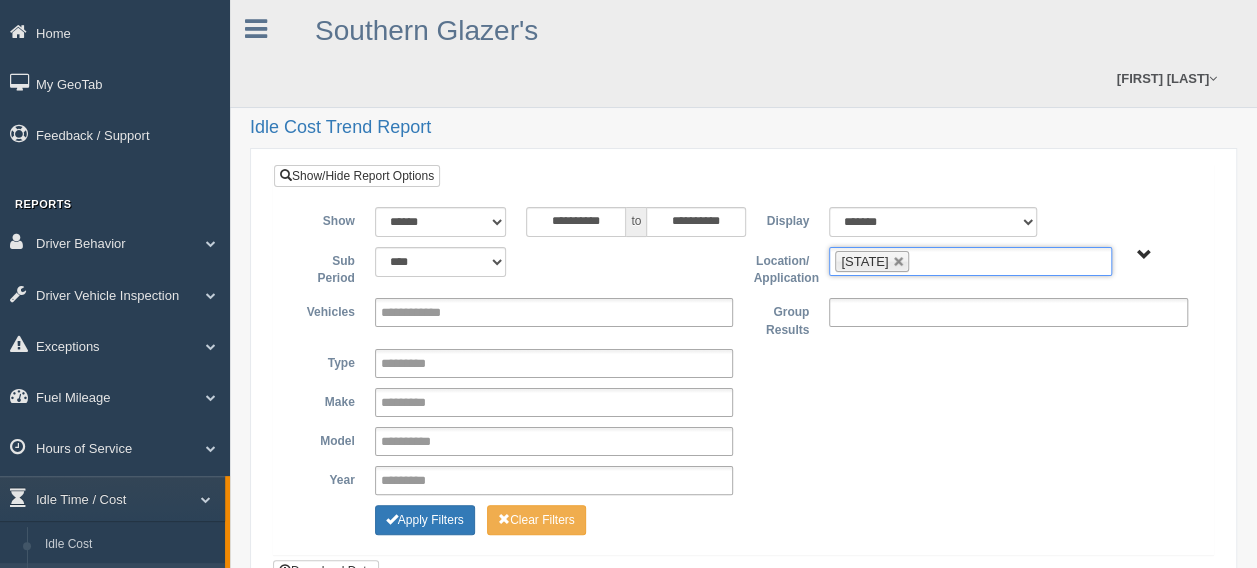 click at bounding box center [922, 312] 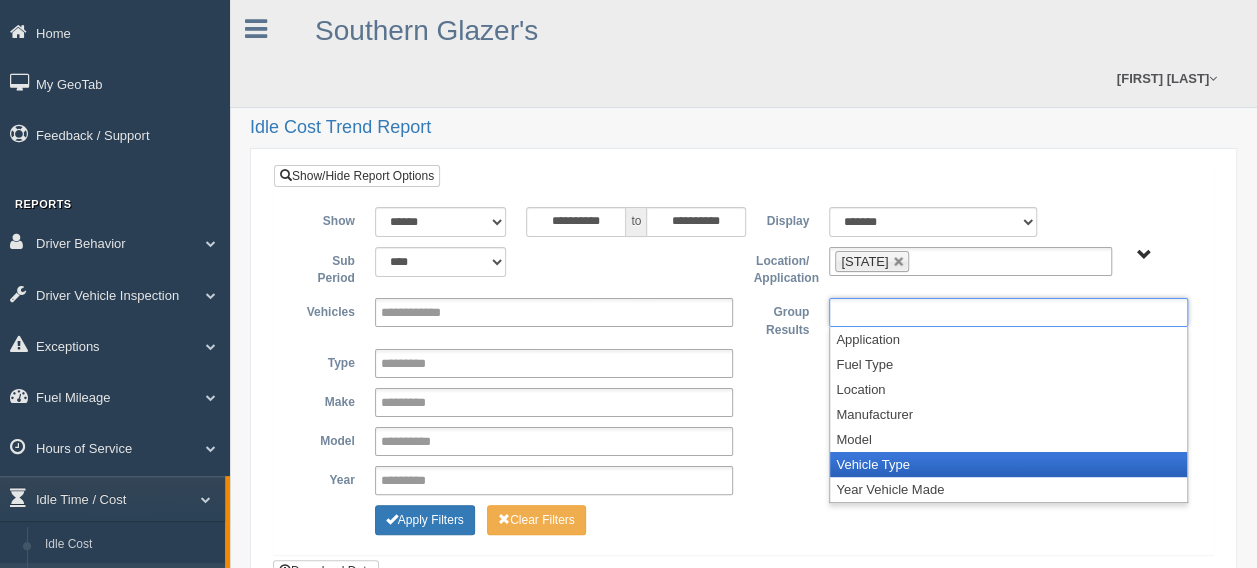 click on "Vehicle Type" at bounding box center (1008, 464) 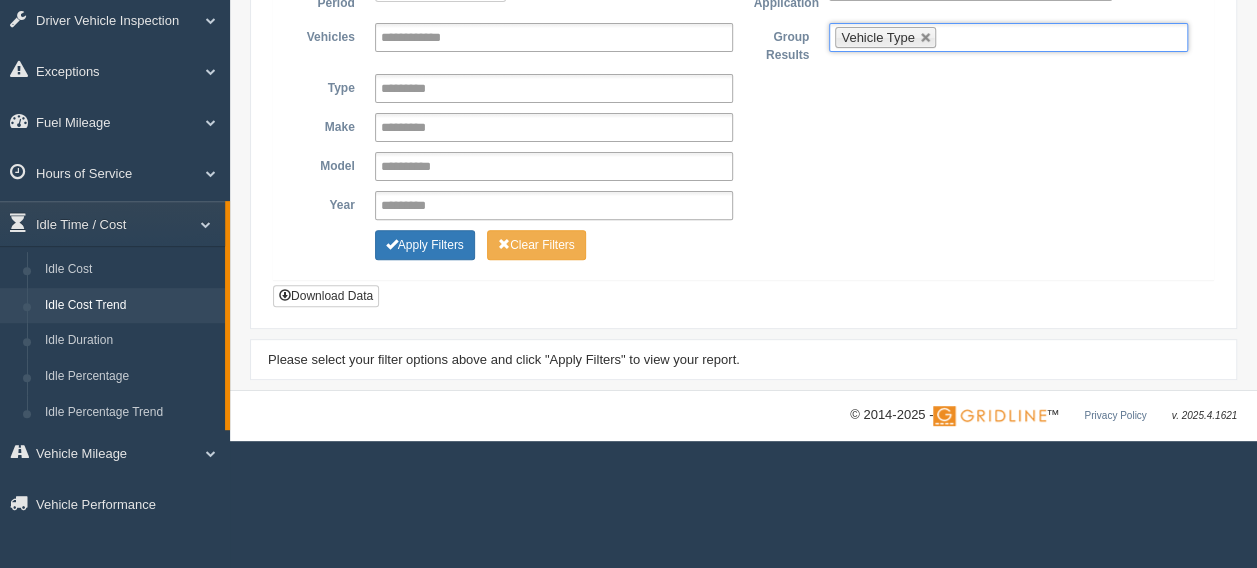 scroll, scrollTop: 78, scrollLeft: 0, axis: vertical 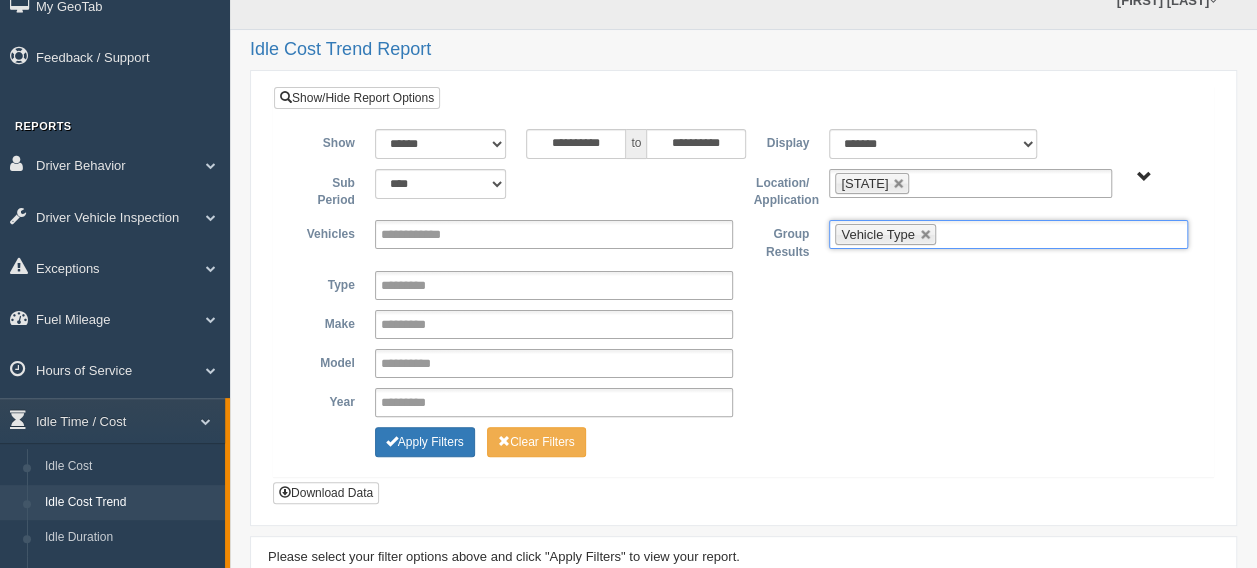 click at bounding box center (953, 234) 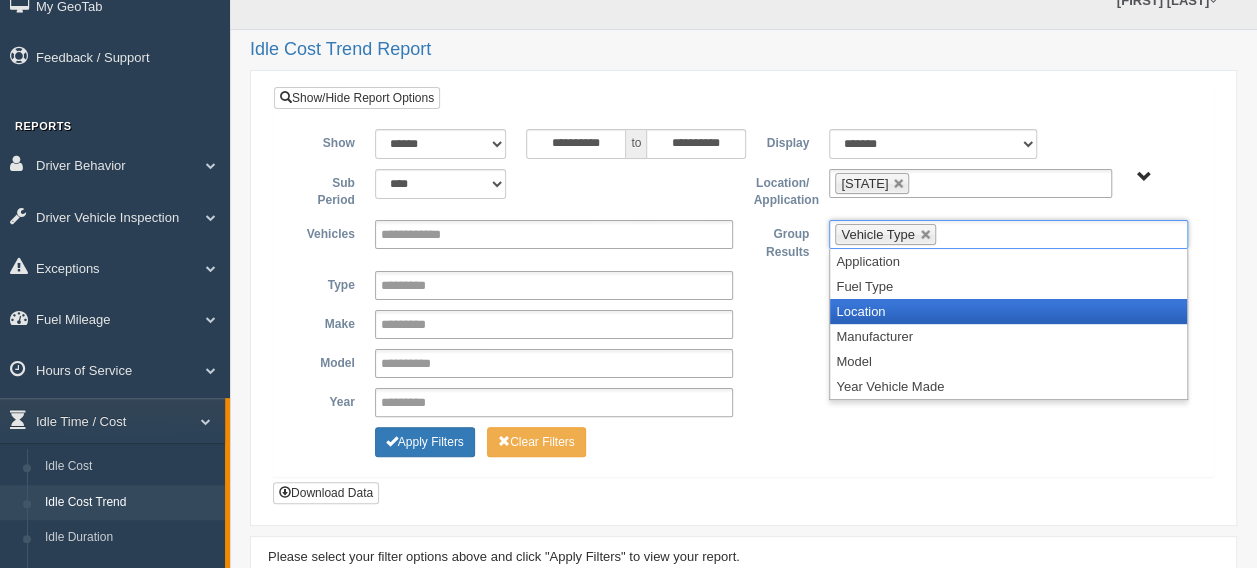 click on "Location" at bounding box center (1008, 311) 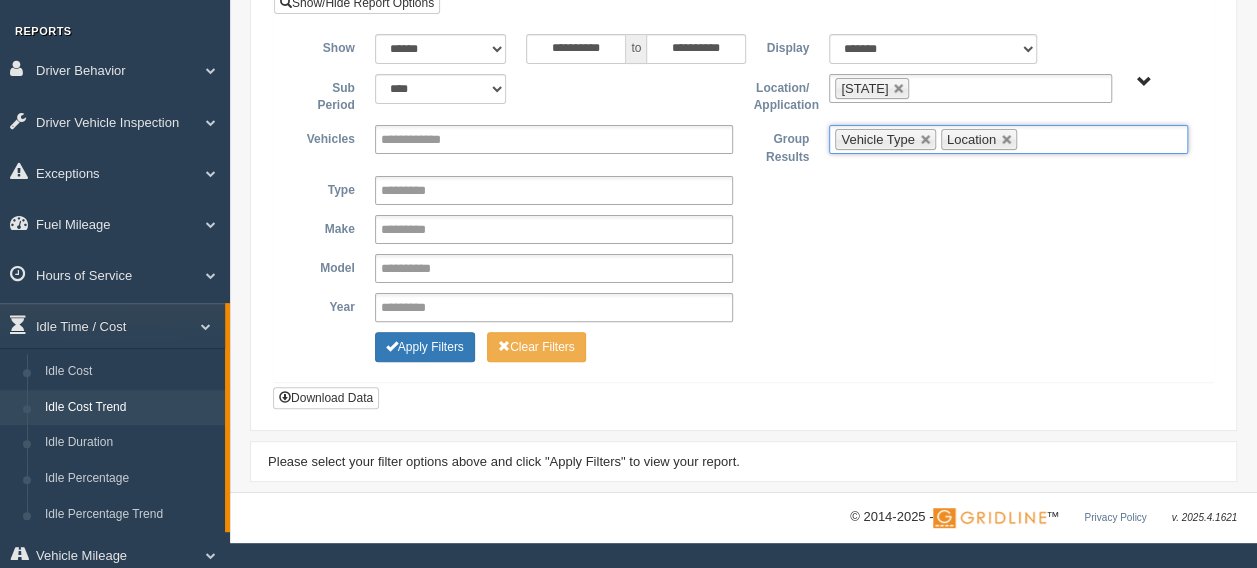 scroll, scrollTop: 278, scrollLeft: 0, axis: vertical 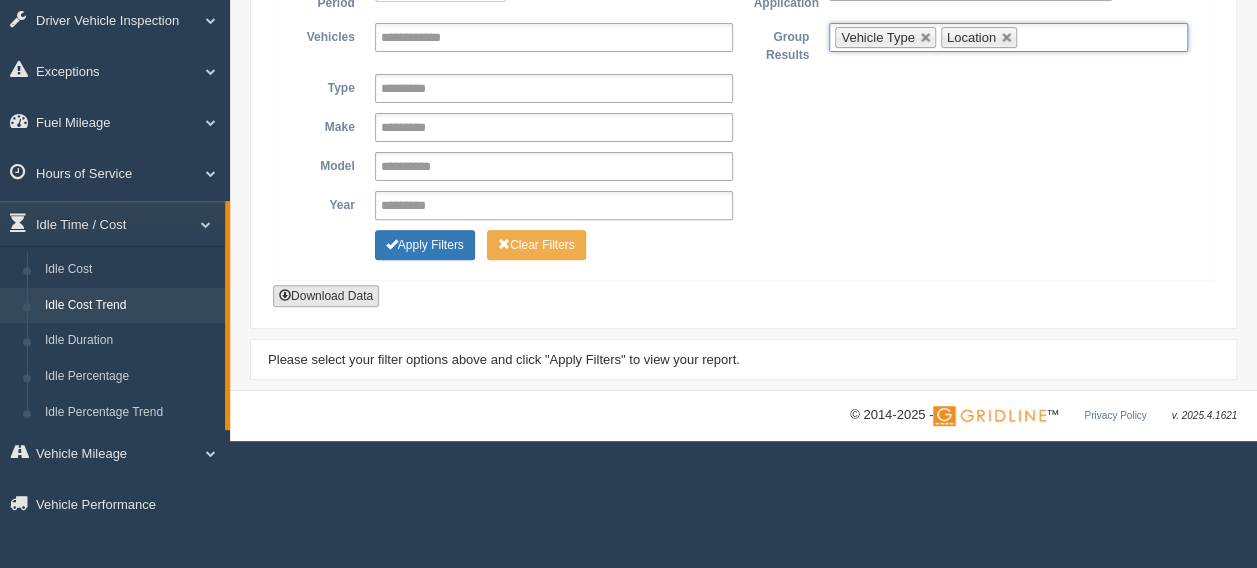 click on "Download Data" at bounding box center (326, 296) 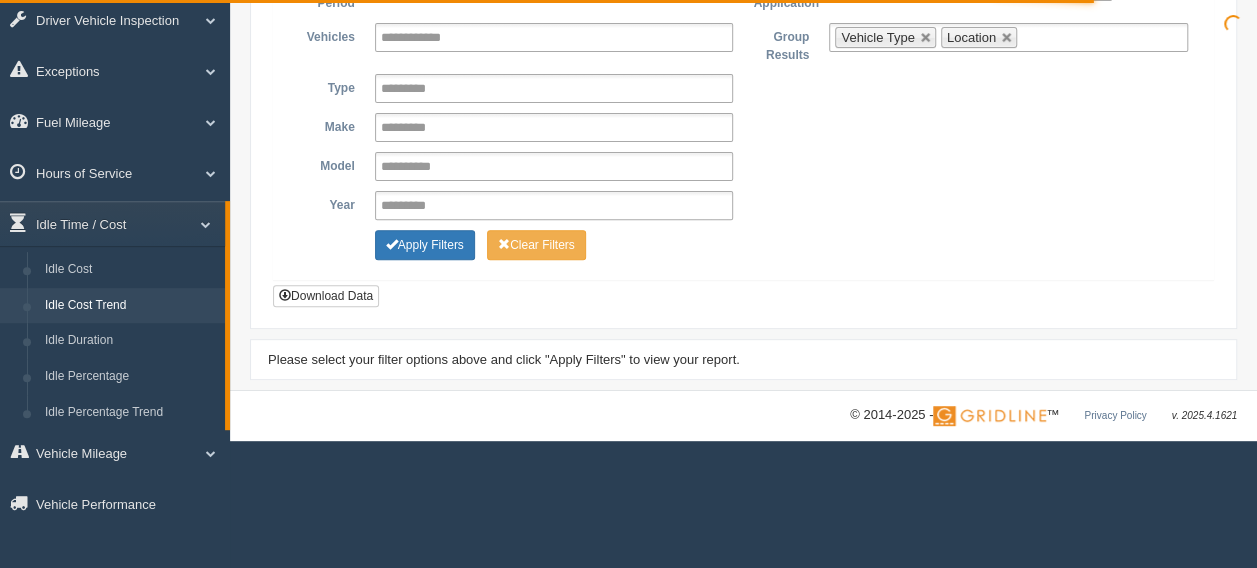 click on "**********" at bounding box center (743, 98) 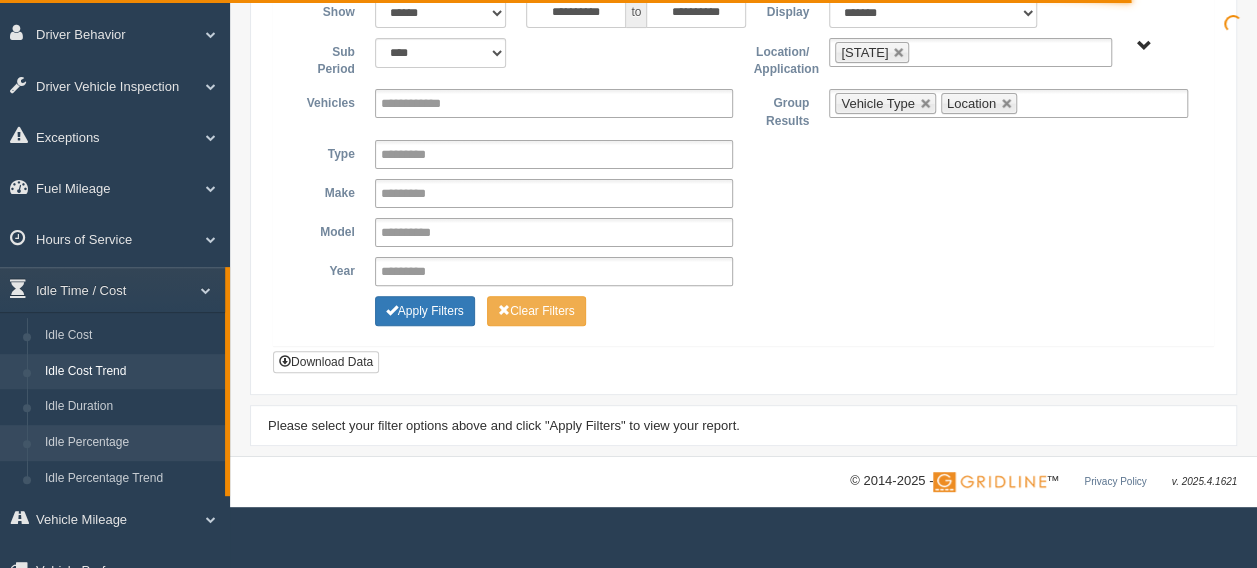 scroll, scrollTop: 178, scrollLeft: 0, axis: vertical 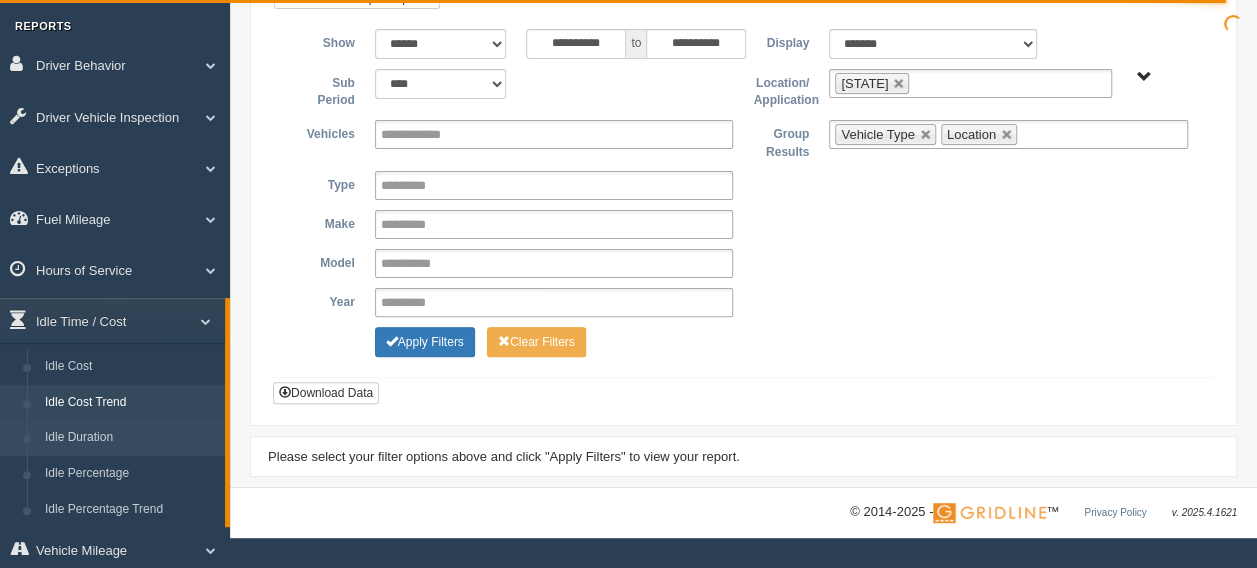 click on "Idle Duration" at bounding box center [130, 438] 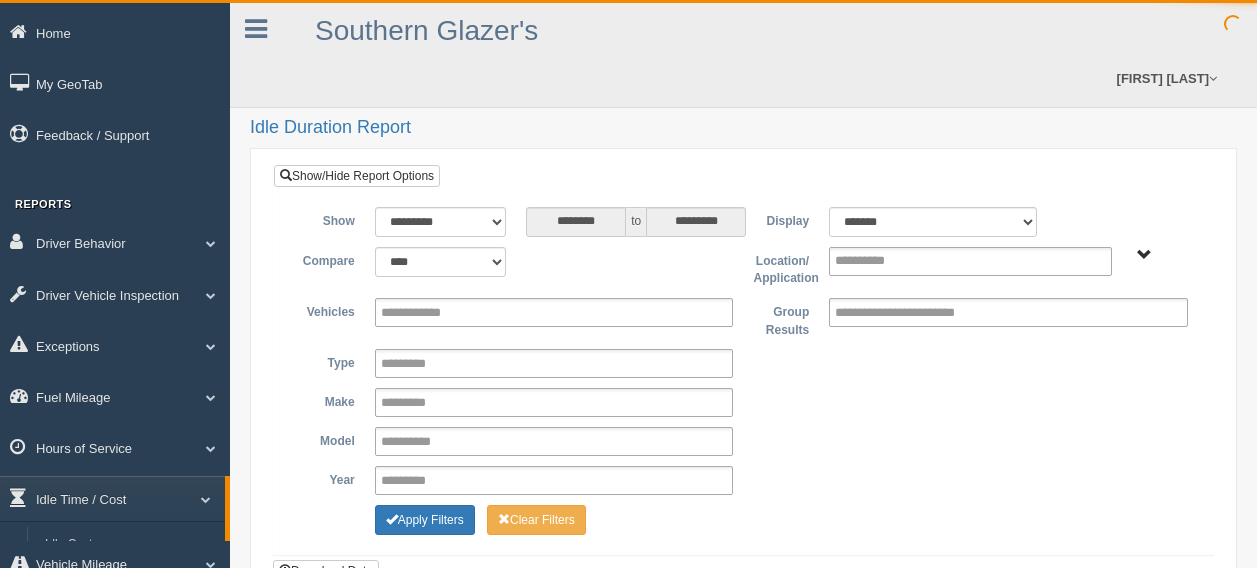 scroll, scrollTop: 0, scrollLeft: 0, axis: both 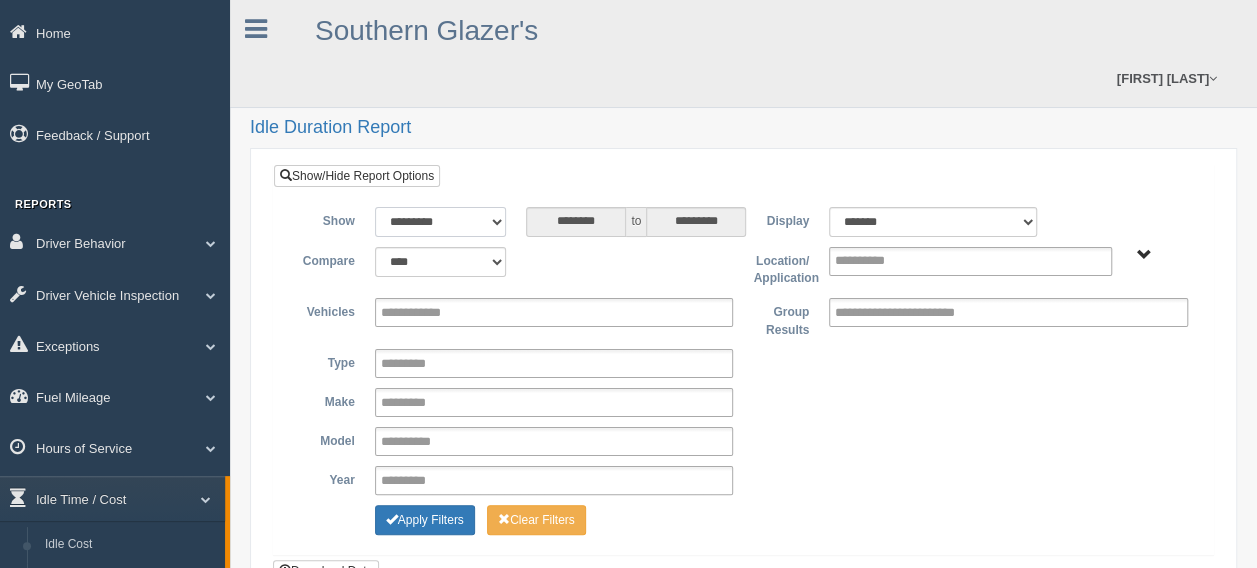 click on "**********" at bounding box center [441, 222] 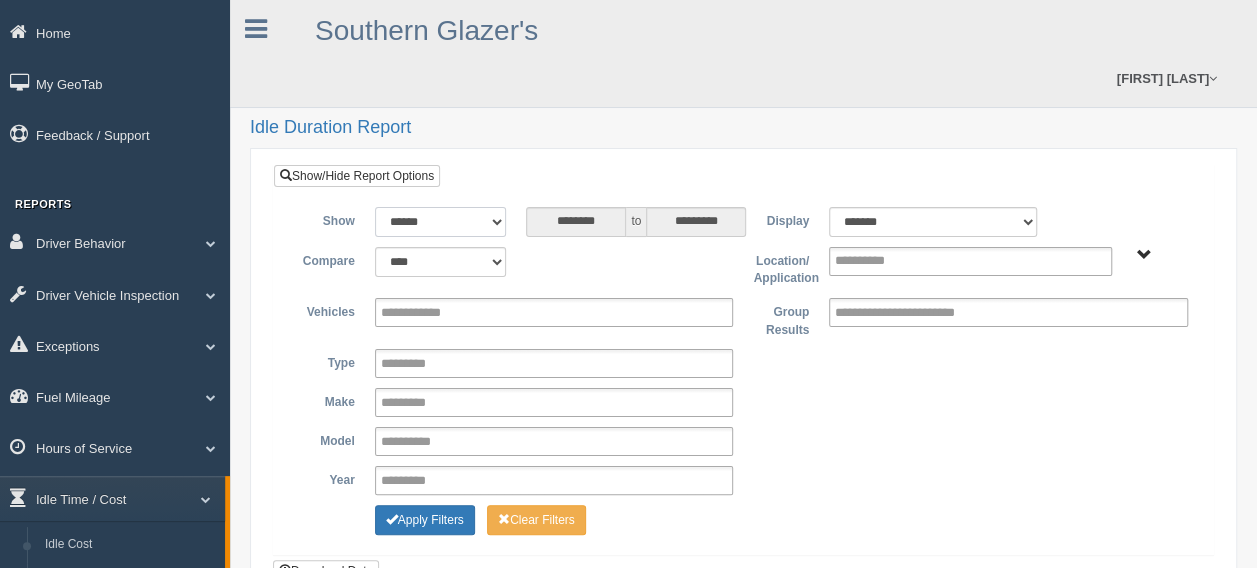 click on "**********" at bounding box center (441, 222) 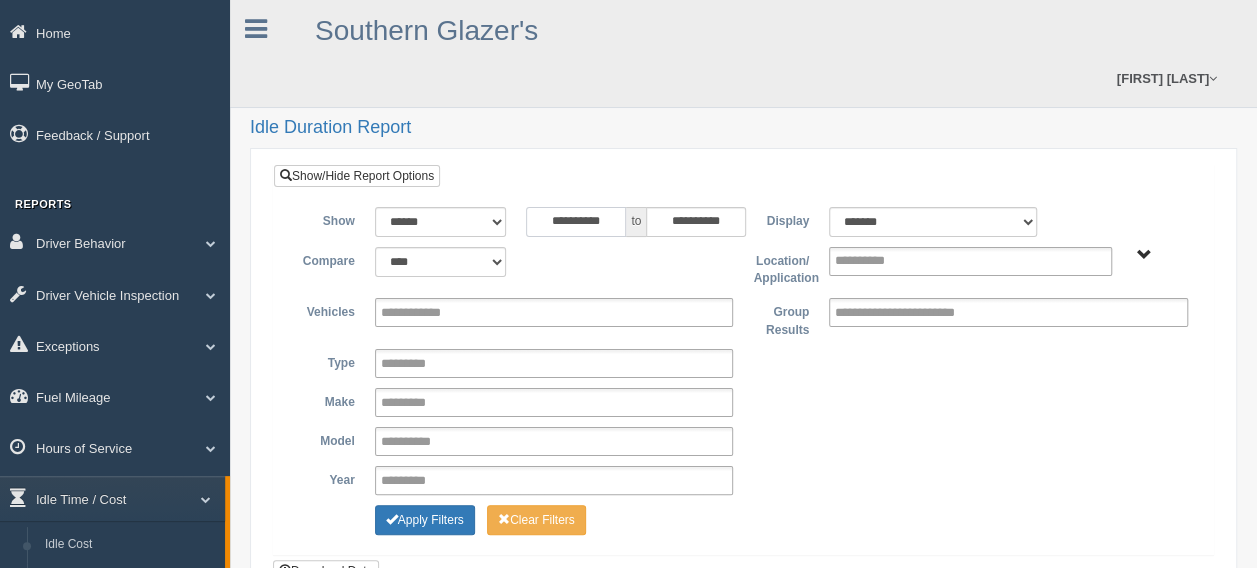 click on "**********" at bounding box center [576, 222] 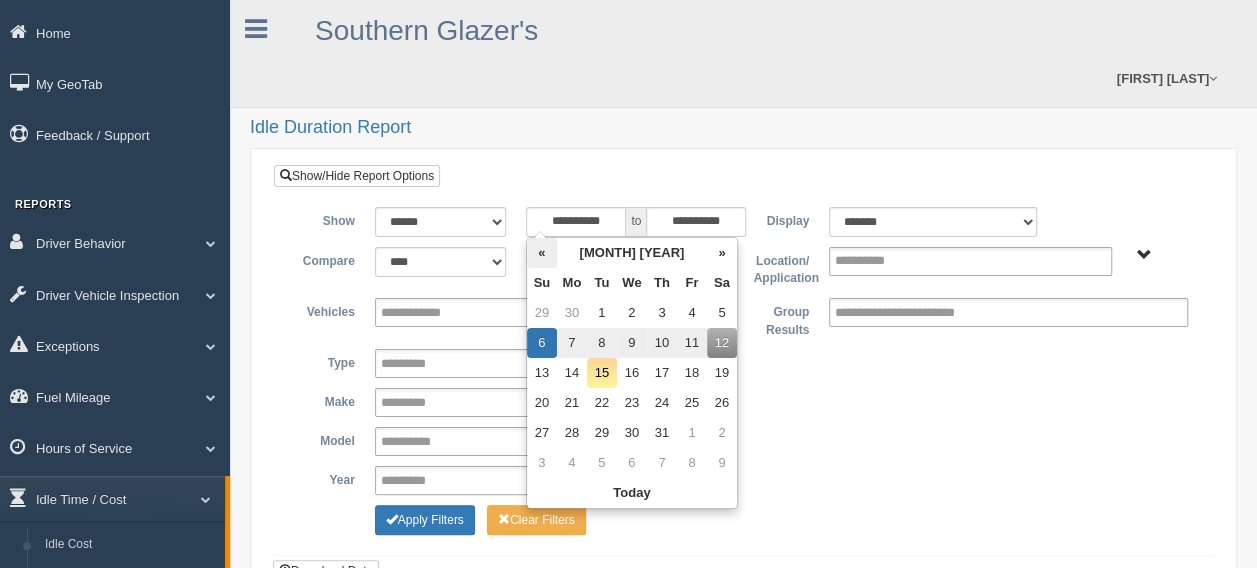 click on "«" at bounding box center (542, 253) 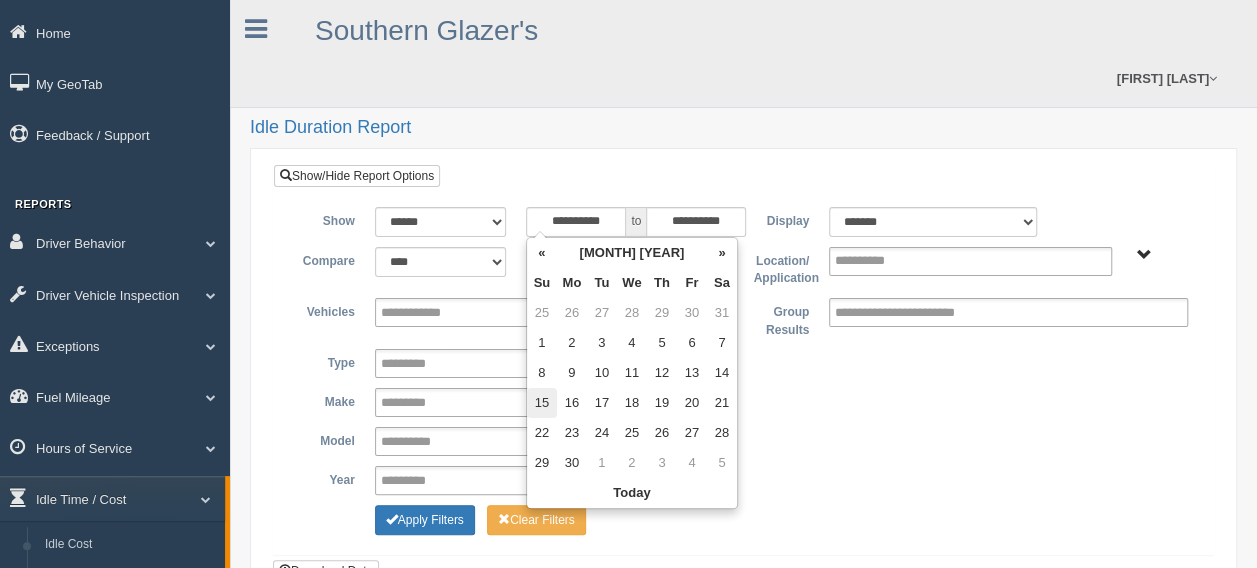 click on "15" at bounding box center (542, 403) 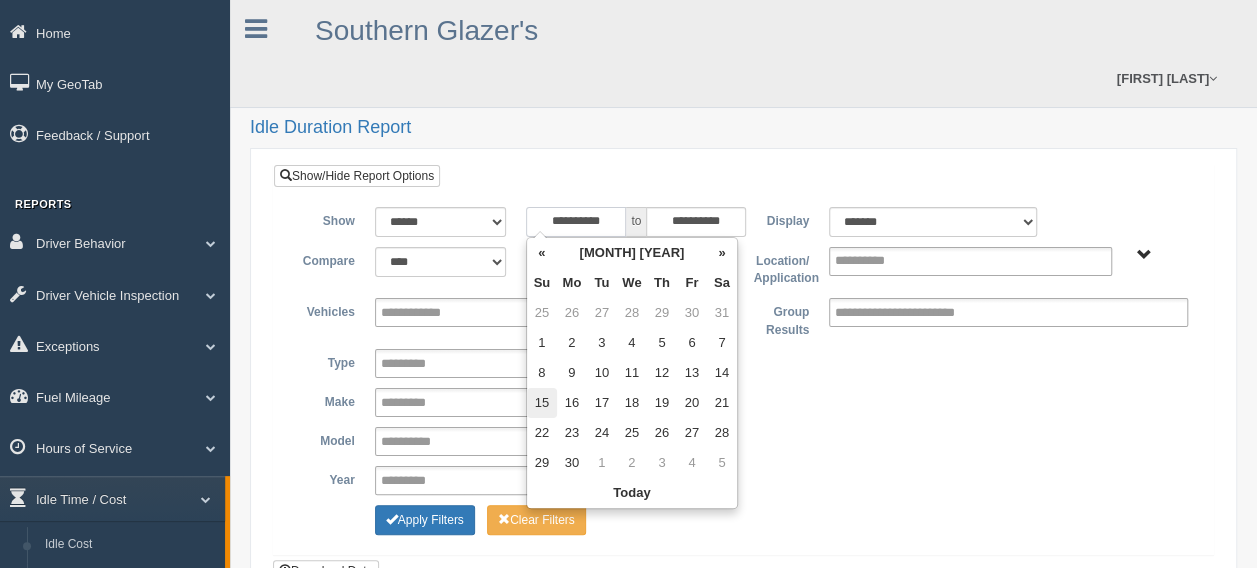 type on "**********" 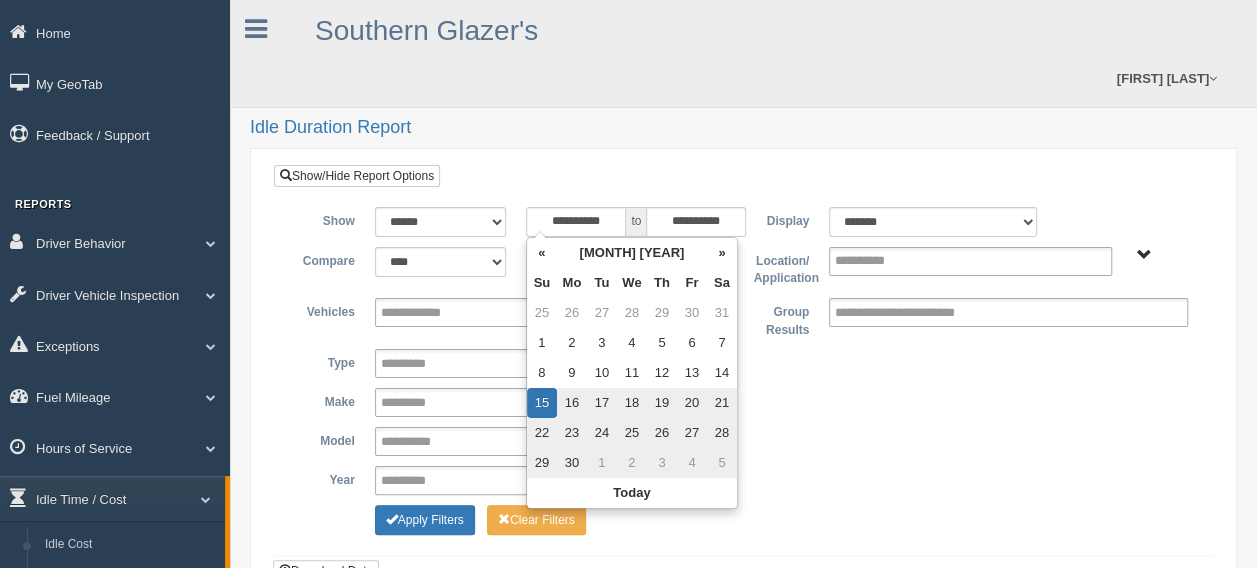 click on "**********" at bounding box center [743, 373] 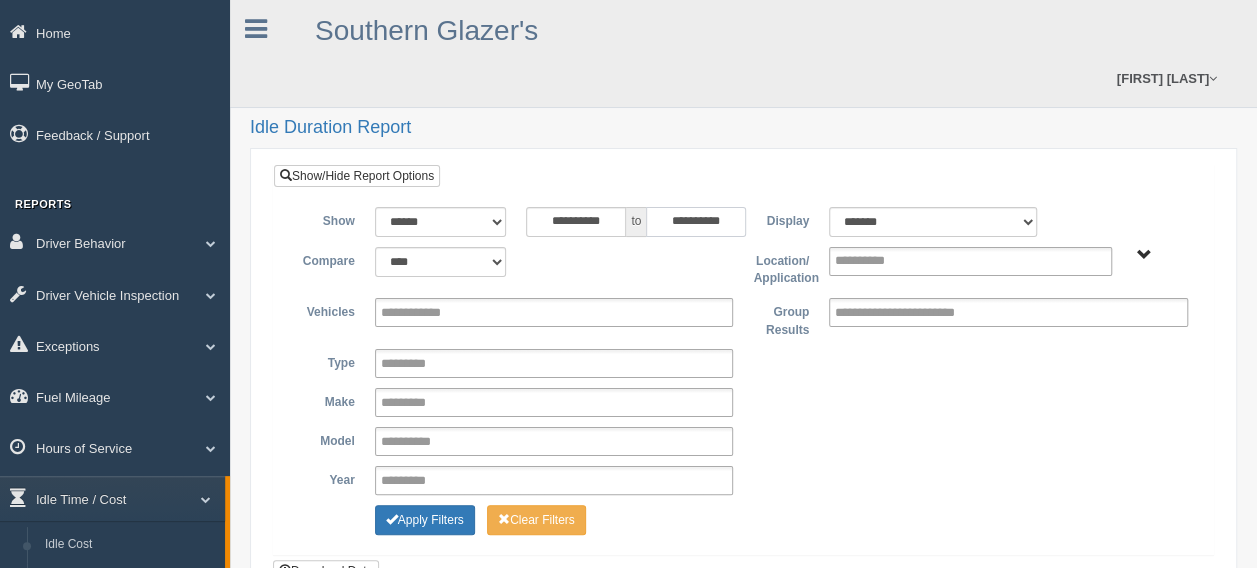 click on "**********" at bounding box center (696, 222) 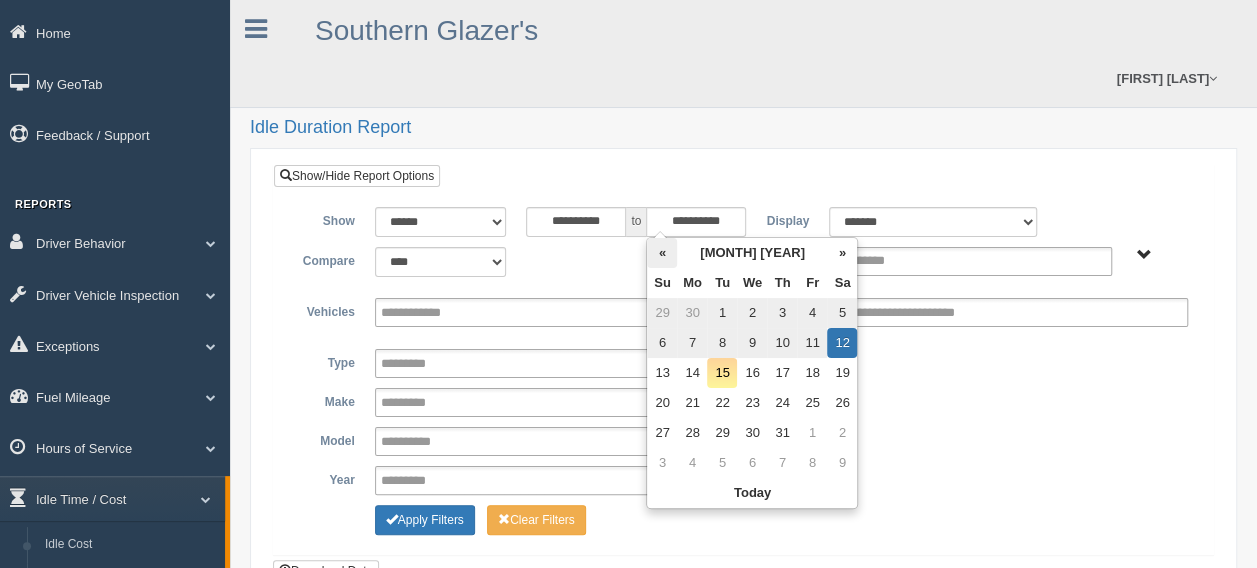 click on "«" at bounding box center [662, 253] 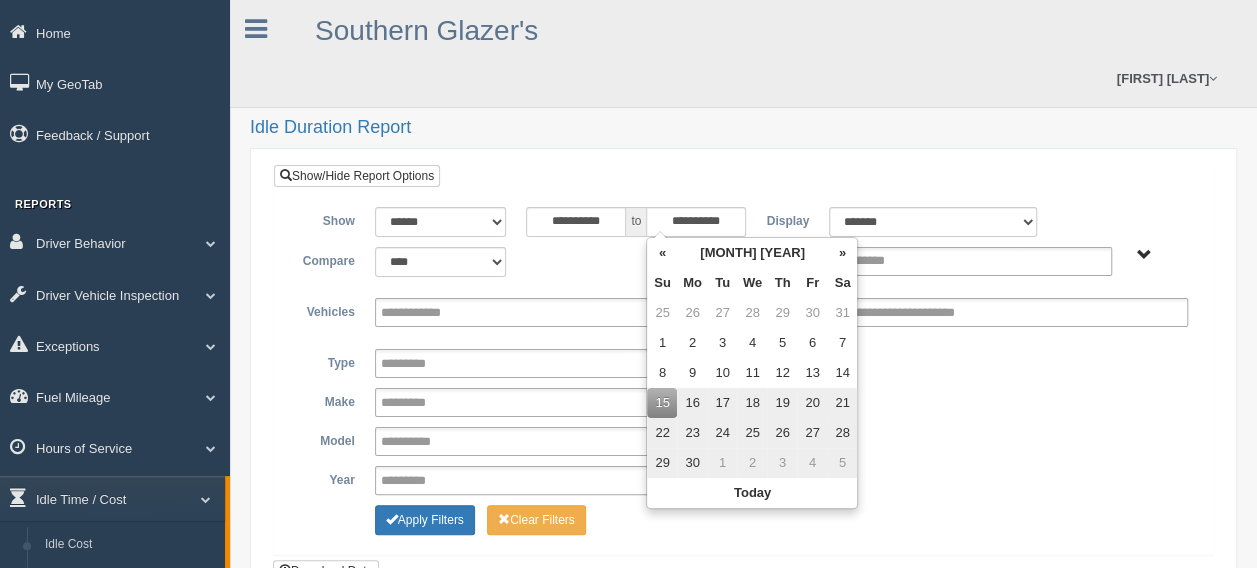 click on "21" at bounding box center [842, 403] 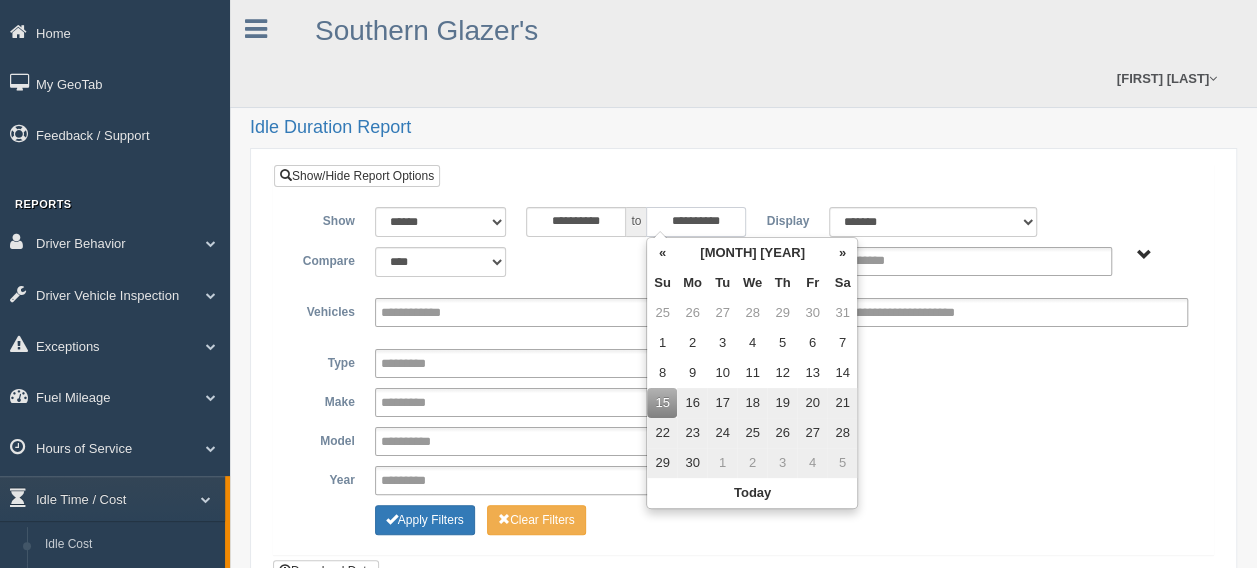 type on "**********" 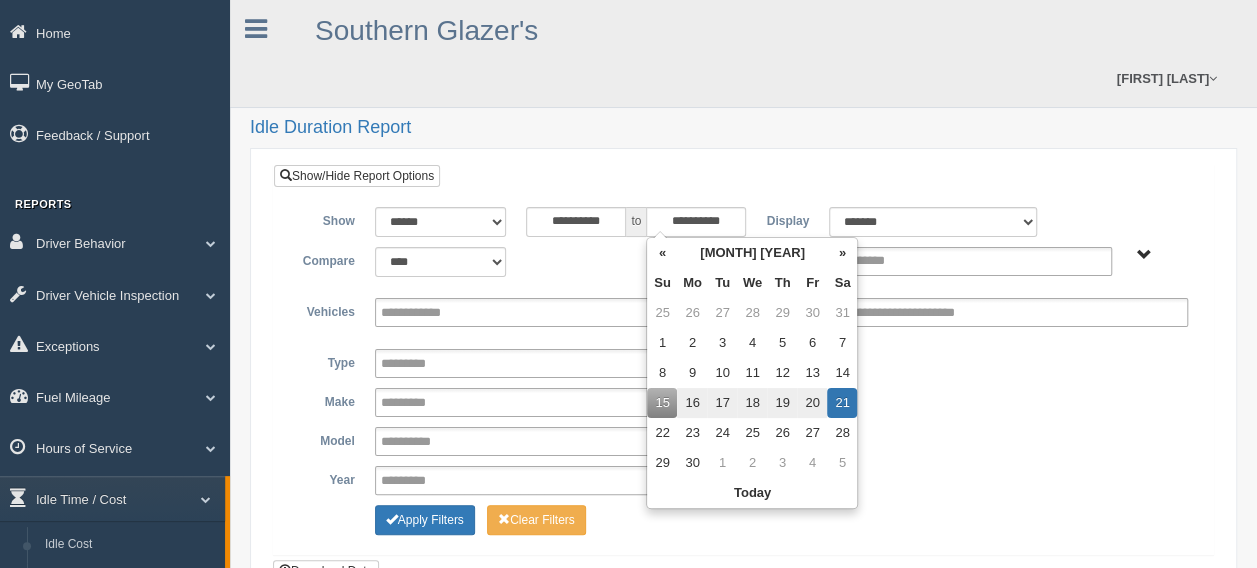 click on "21" at bounding box center (842, 403) 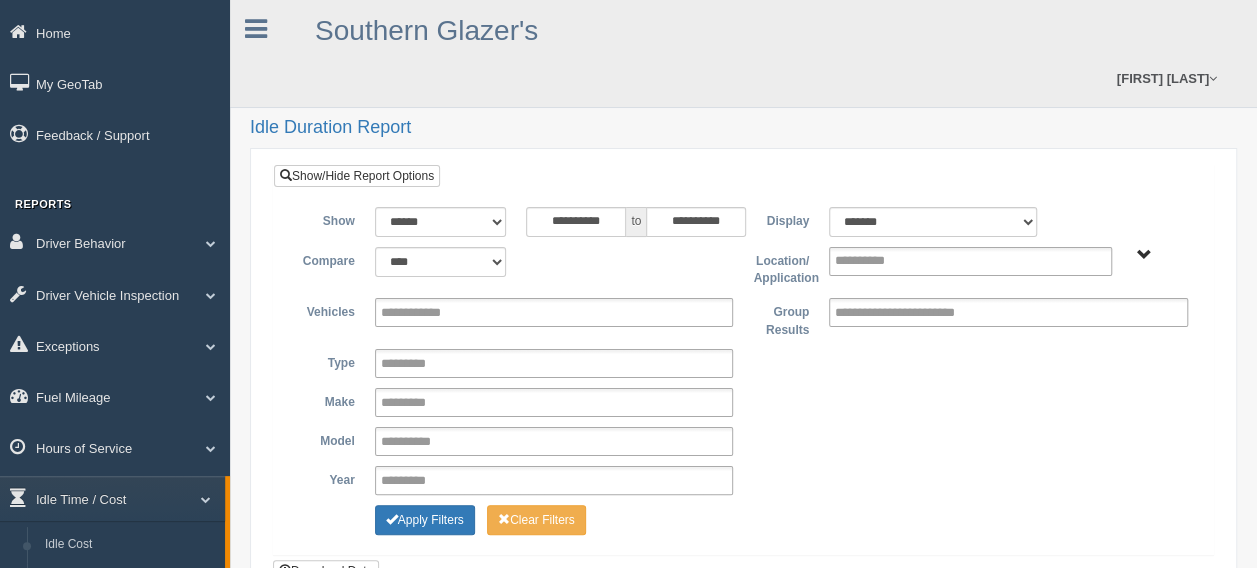 type 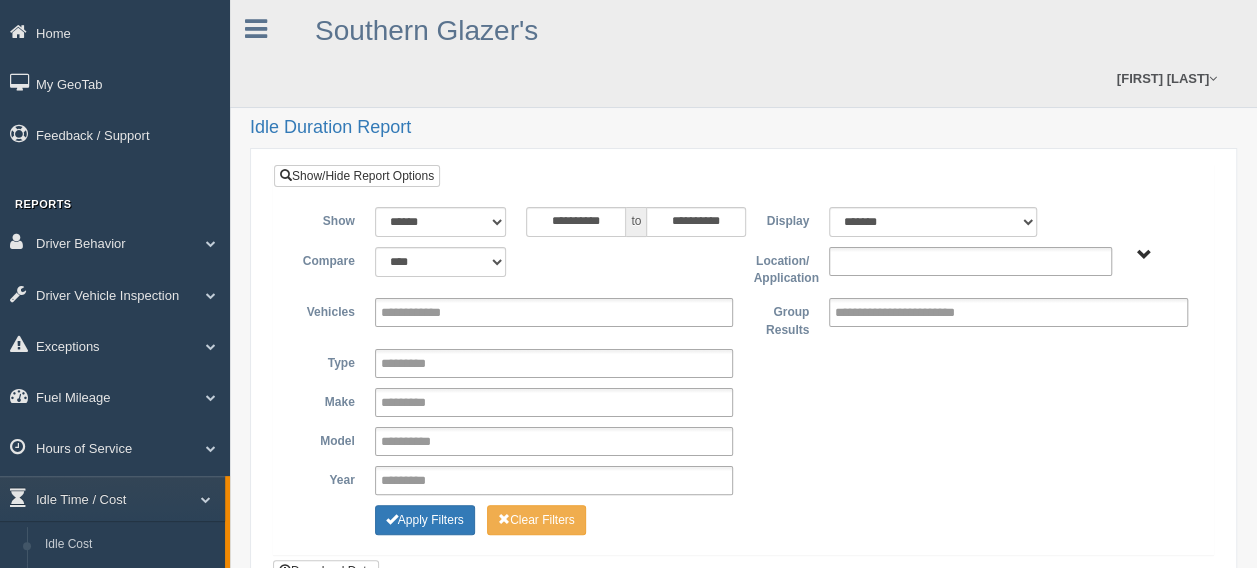 click at bounding box center (970, 261) 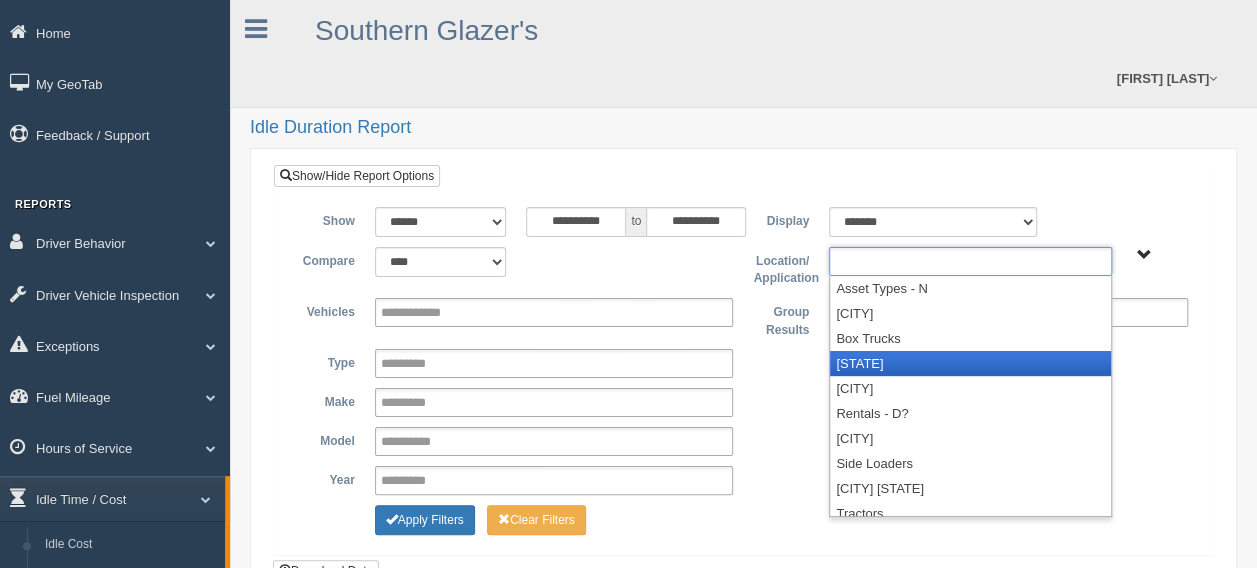 click on "[STATE]" at bounding box center (970, 363) 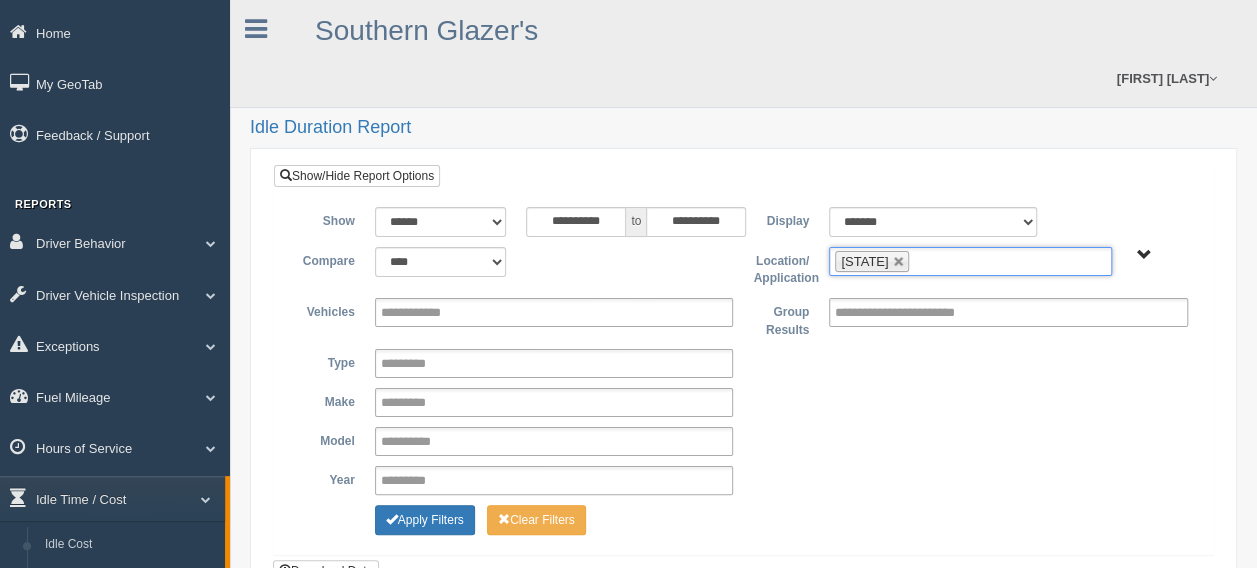 type 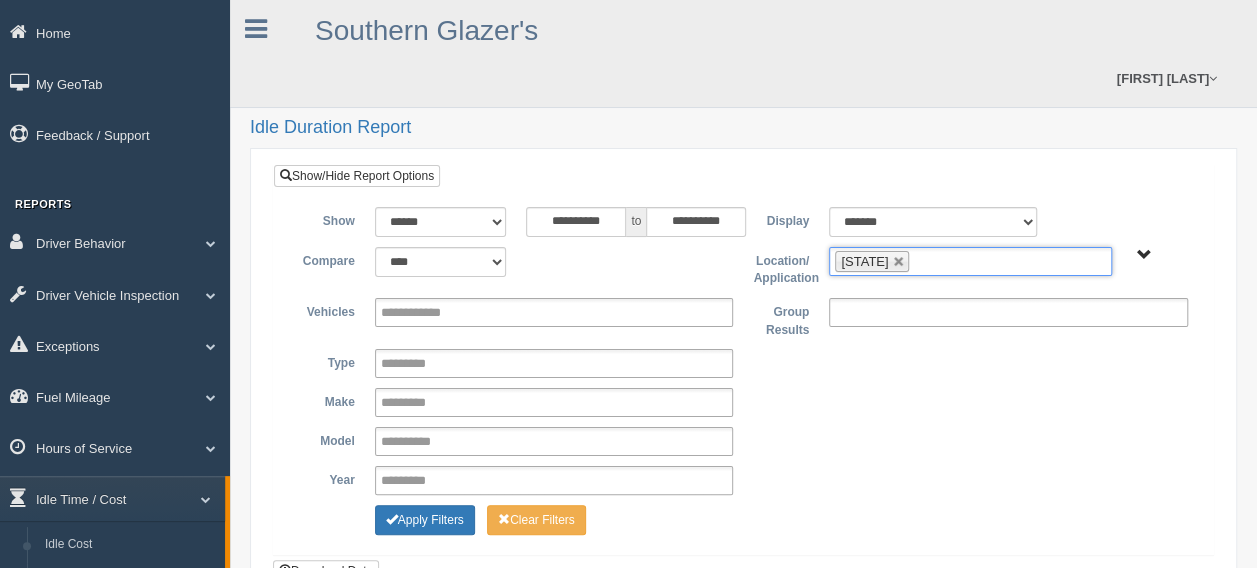 click at bounding box center (922, 312) 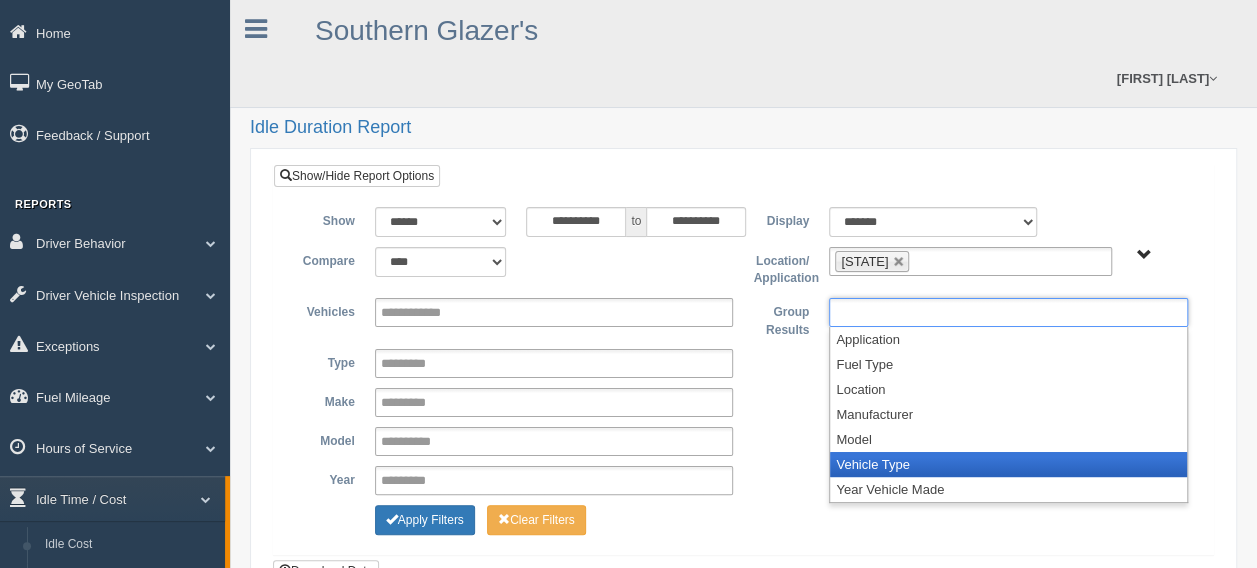 click on "Vehicle Type" at bounding box center [1008, 464] 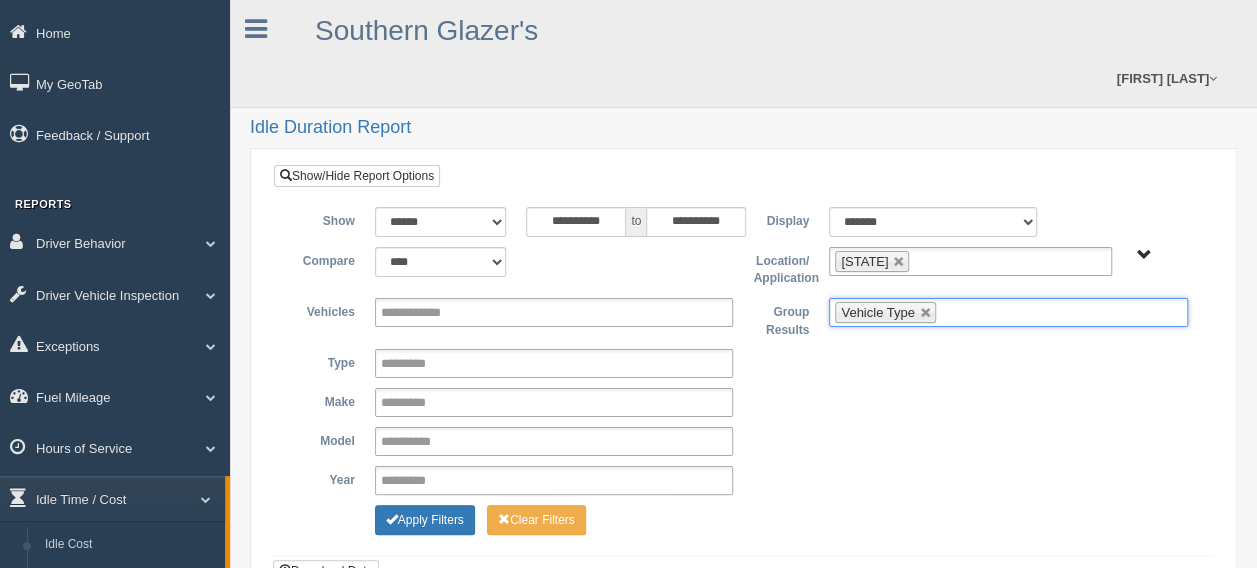 click at bounding box center [953, 312] 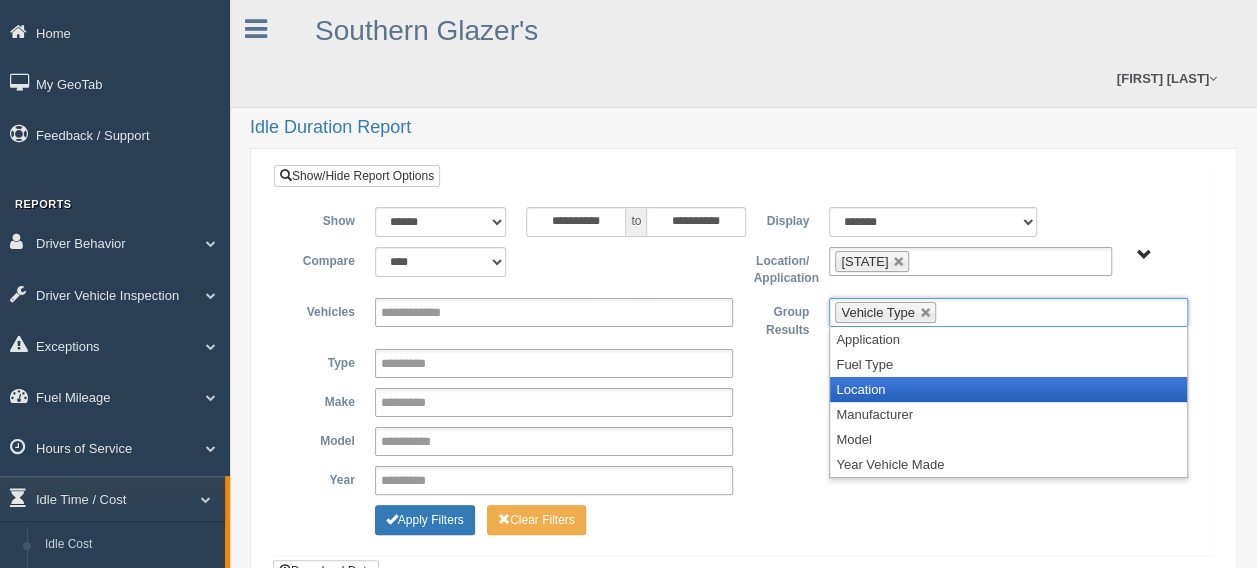 click on "Location" at bounding box center (1008, 389) 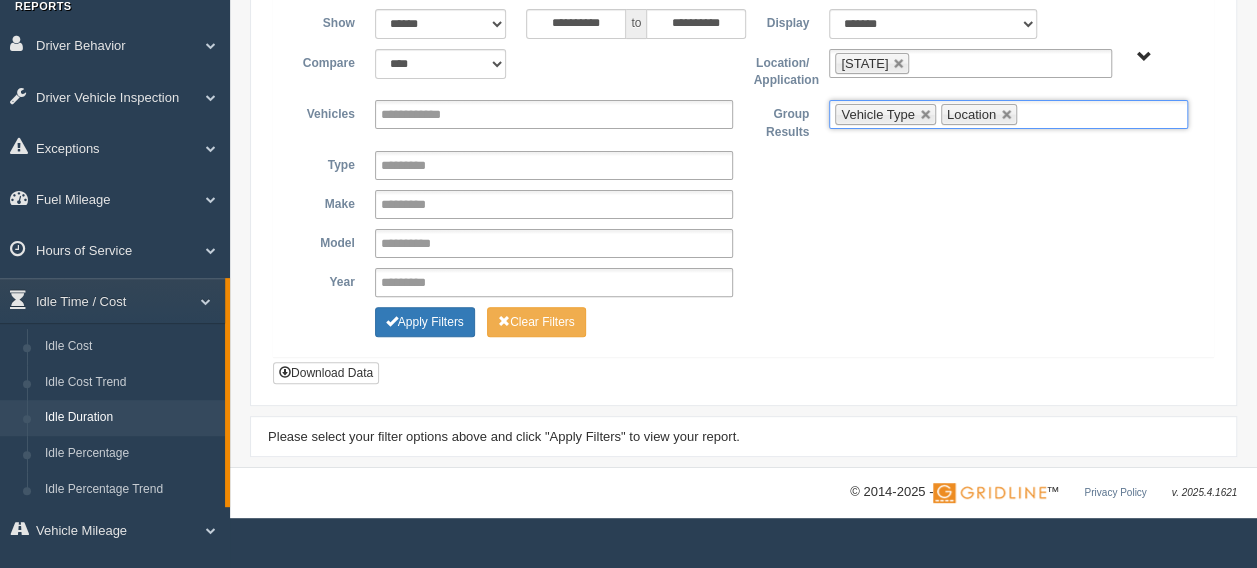 scroll, scrollTop: 200, scrollLeft: 0, axis: vertical 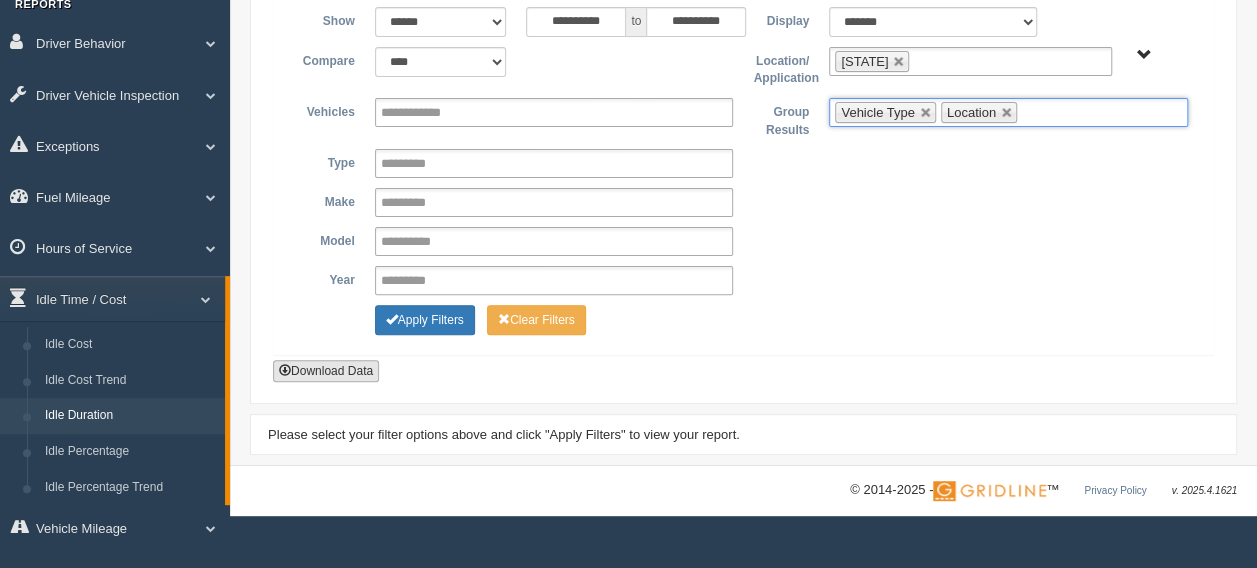 click on "Download Data" at bounding box center [326, 371] 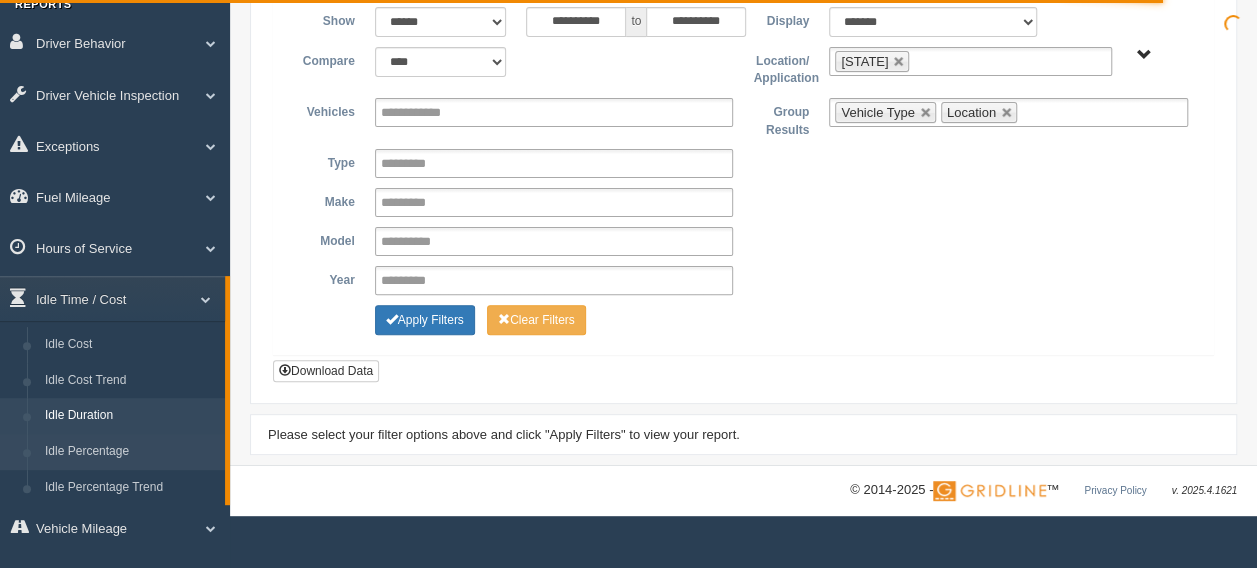 click on "Idle Percentage" at bounding box center [130, 452] 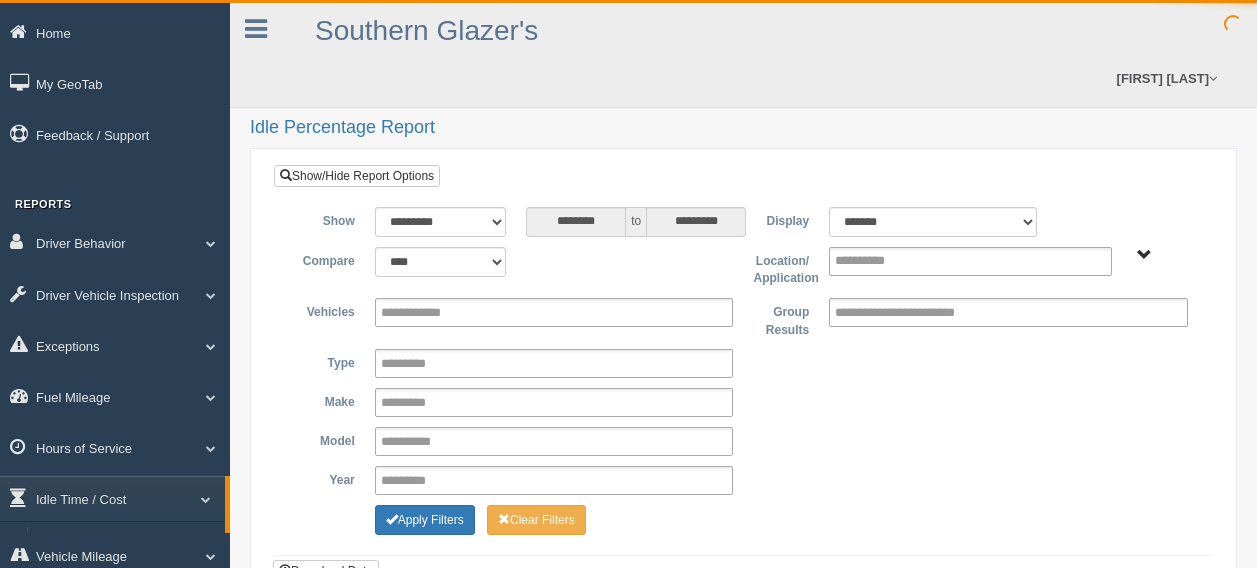 scroll, scrollTop: 0, scrollLeft: 0, axis: both 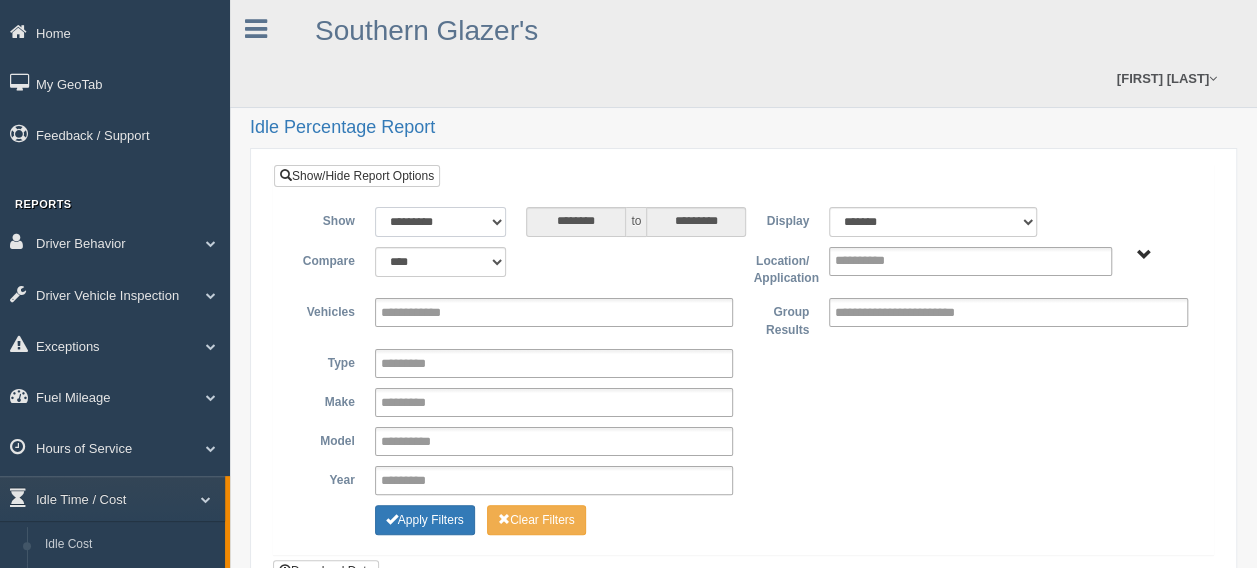 click on "**********" at bounding box center (441, 222) 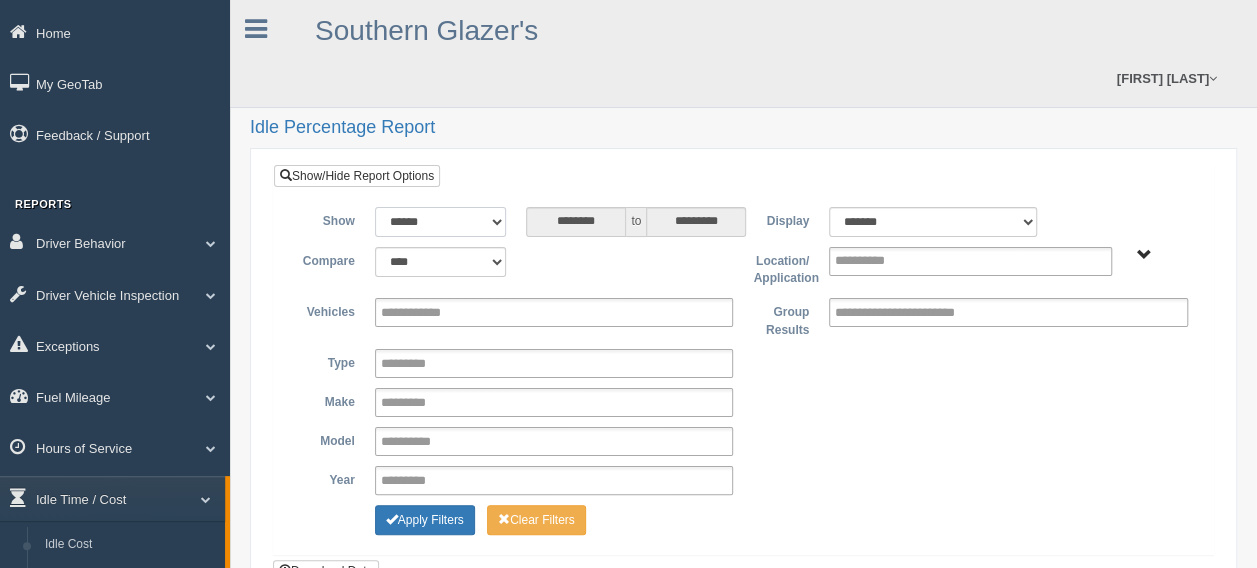 click on "**********" at bounding box center [441, 222] 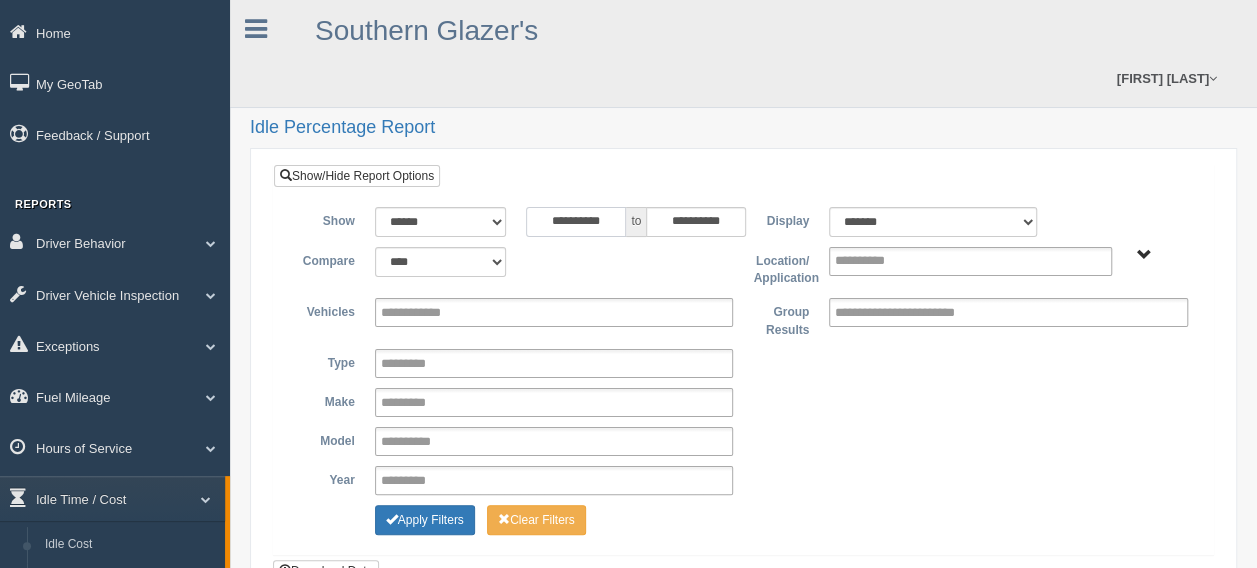 click on "**********" at bounding box center [576, 222] 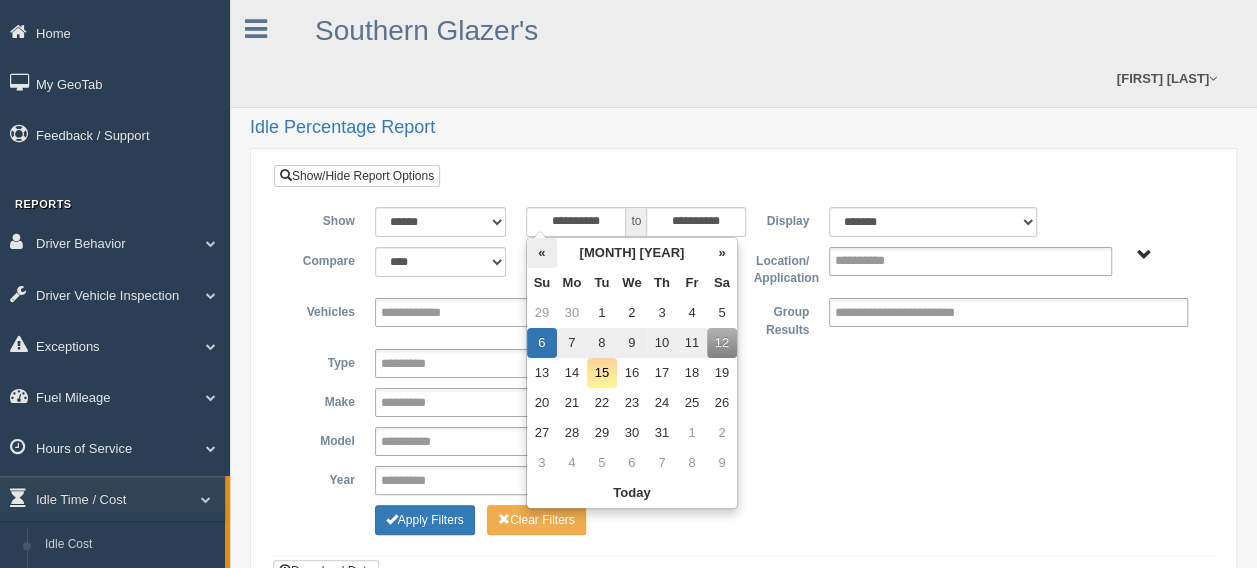 click on "«" at bounding box center (542, 253) 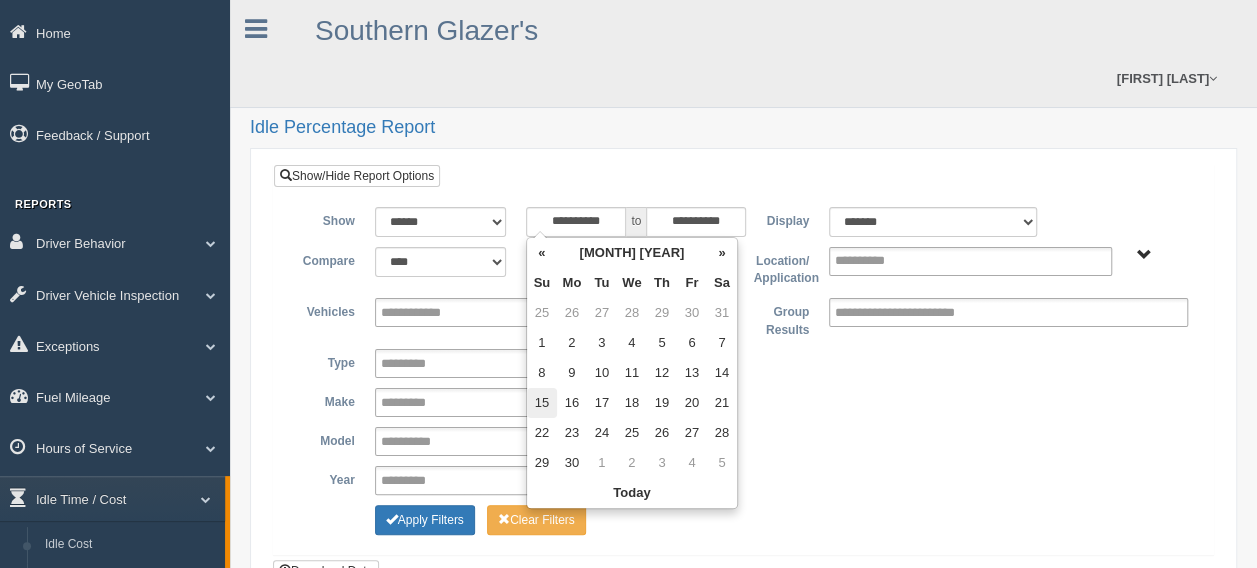 click on "15" at bounding box center [542, 403] 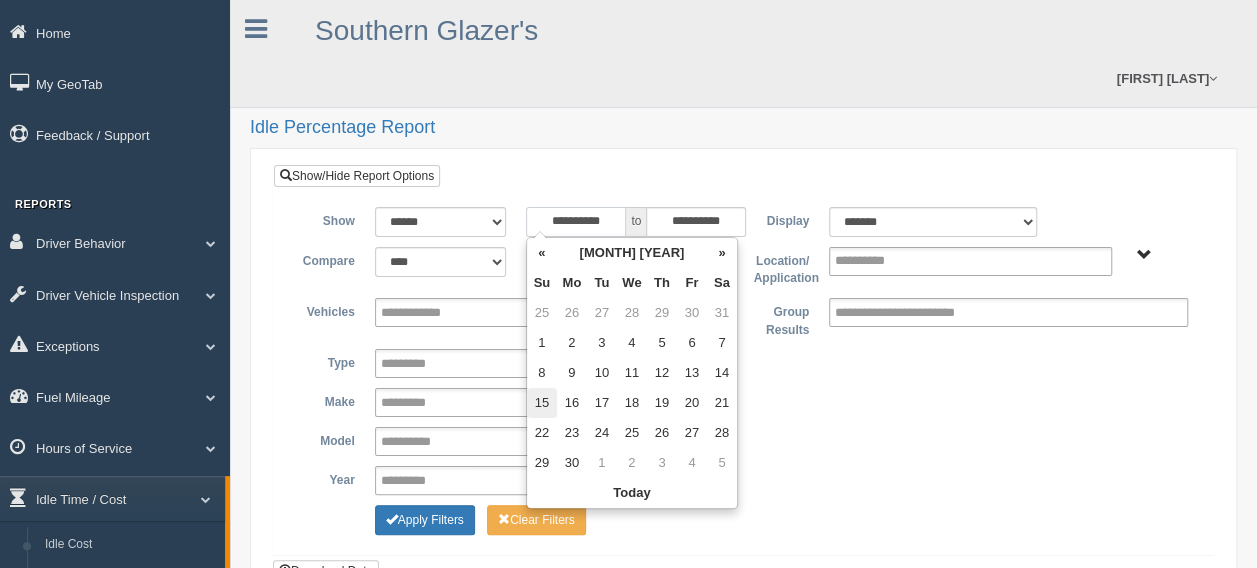 type on "**********" 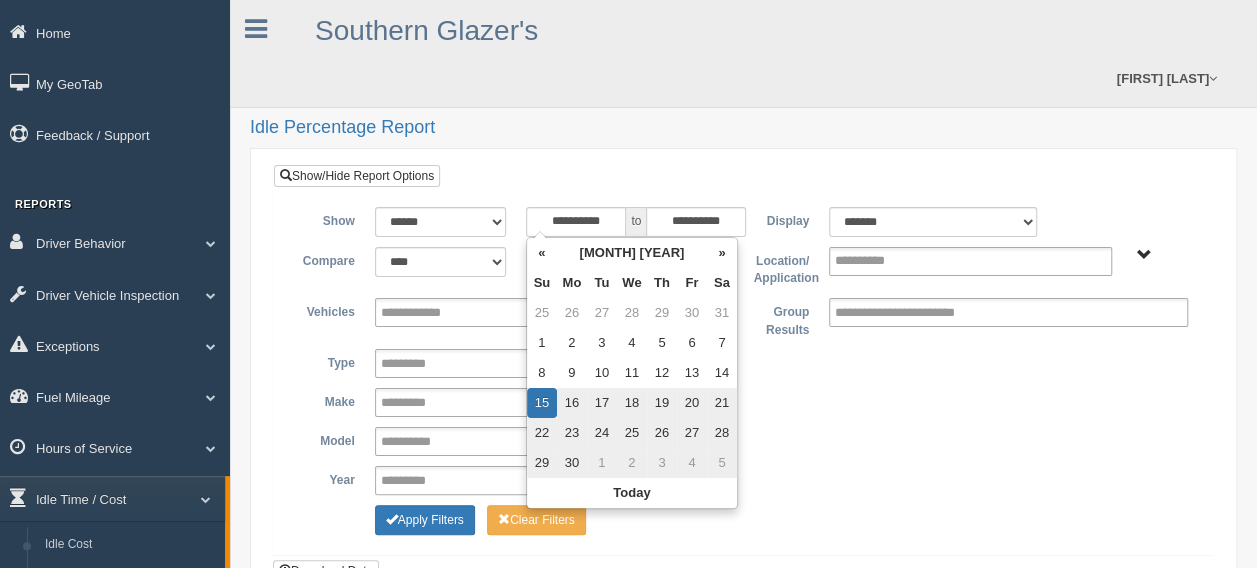 click on "**********" at bounding box center (743, 360) 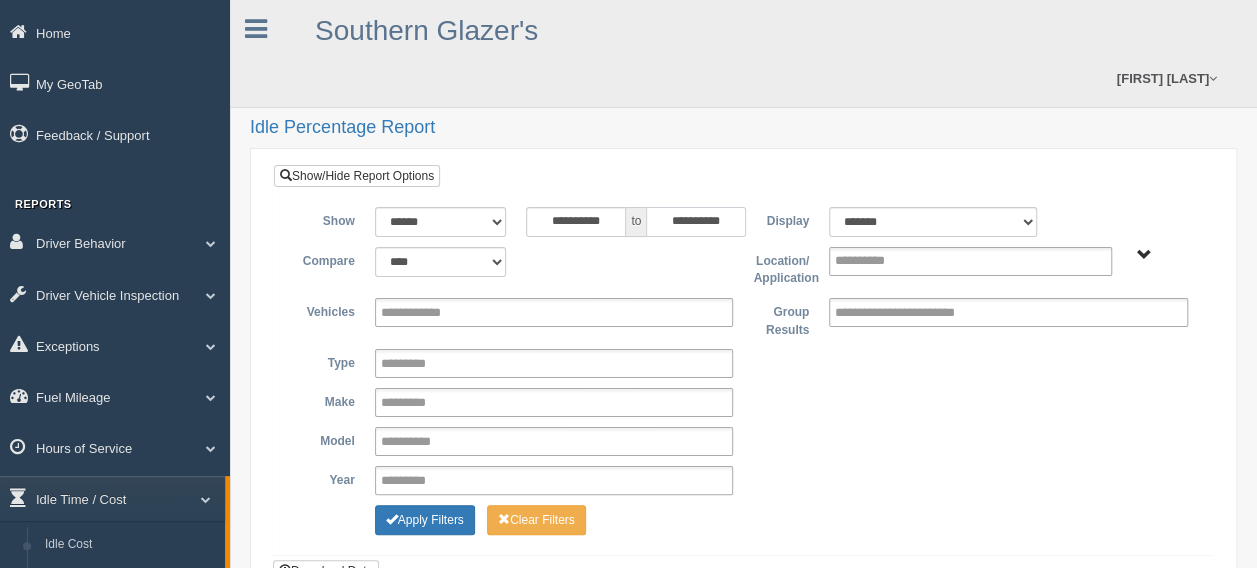 click on "**********" at bounding box center [696, 222] 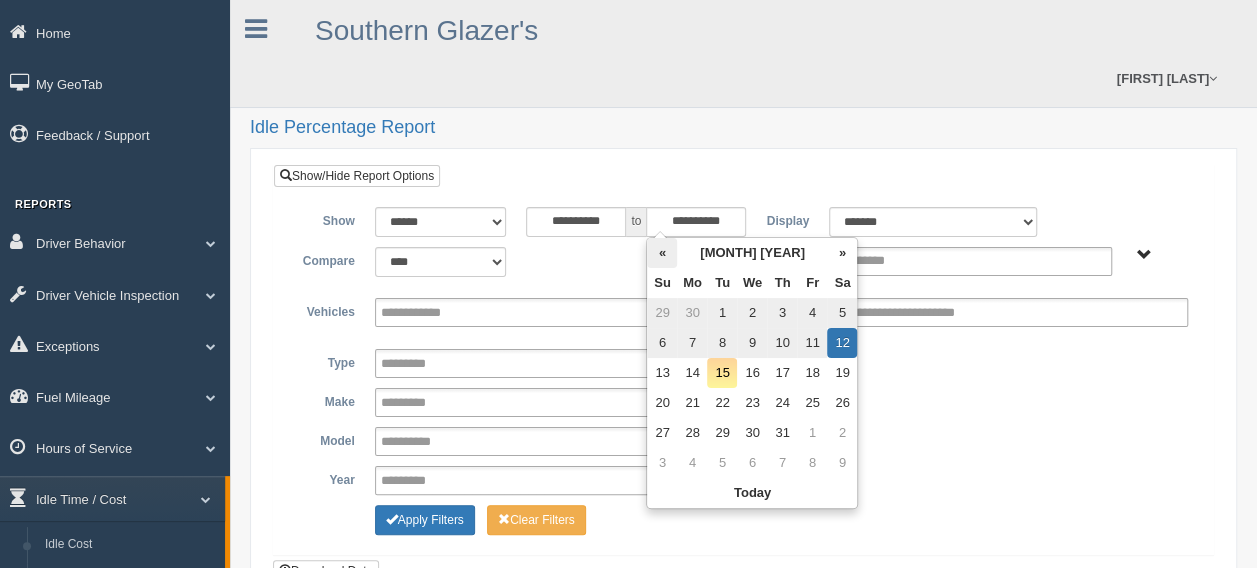 click on "«" at bounding box center [662, 253] 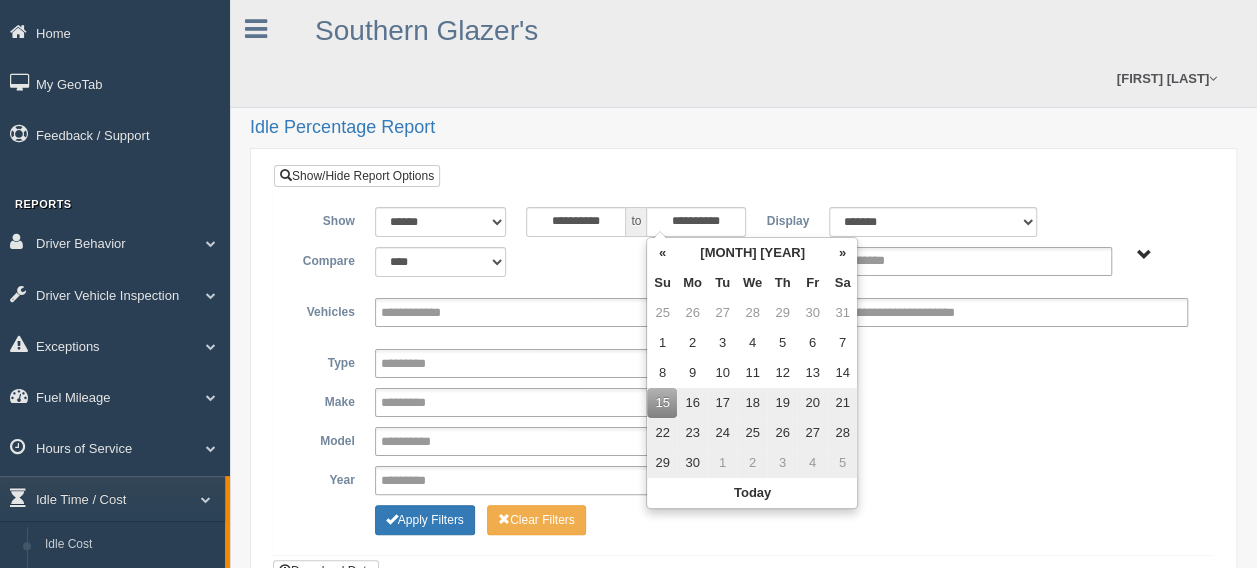 click on "21" at bounding box center [842, 403] 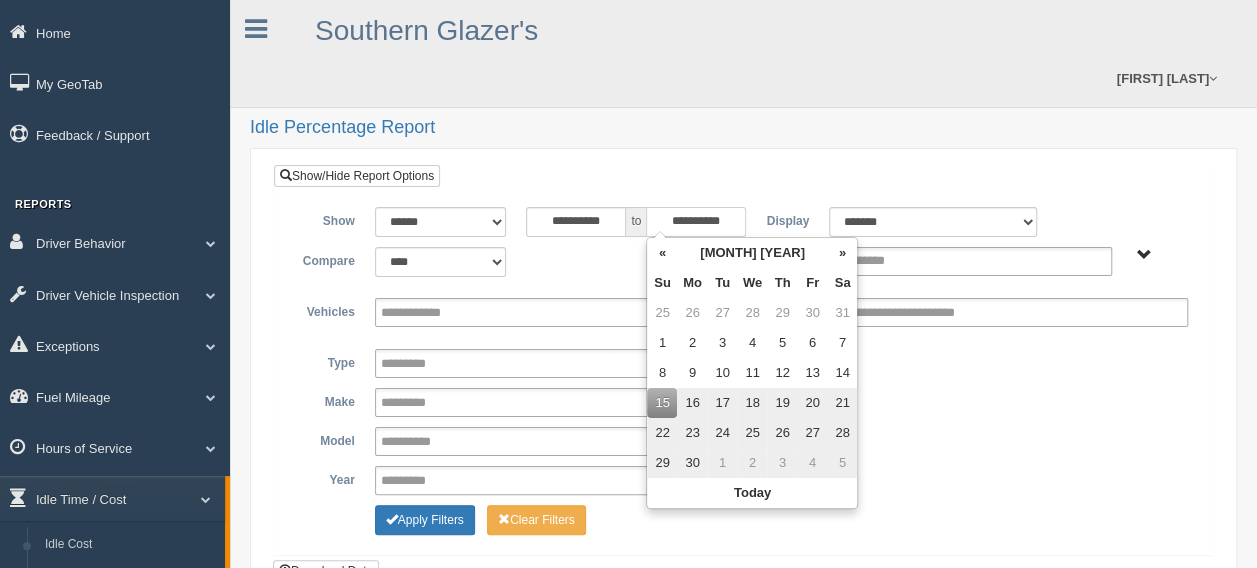 type on "**********" 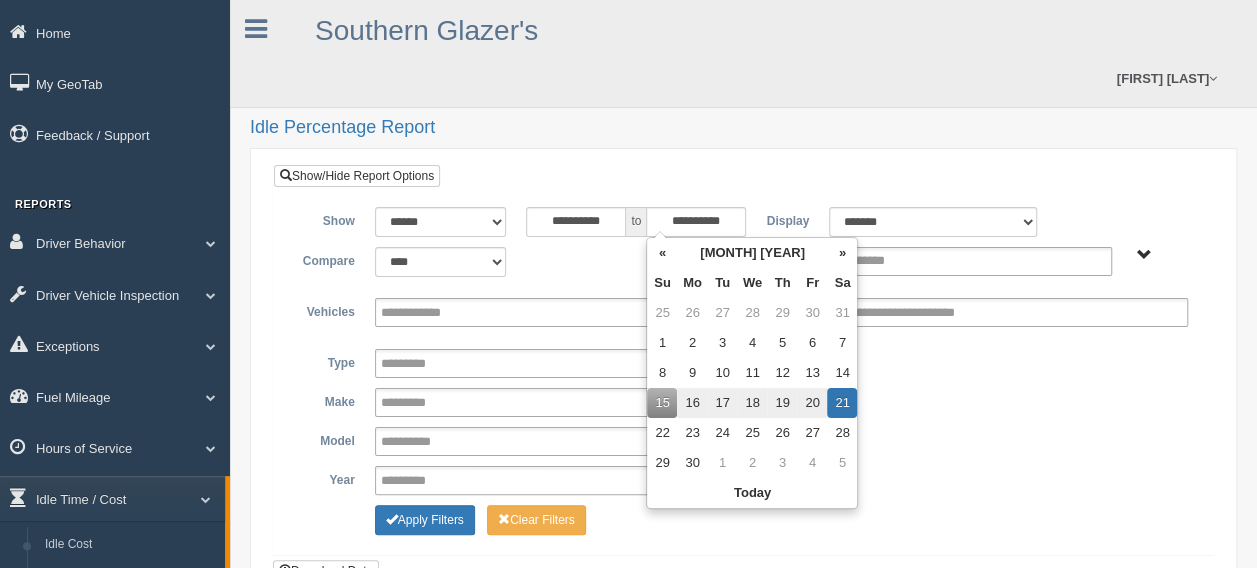 click on "**********" at bounding box center [743, 402] 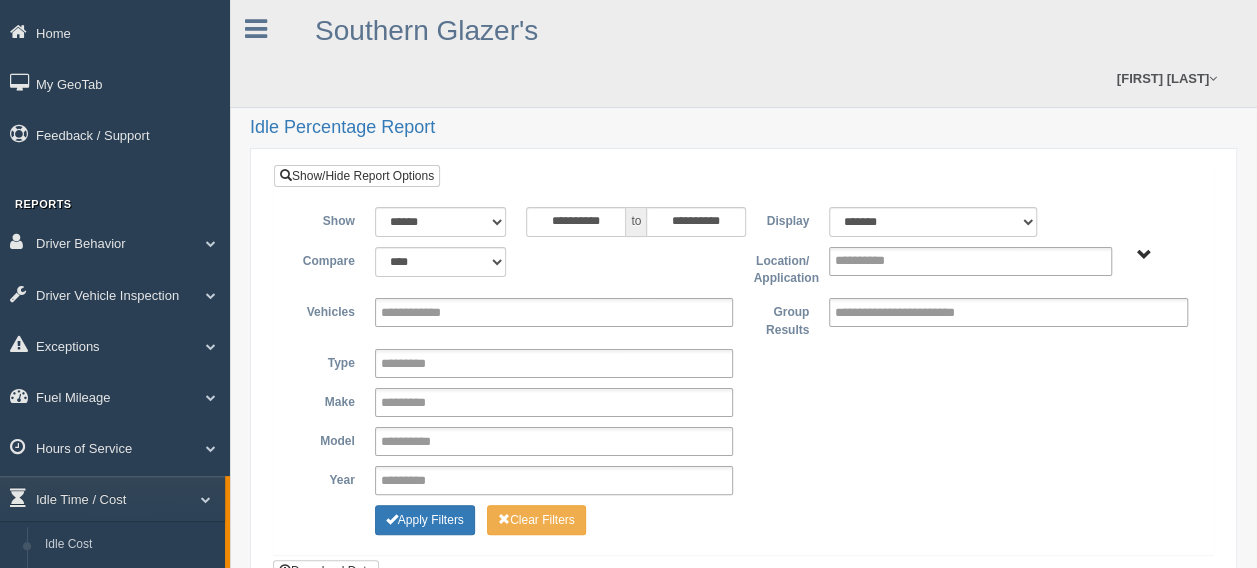 type 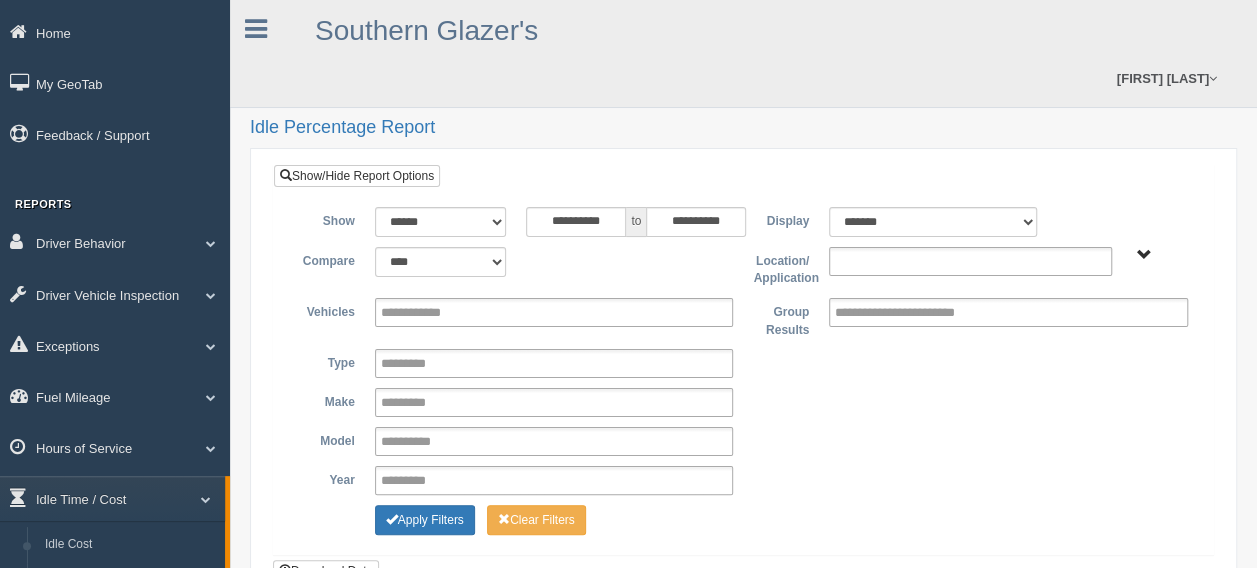 click at bounding box center (878, 261) 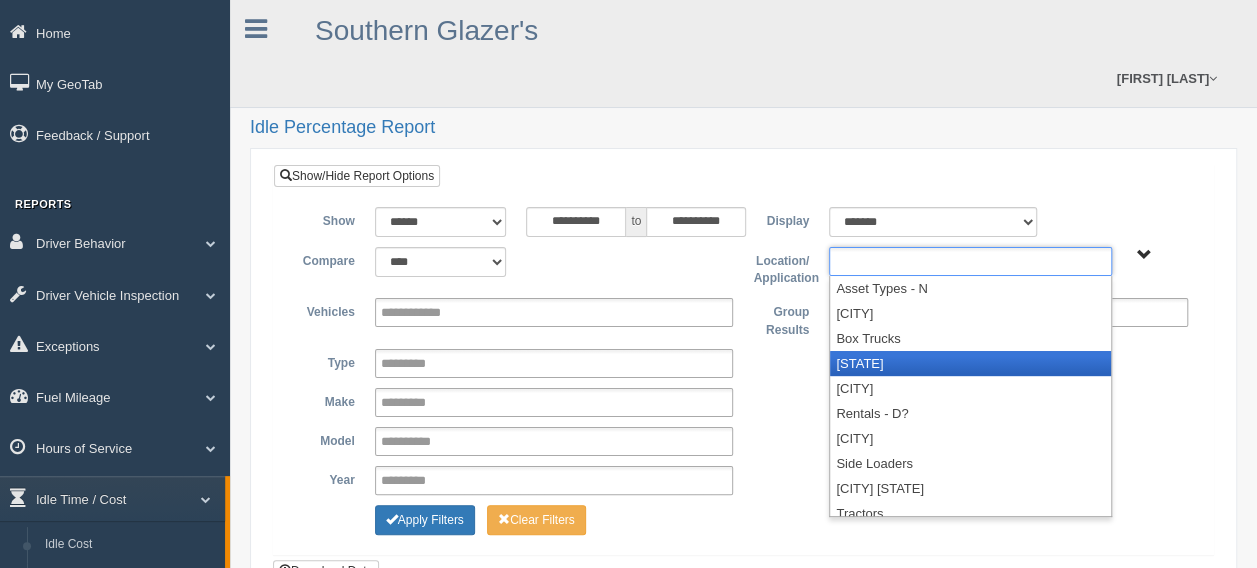 click on "[STATE]" at bounding box center [970, 363] 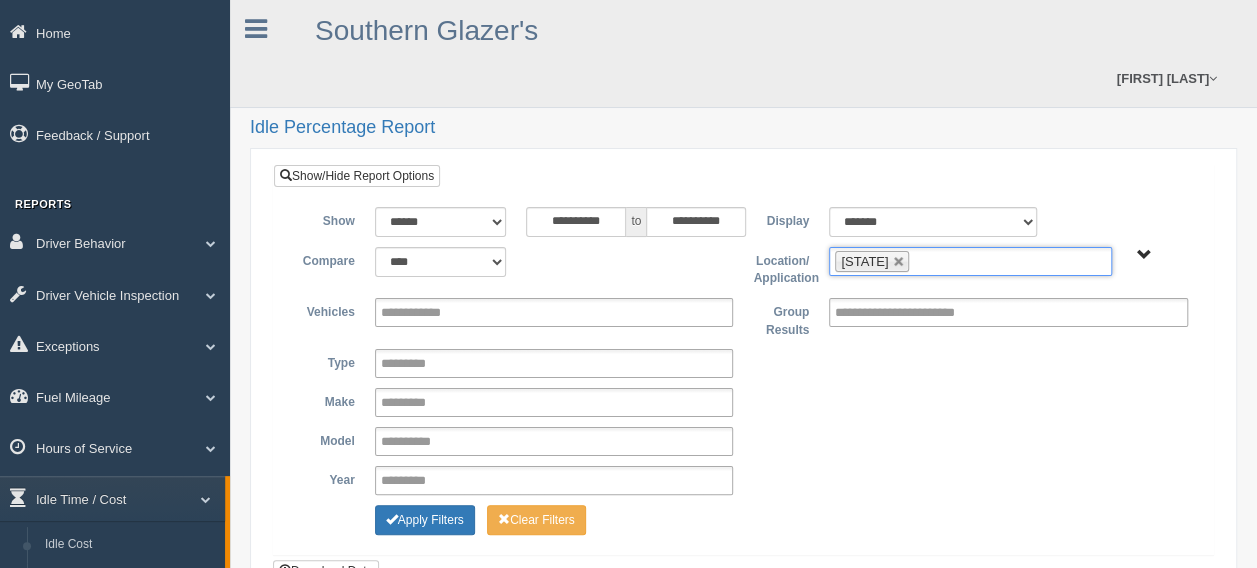 type 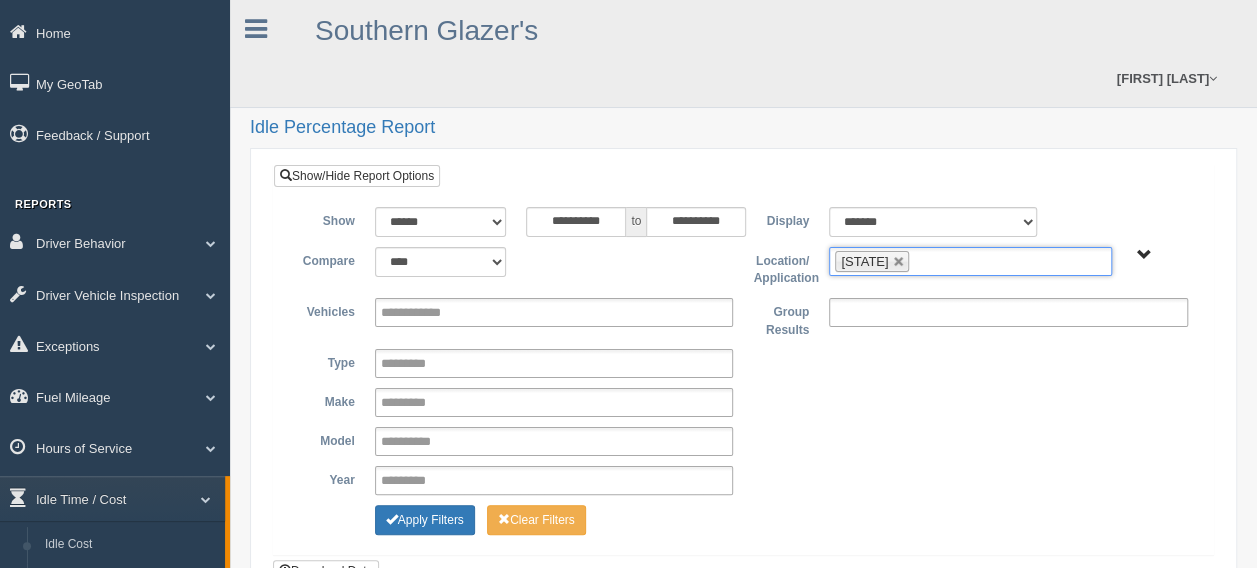 click at bounding box center (922, 312) 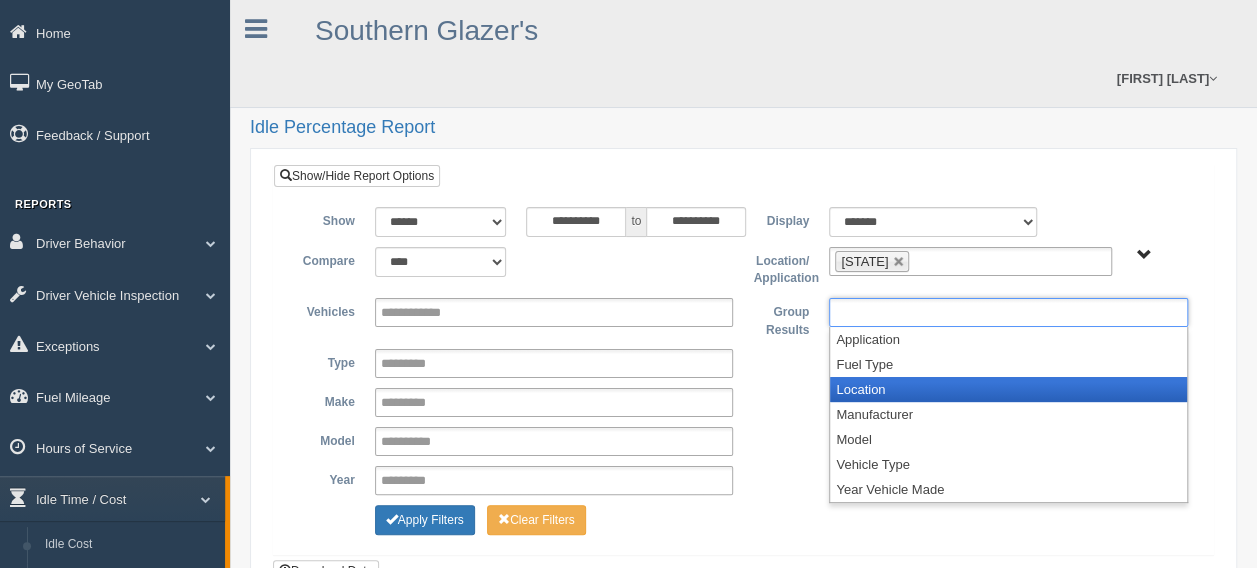 click on "Location" at bounding box center [1008, 389] 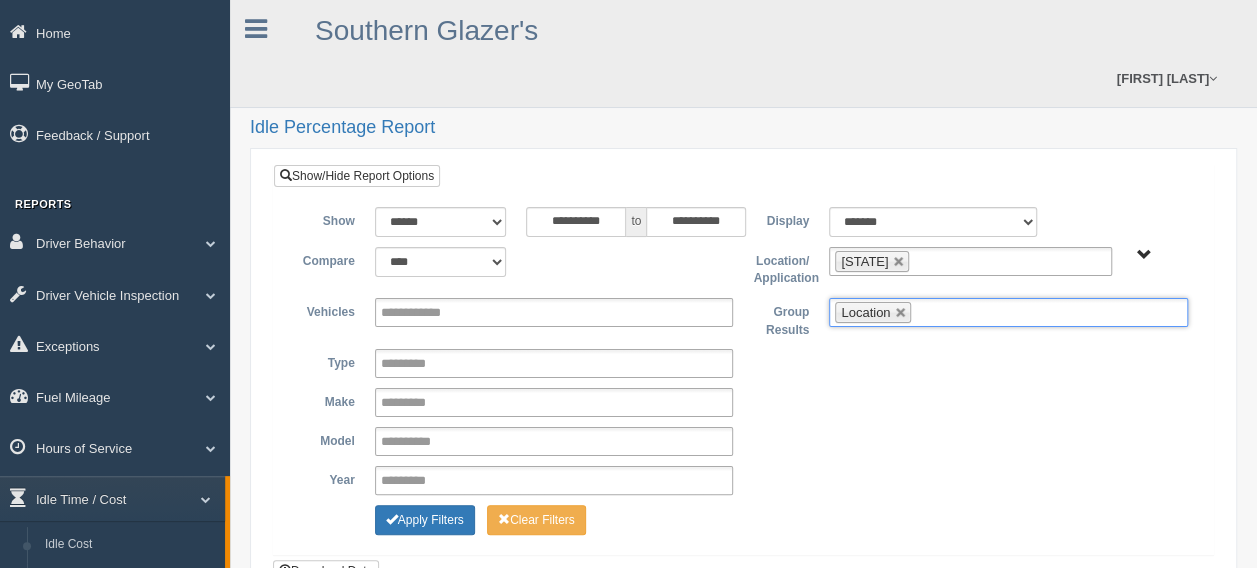 click at bounding box center [928, 312] 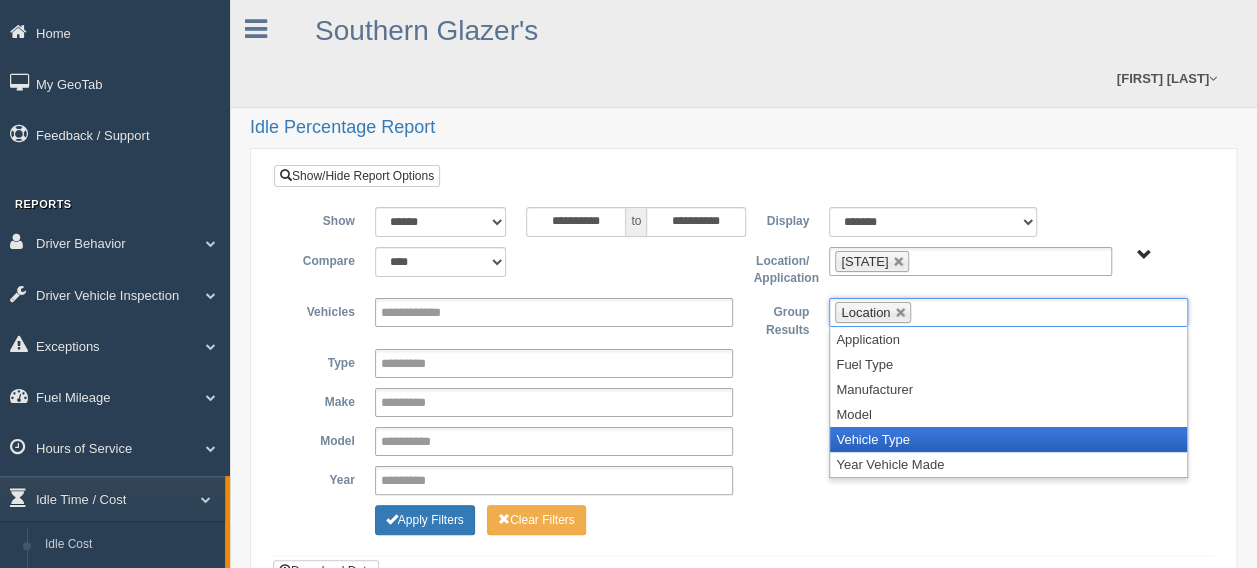 click on "Vehicle Type" at bounding box center [1008, 439] 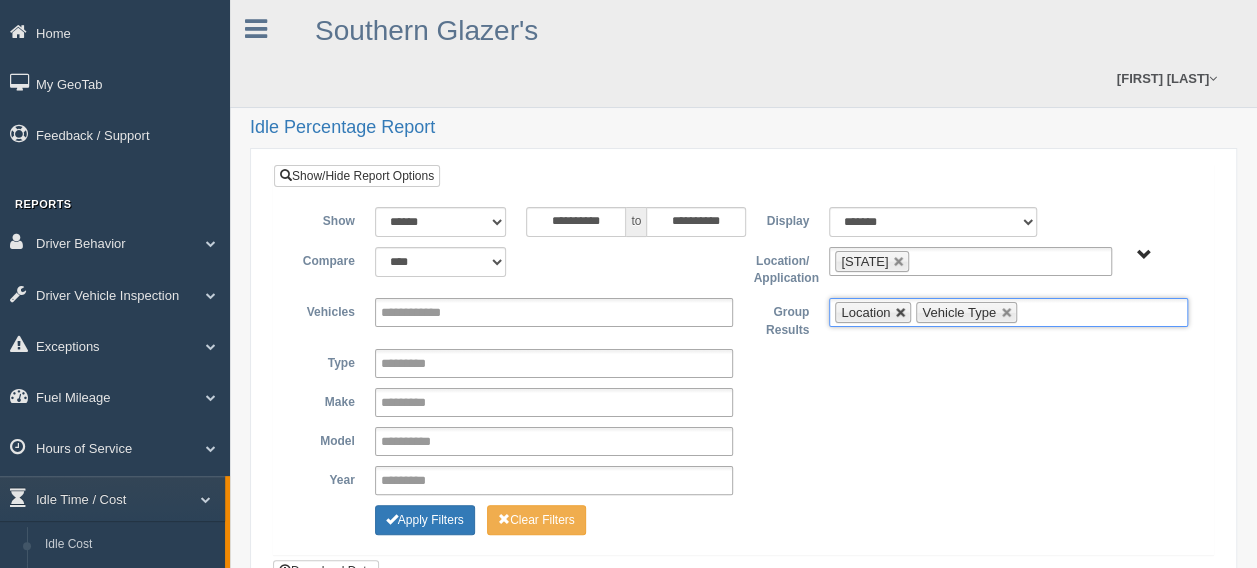 click at bounding box center (901, 313) 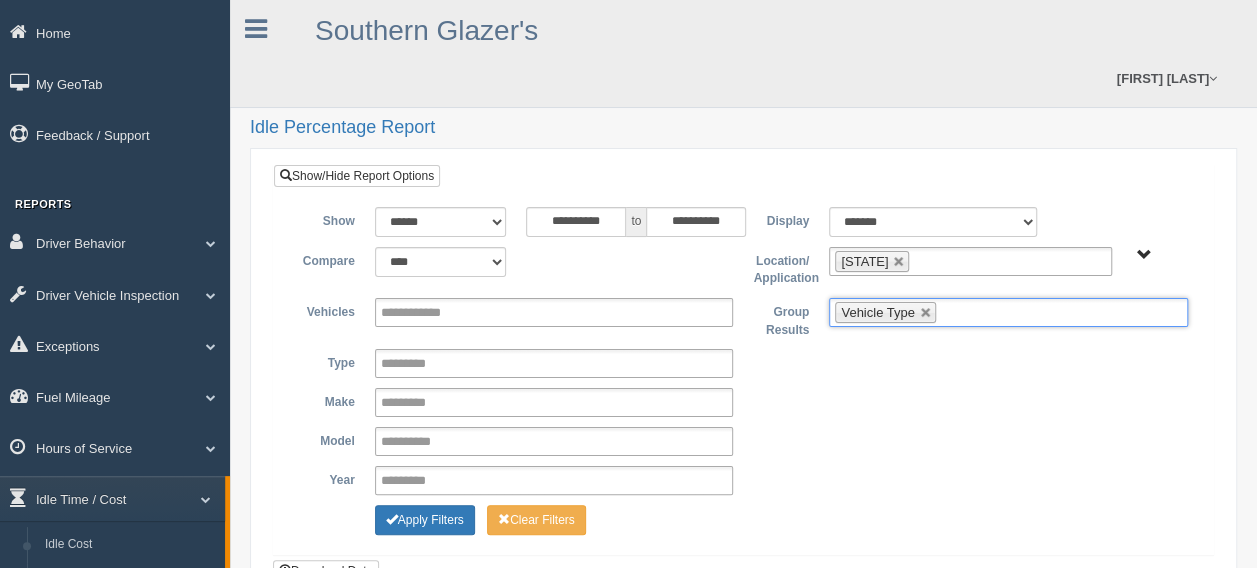 click at bounding box center (953, 312) 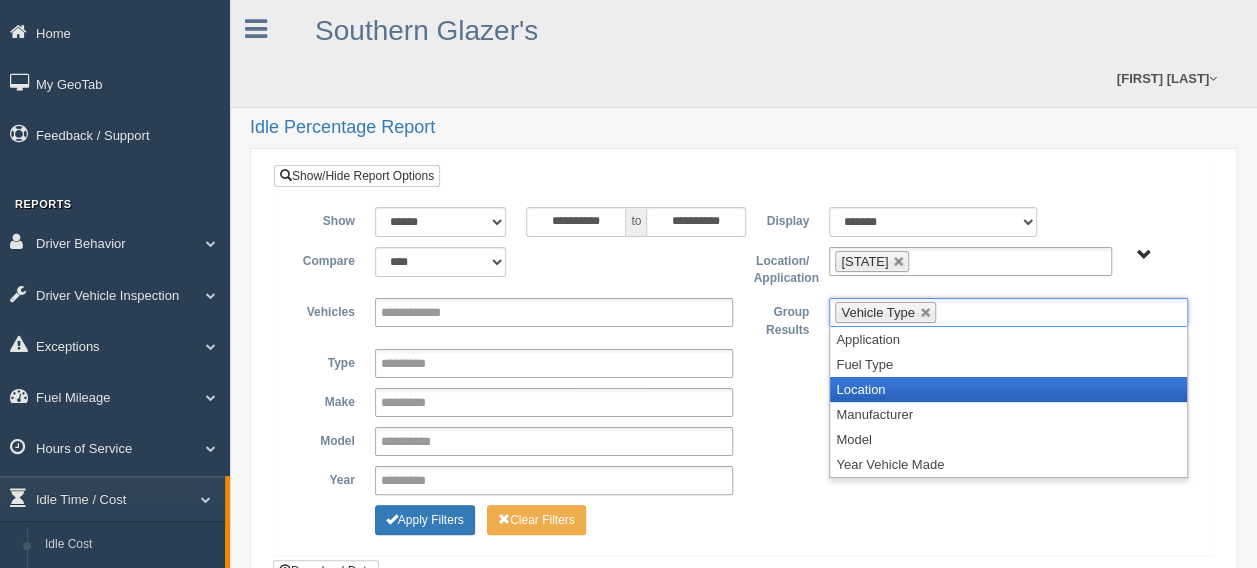 click on "Location" at bounding box center (1008, 389) 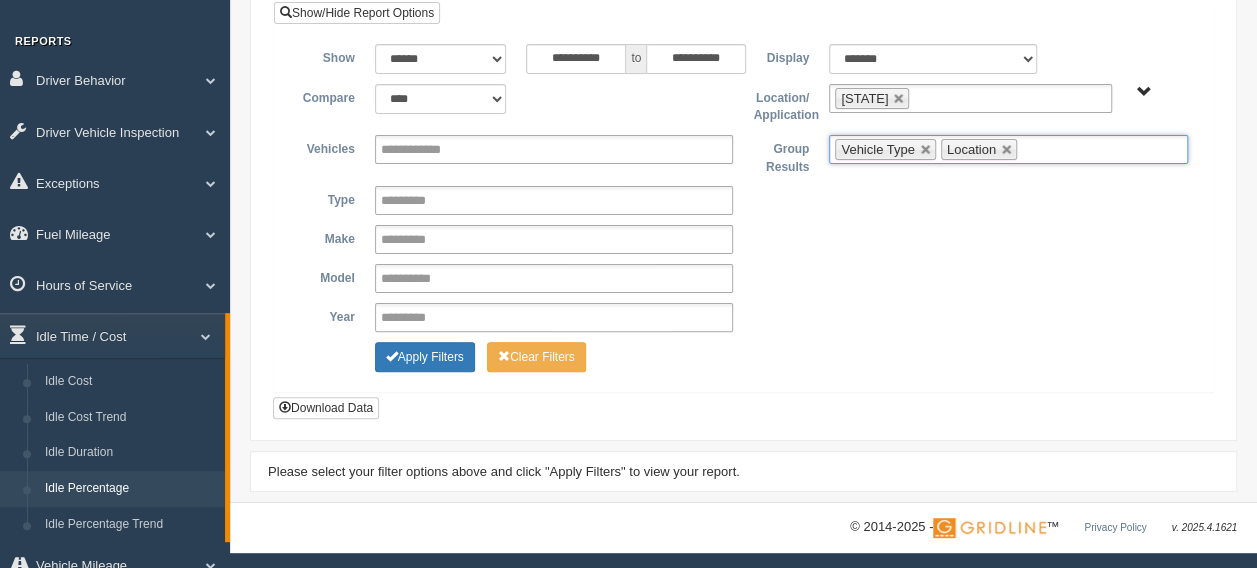 scroll, scrollTop: 200, scrollLeft: 0, axis: vertical 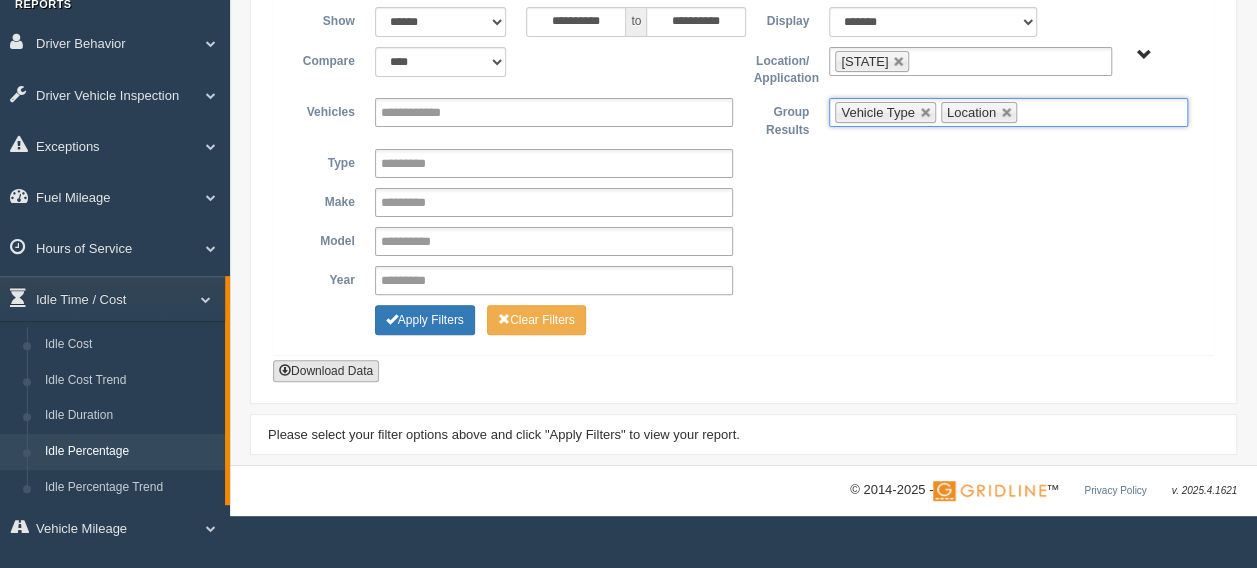 click on "Download Data" at bounding box center (326, 371) 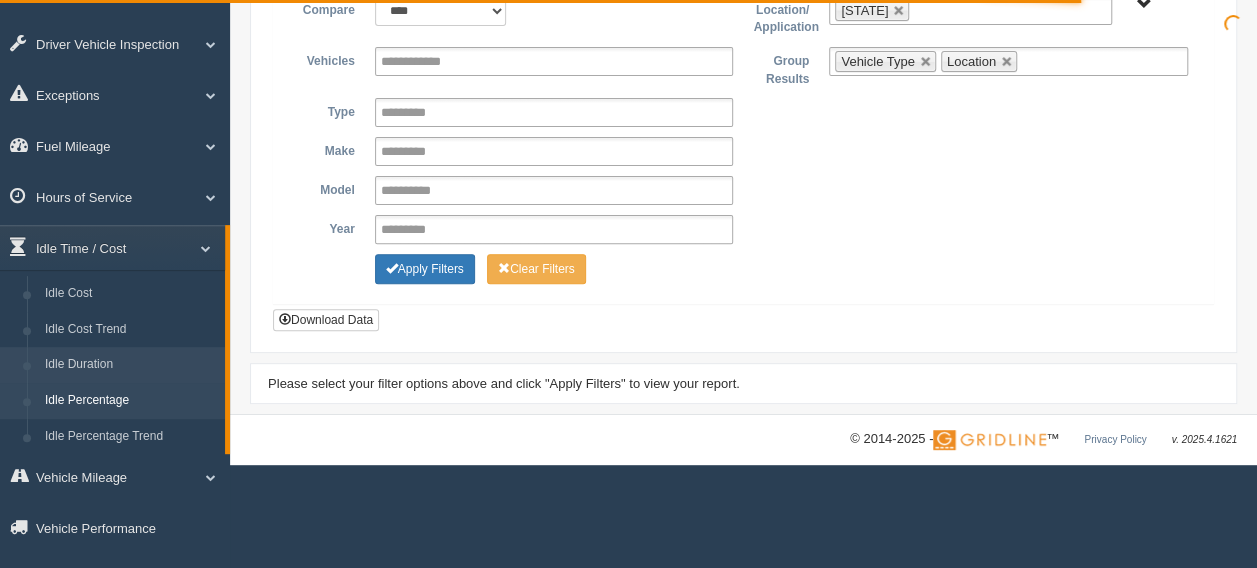 scroll, scrollTop: 278, scrollLeft: 0, axis: vertical 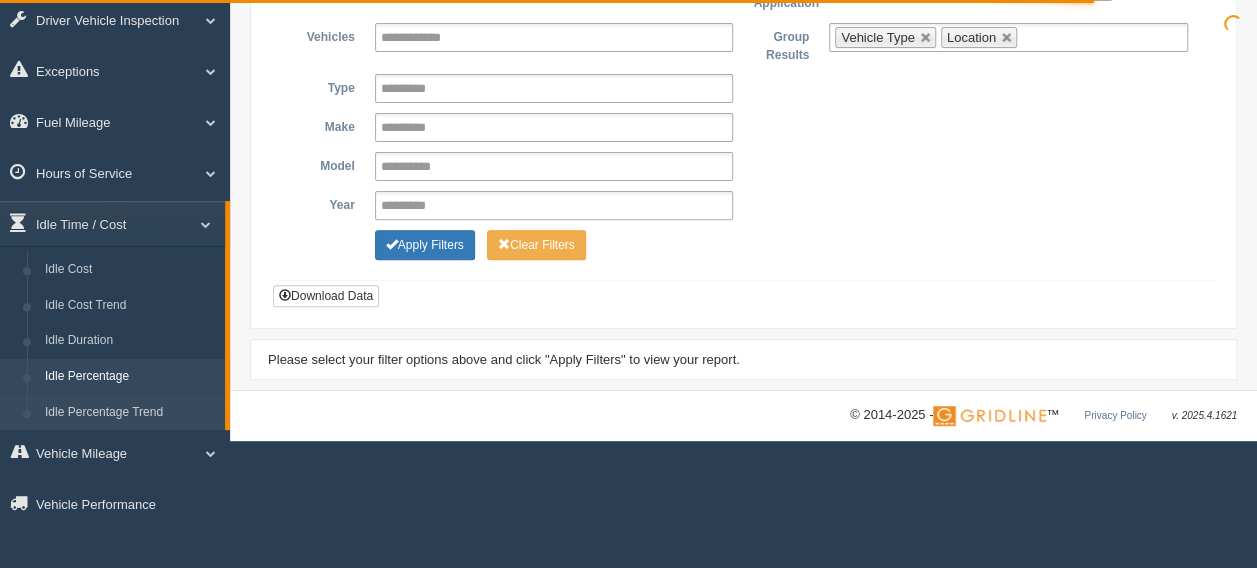click on "Idle Percentage Trend" at bounding box center (130, 413) 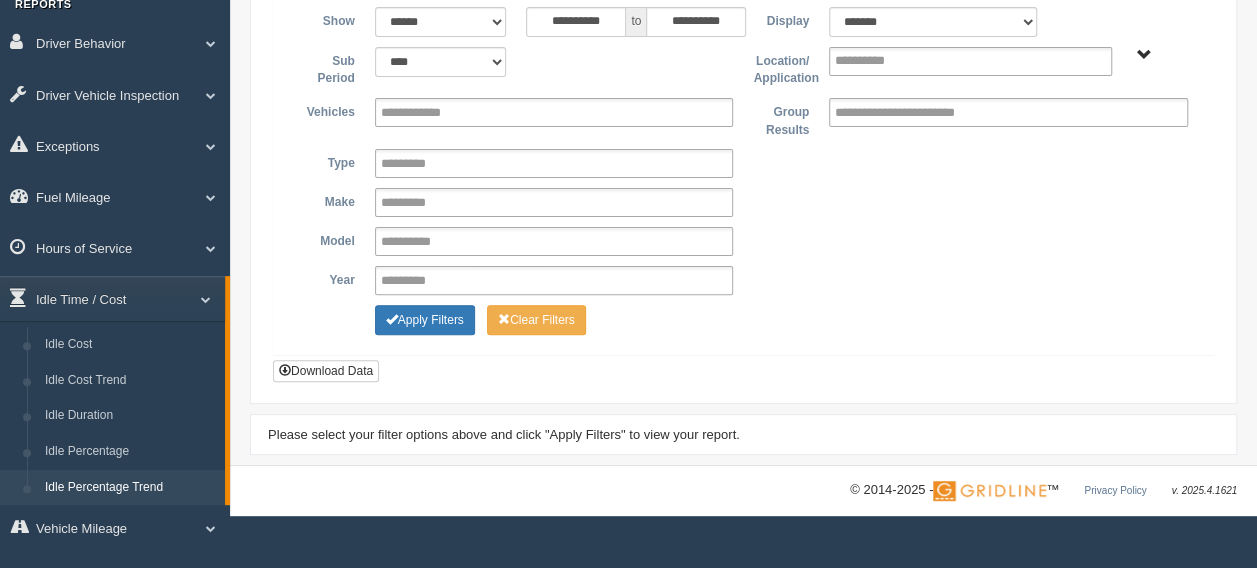 scroll, scrollTop: 100, scrollLeft: 0, axis: vertical 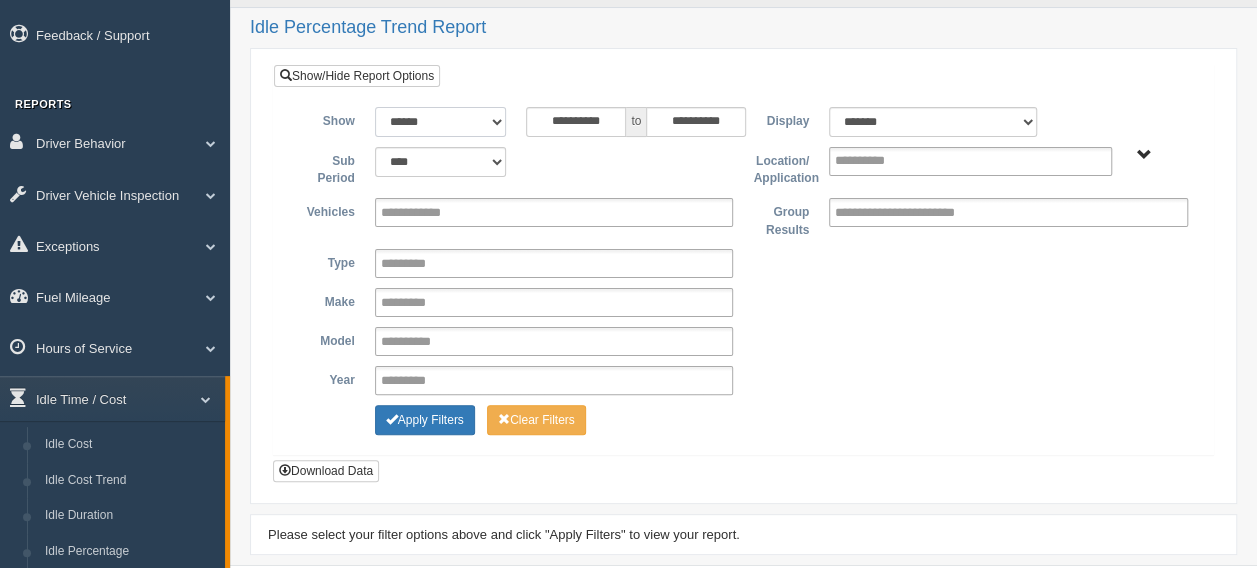 click on "**********" at bounding box center (441, 122) 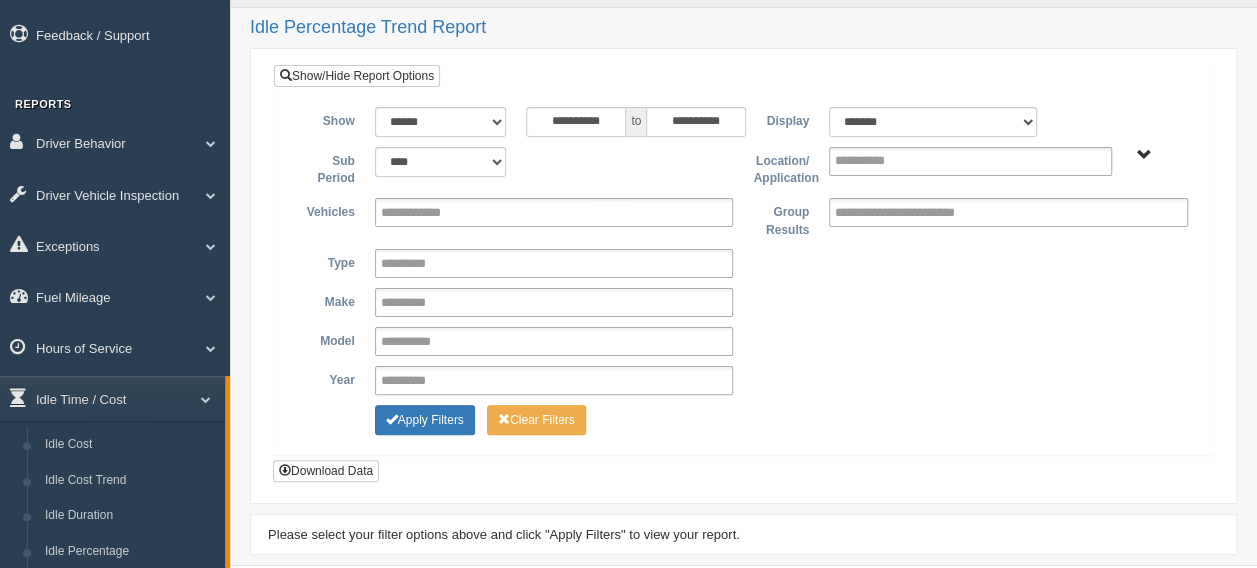 click at bounding box center (629, 156) 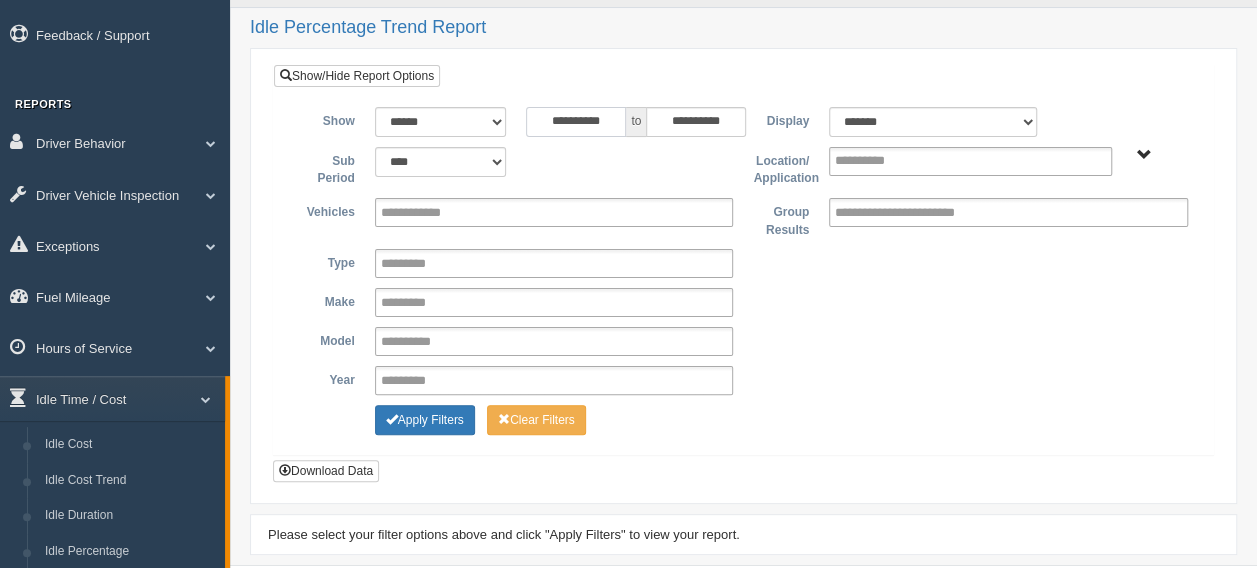 click on "**********" at bounding box center (576, 122) 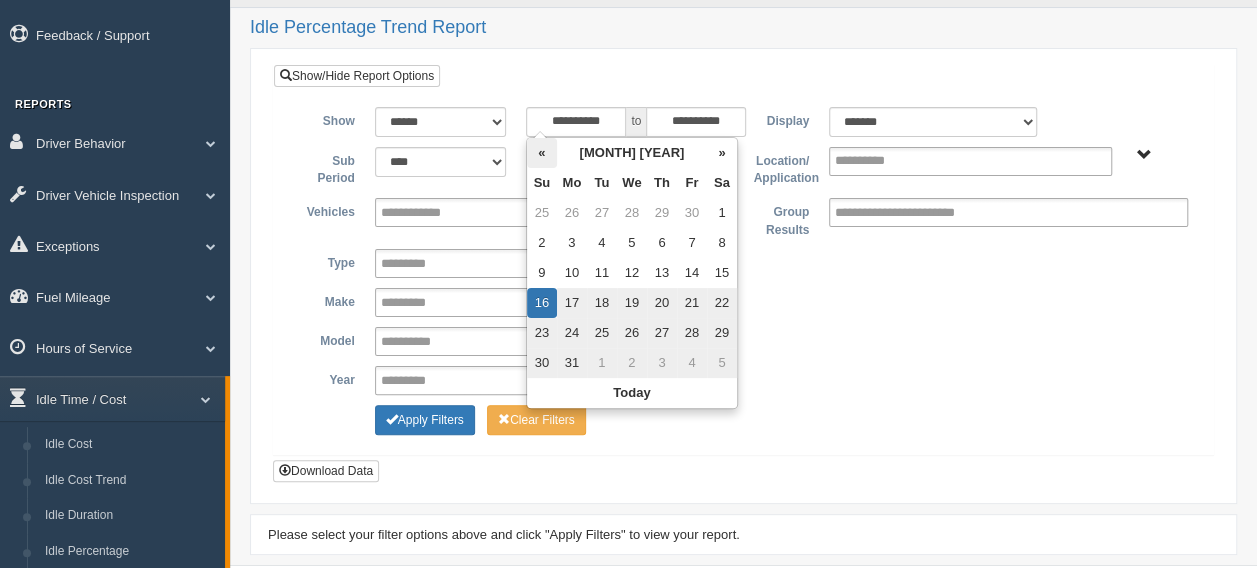 click on "«" at bounding box center (542, 153) 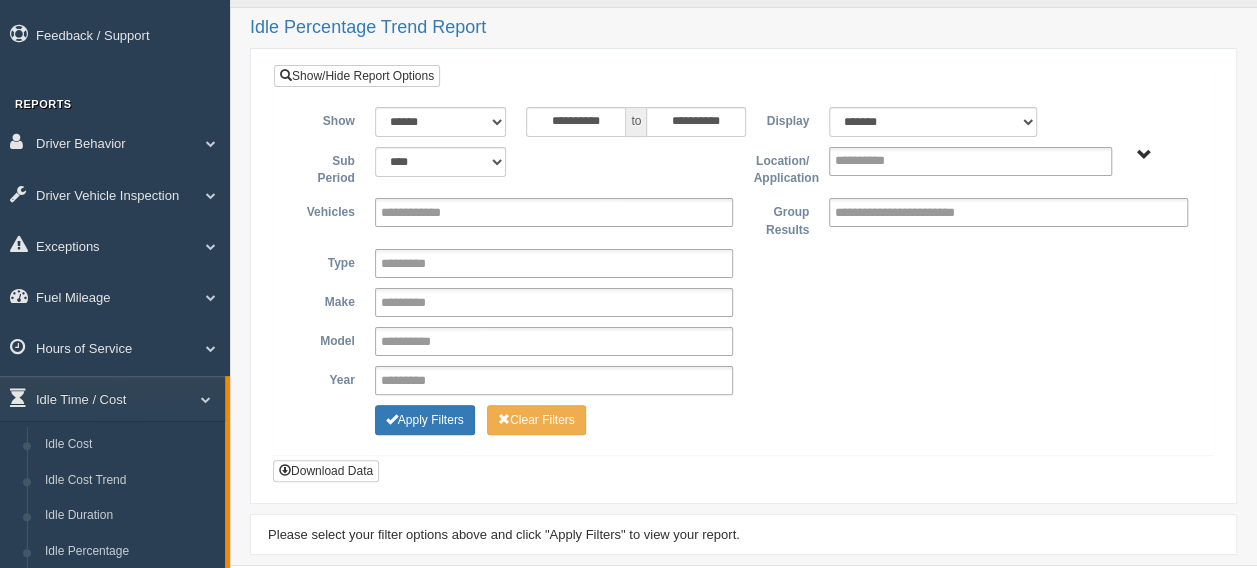 click on "**********" at bounding box center [743, 273] 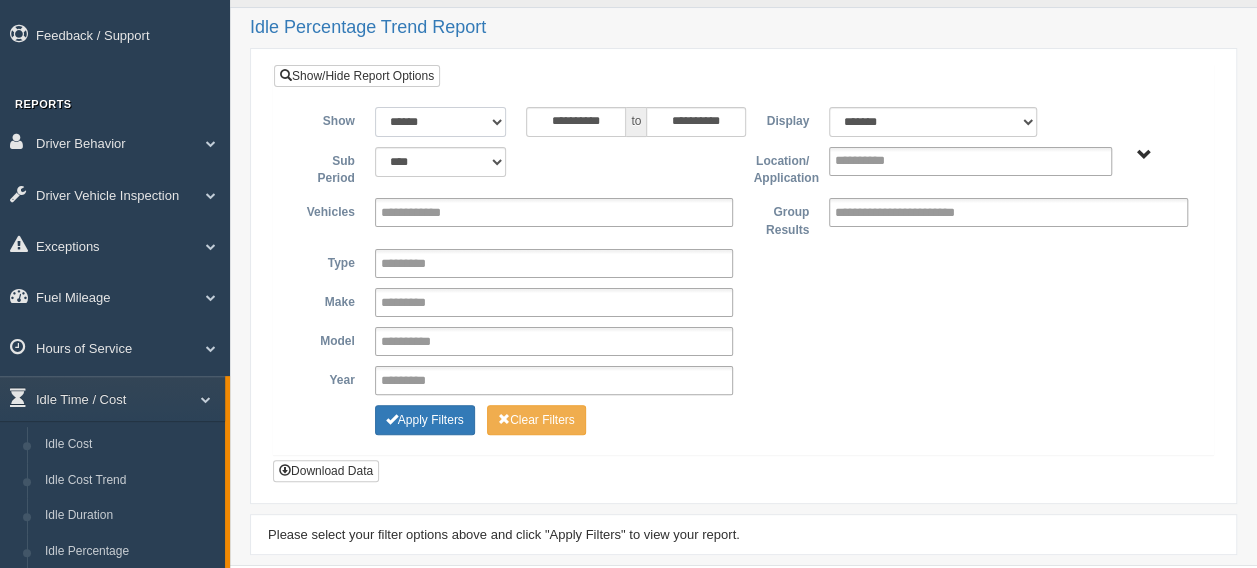 click on "**********" at bounding box center [441, 122] 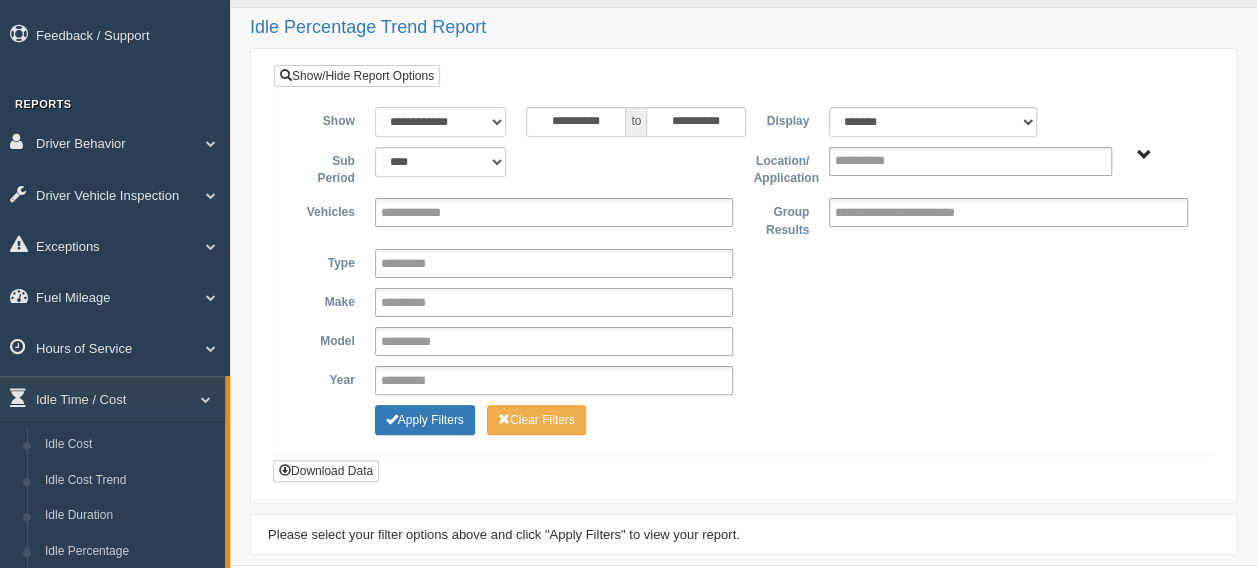 click on "**********" at bounding box center (441, 122) 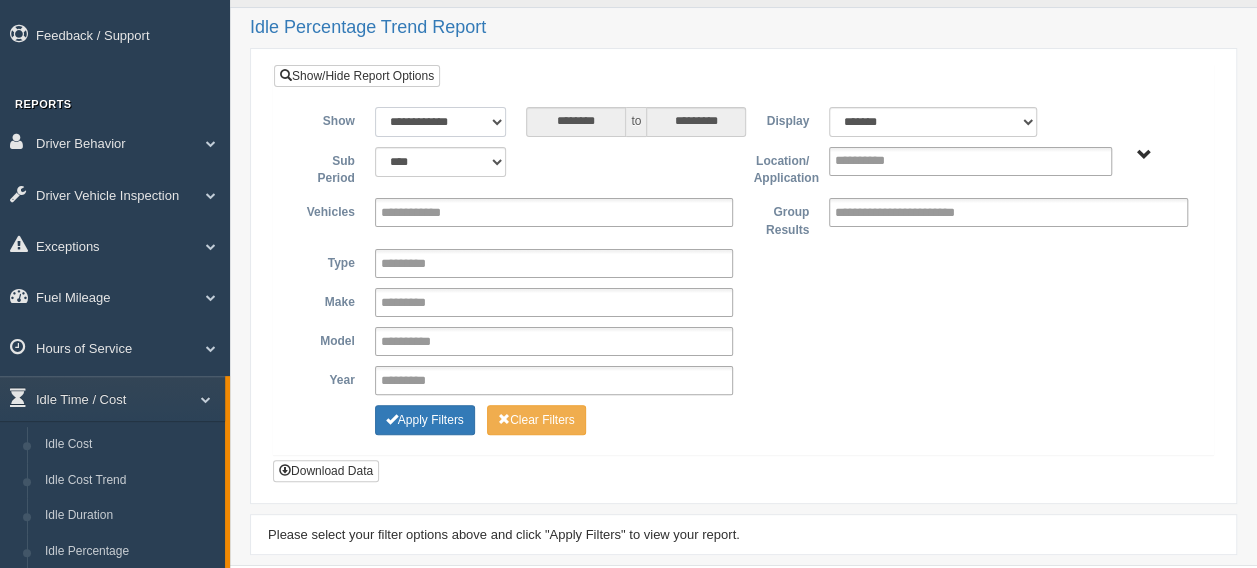 click on "**********" at bounding box center (441, 122) 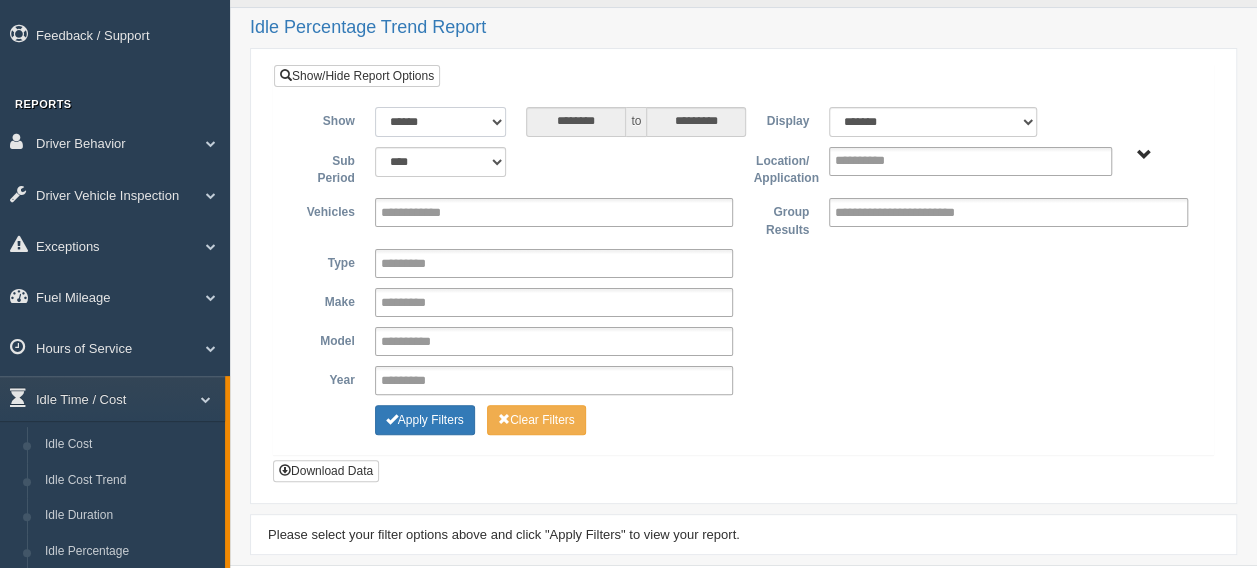 click on "**********" at bounding box center (441, 122) 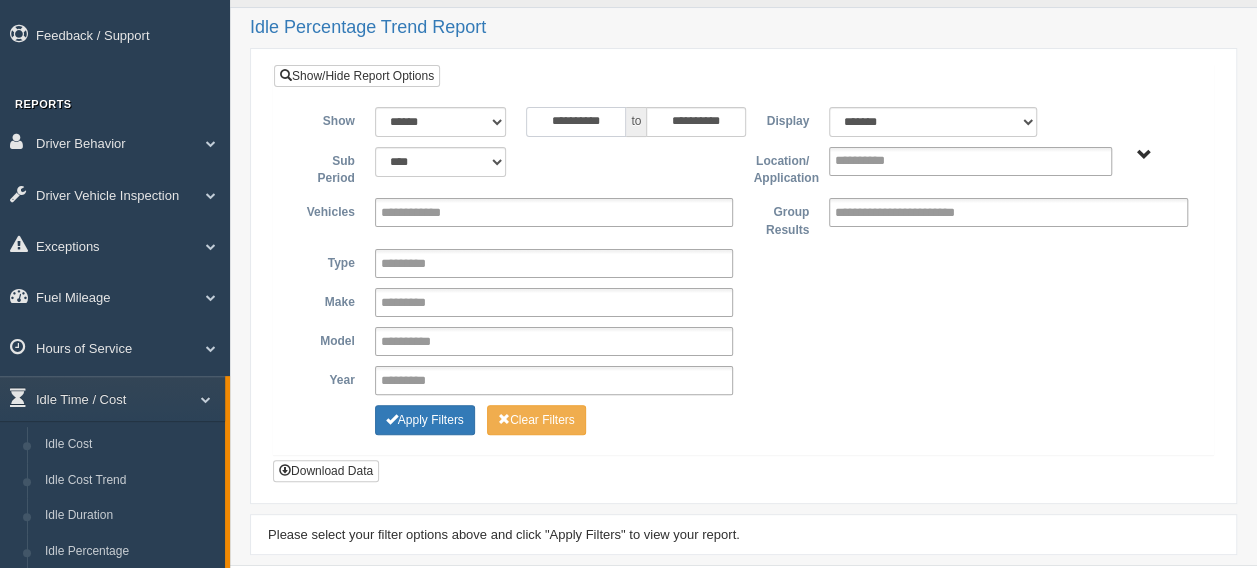 click on "**********" at bounding box center (576, 122) 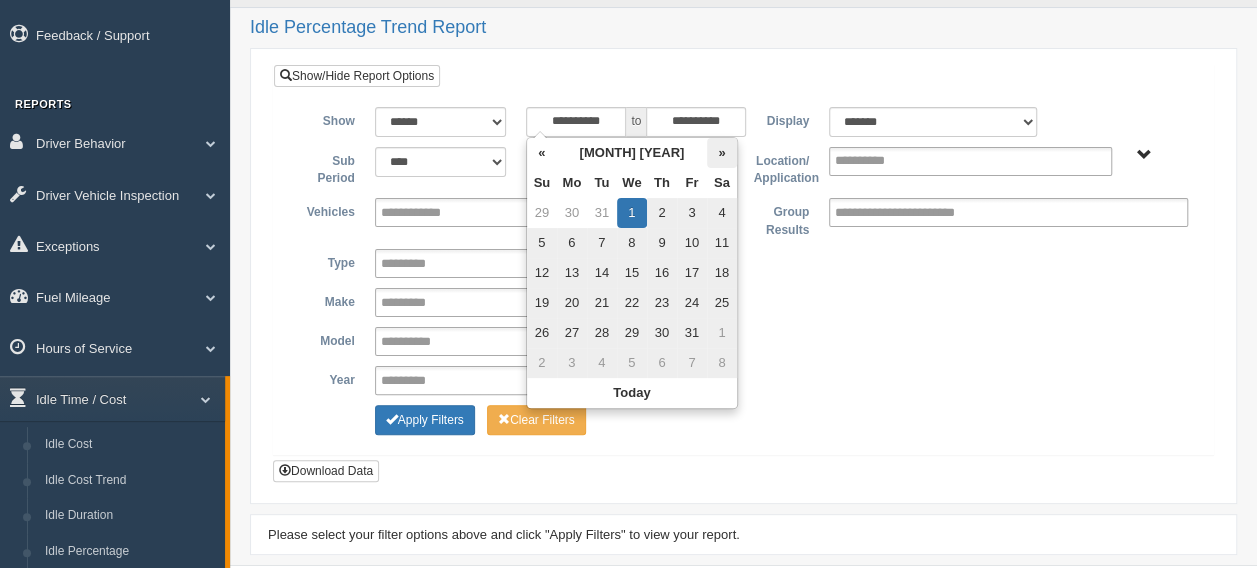 click on "»" at bounding box center (722, 153) 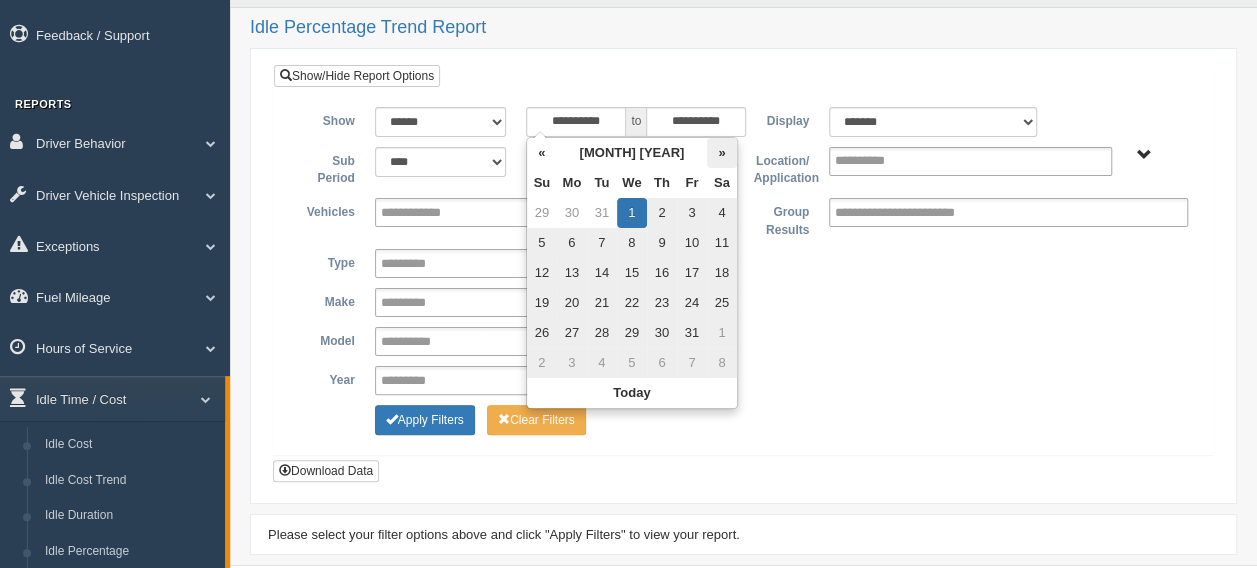 click on "»" at bounding box center (722, 153) 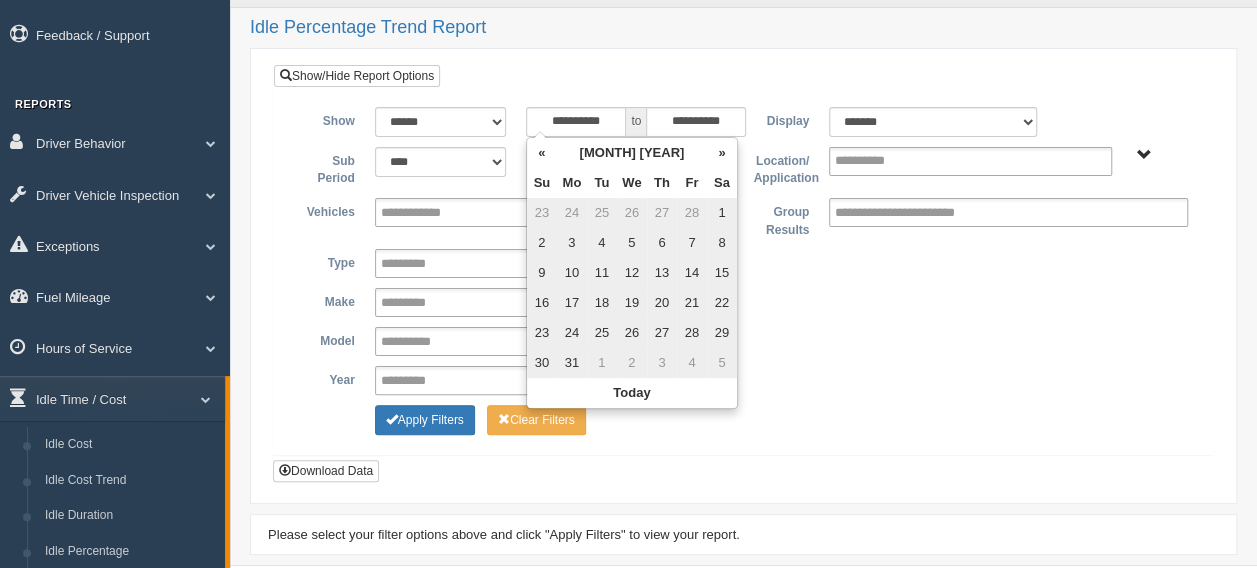 click on "»" at bounding box center [722, 153] 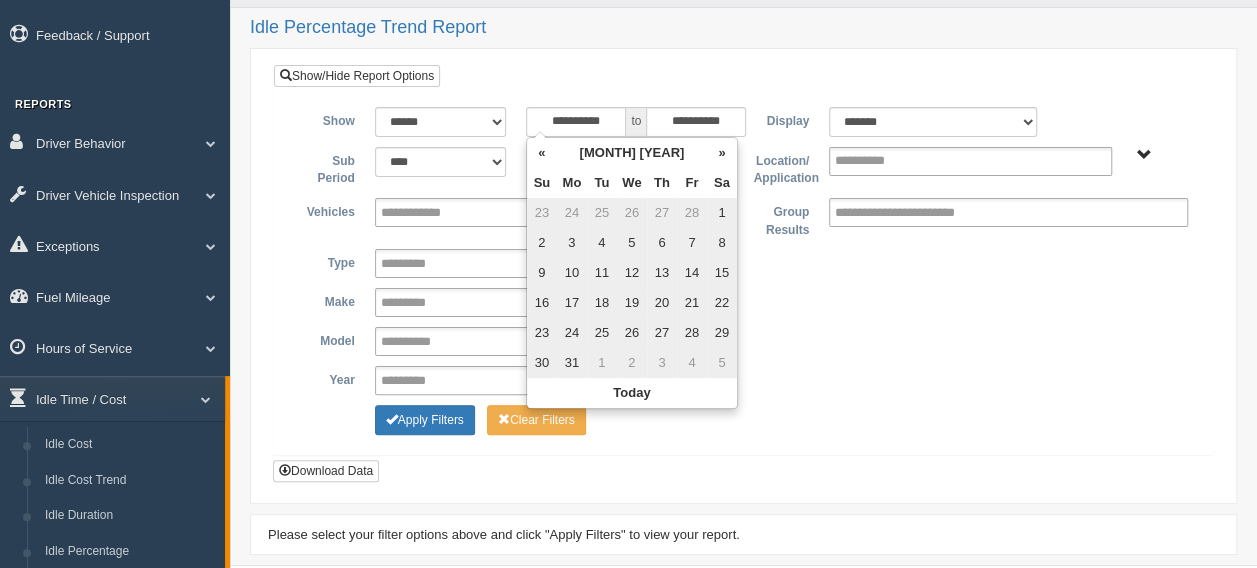 click on "»" at bounding box center (722, 153) 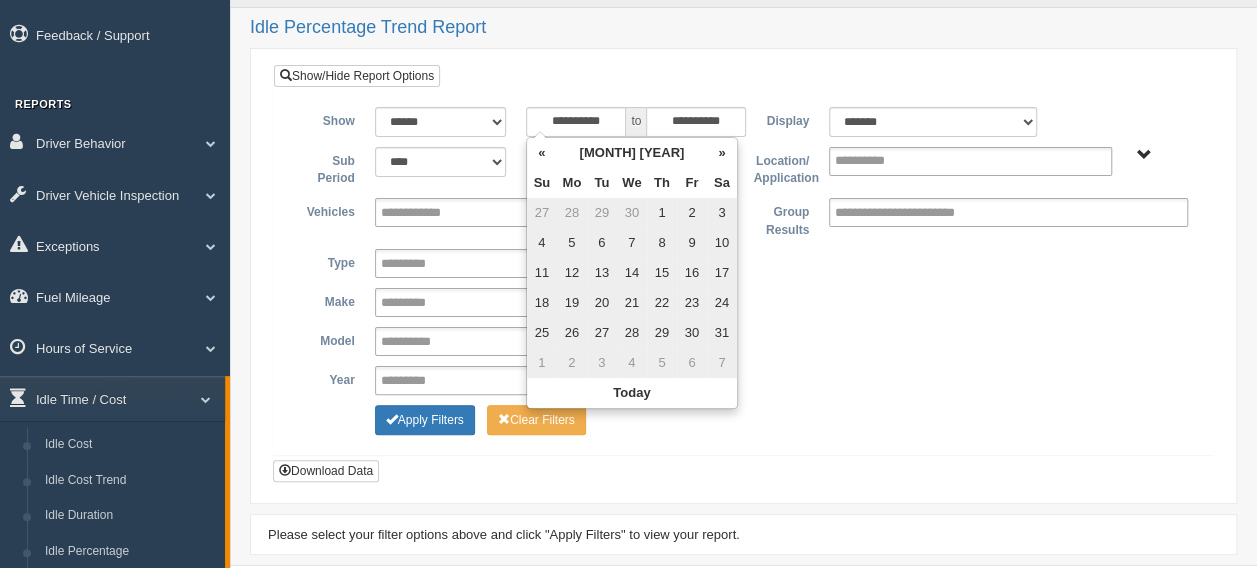 click on "»" at bounding box center [722, 153] 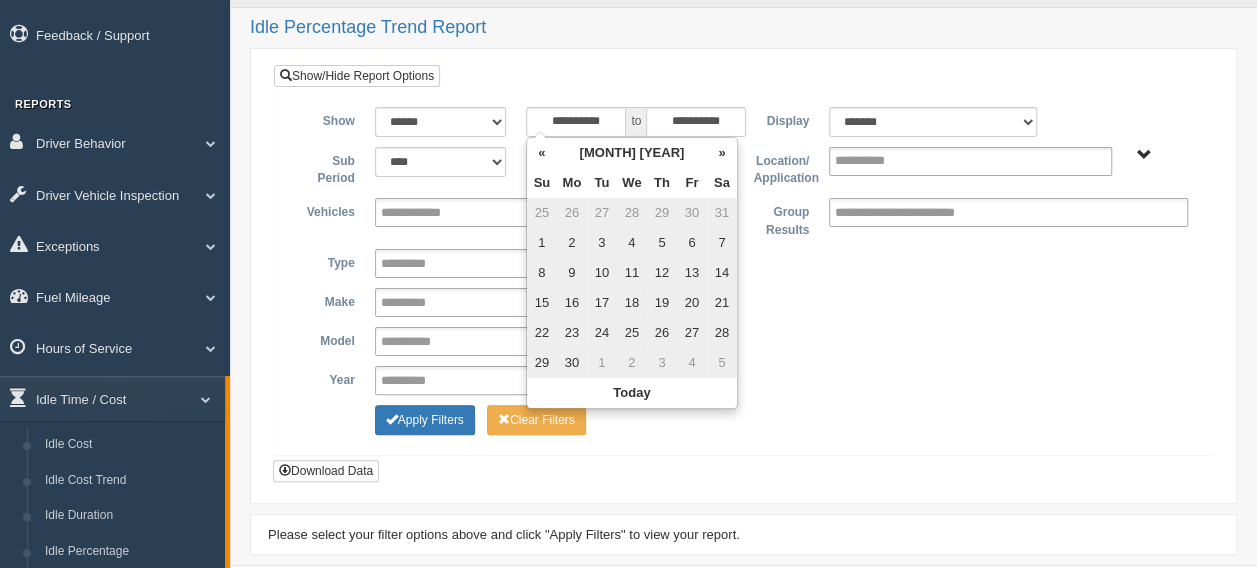 click on "15" at bounding box center [542, 303] 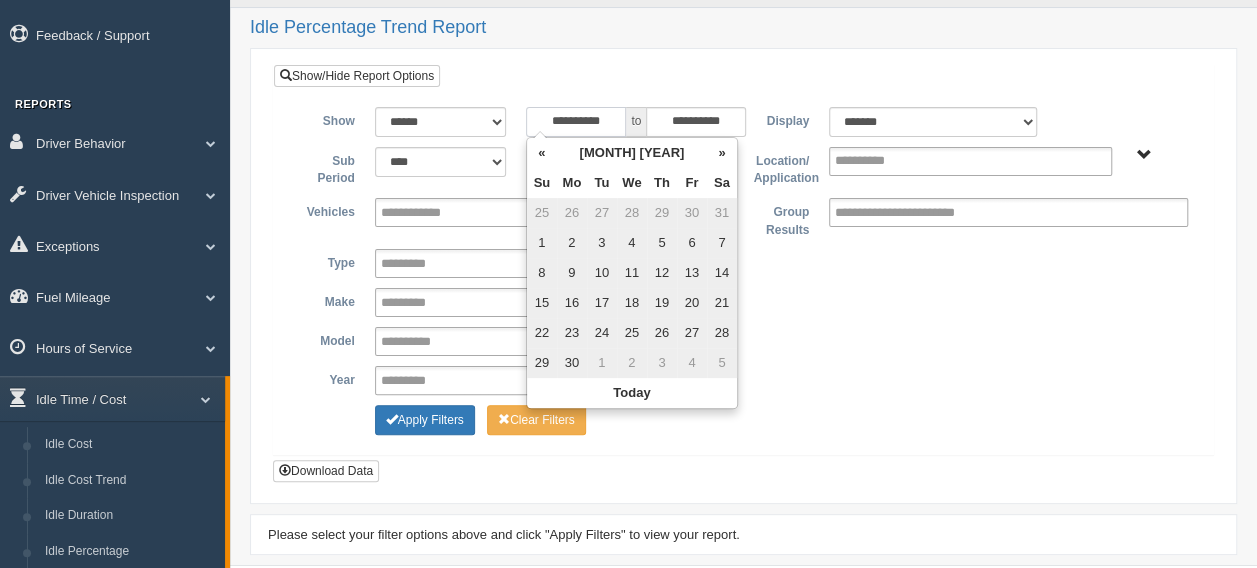 type on "**********" 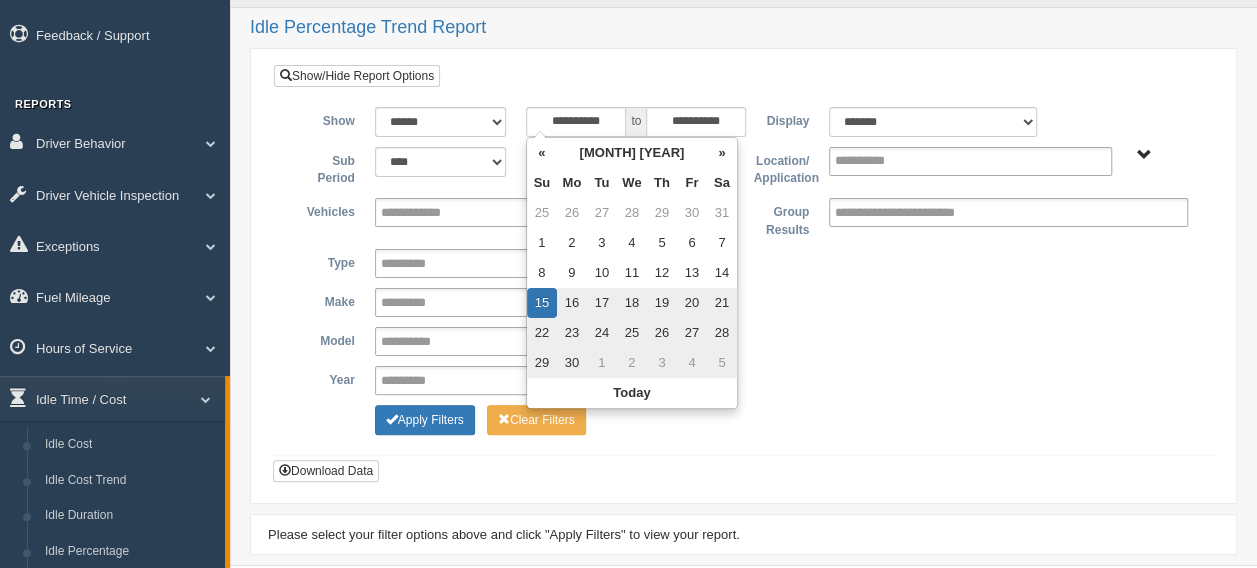 click on "**********" at bounding box center [743, 263] 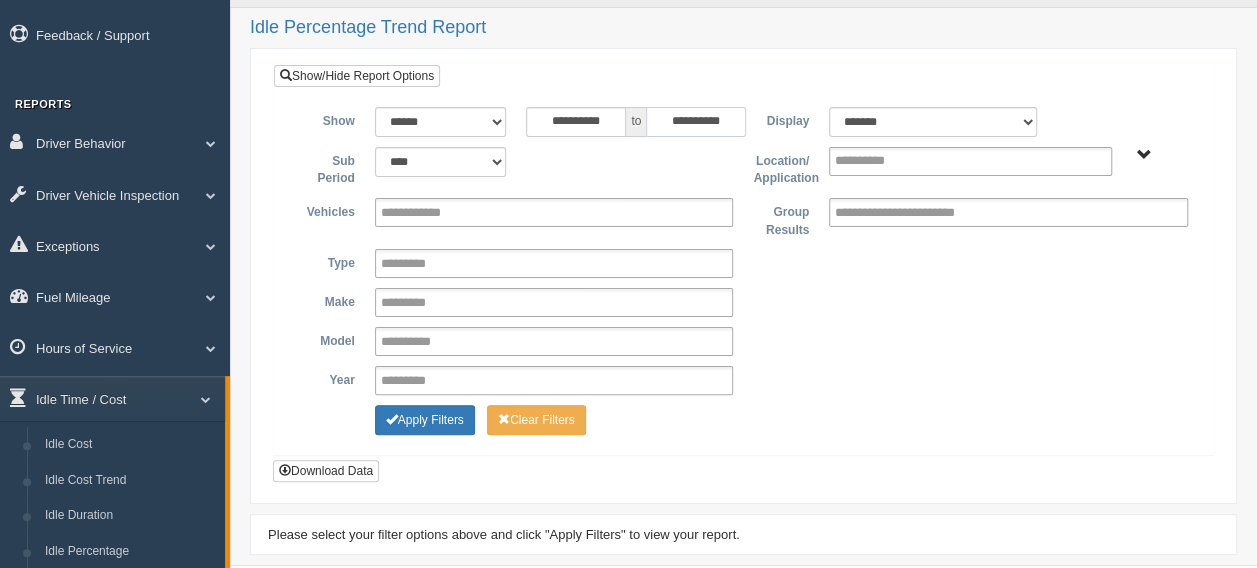 click on "**********" at bounding box center [696, 122] 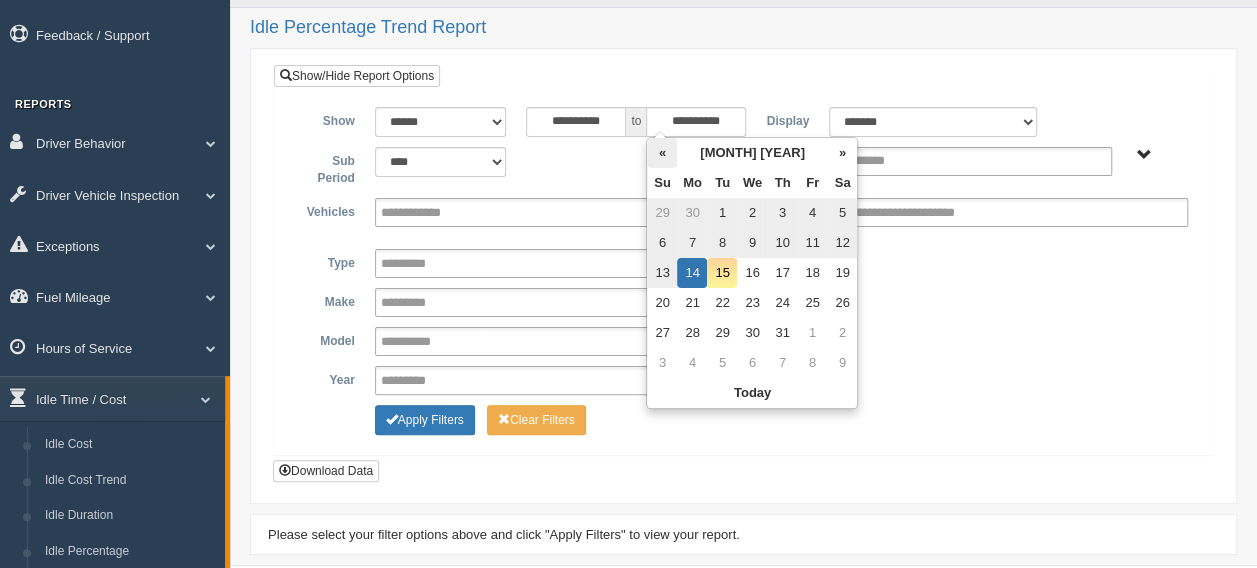 click on "«" at bounding box center (662, 153) 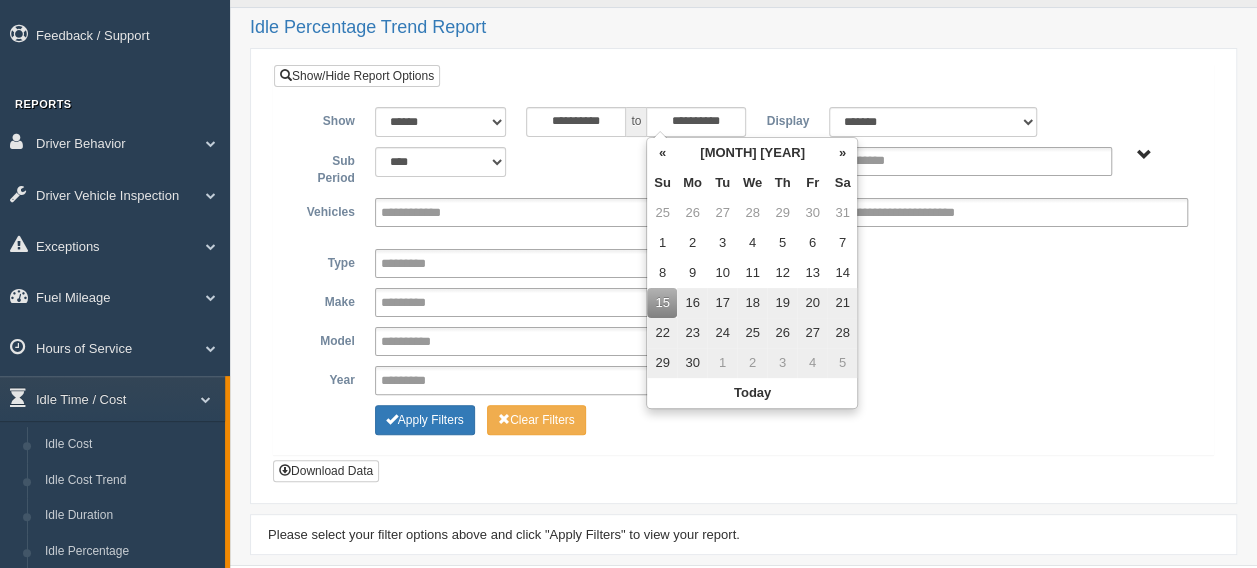 click on "21" at bounding box center (842, 303) 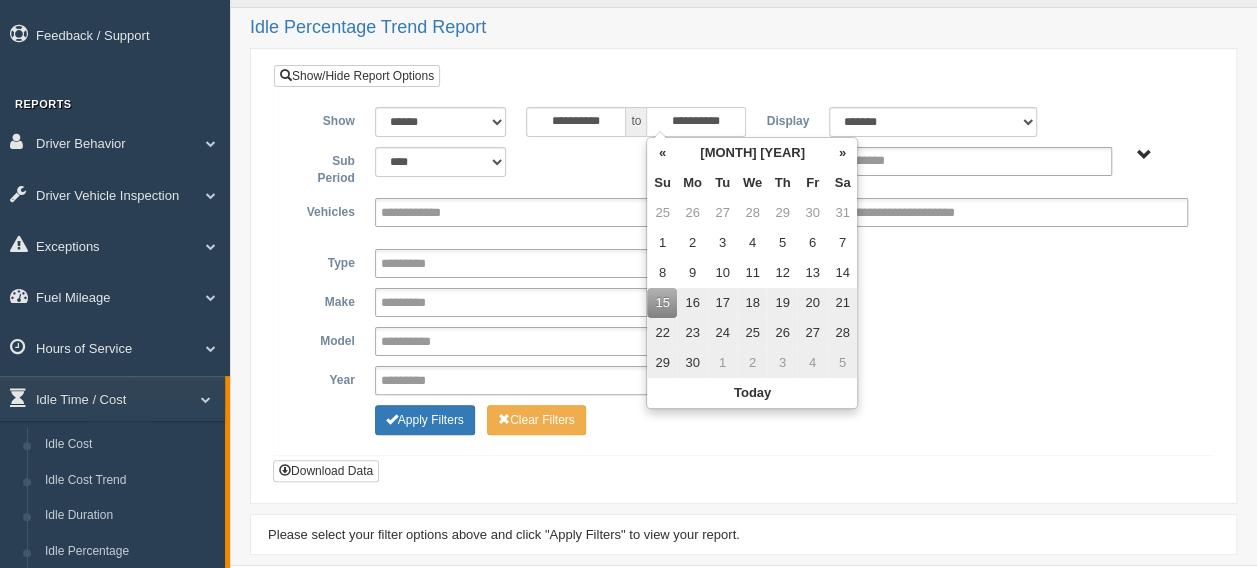 type on "**********" 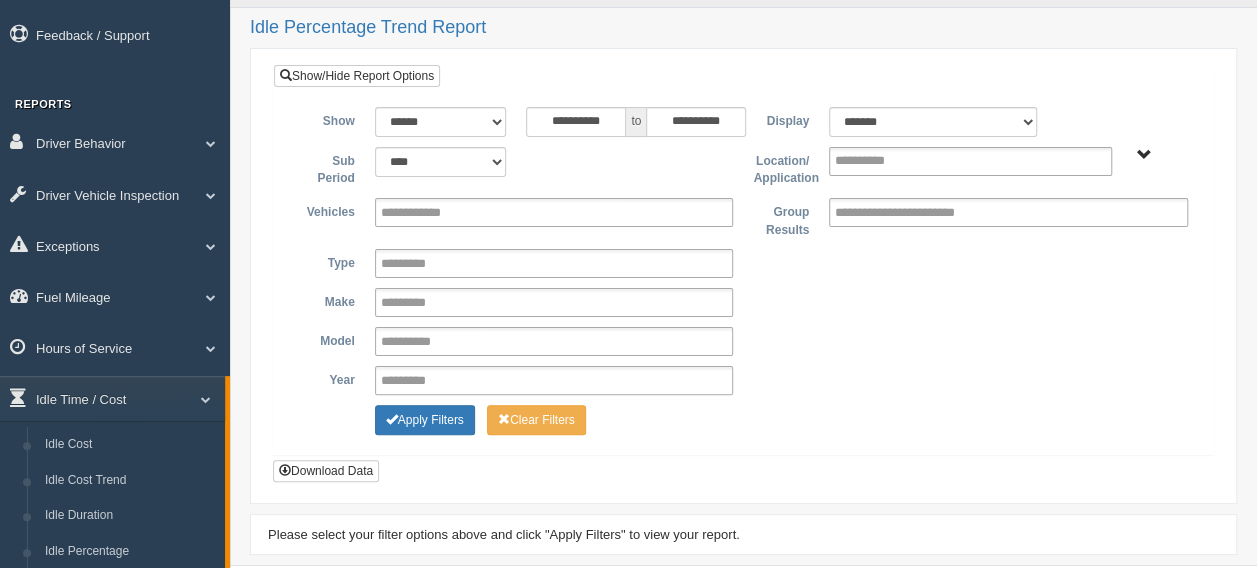 click on "**********" at bounding box center (743, 302) 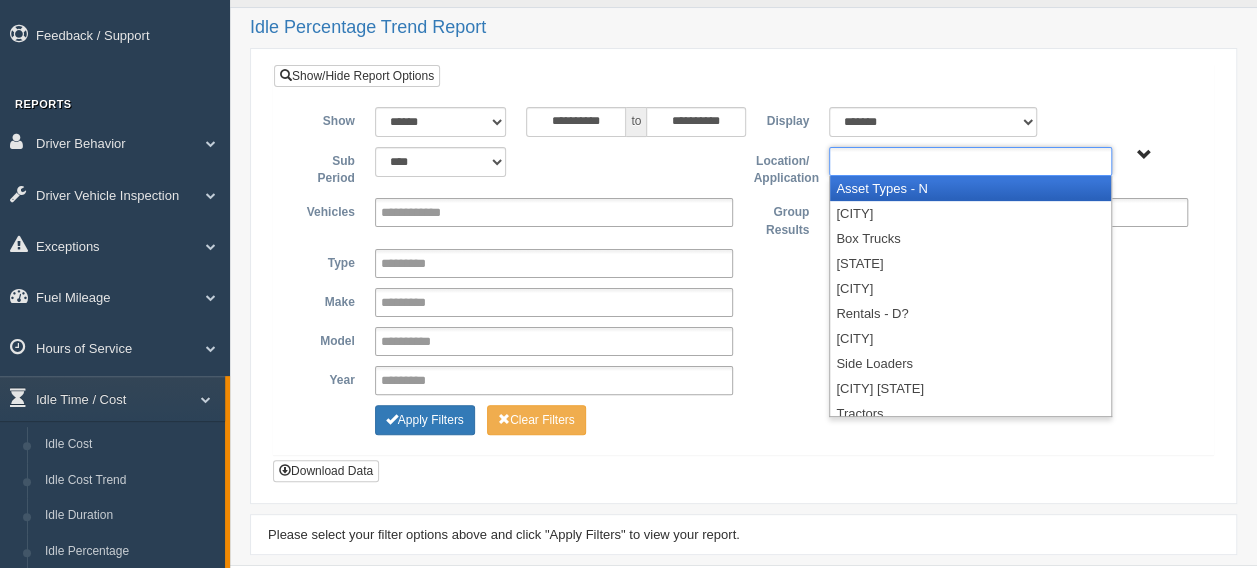 click at bounding box center (878, 161) 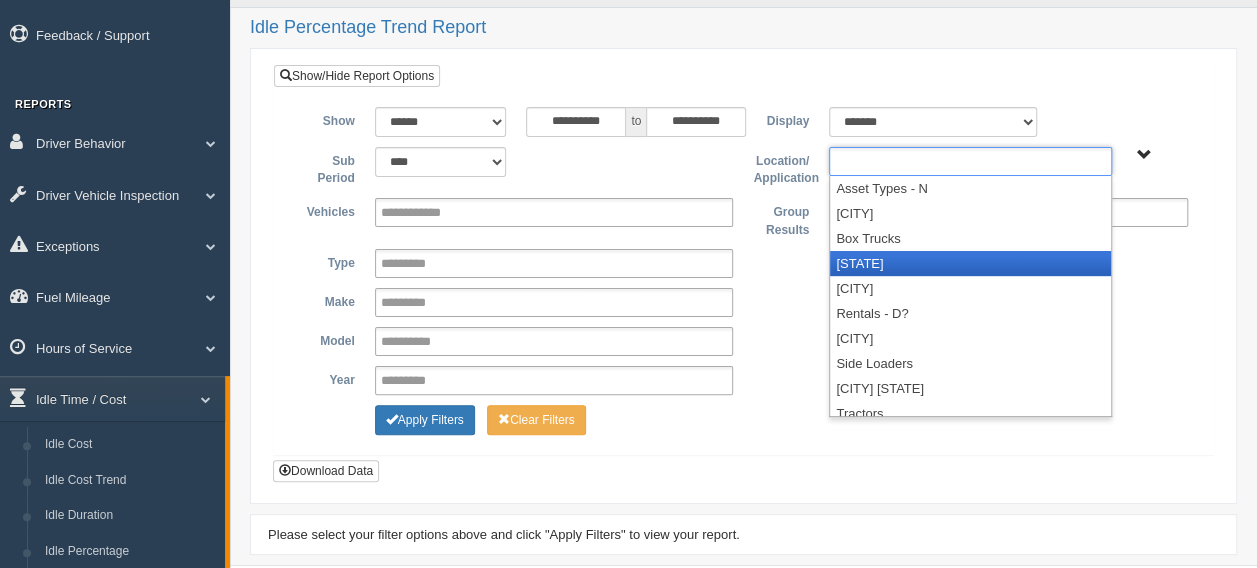 click on "[STATE]" at bounding box center [970, 263] 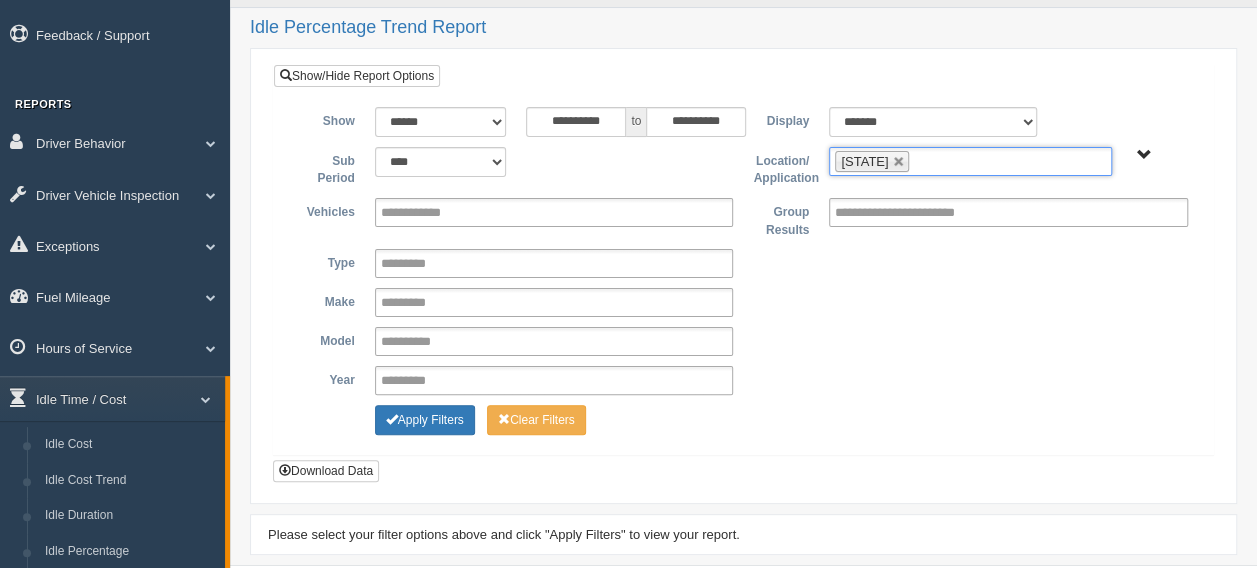 type 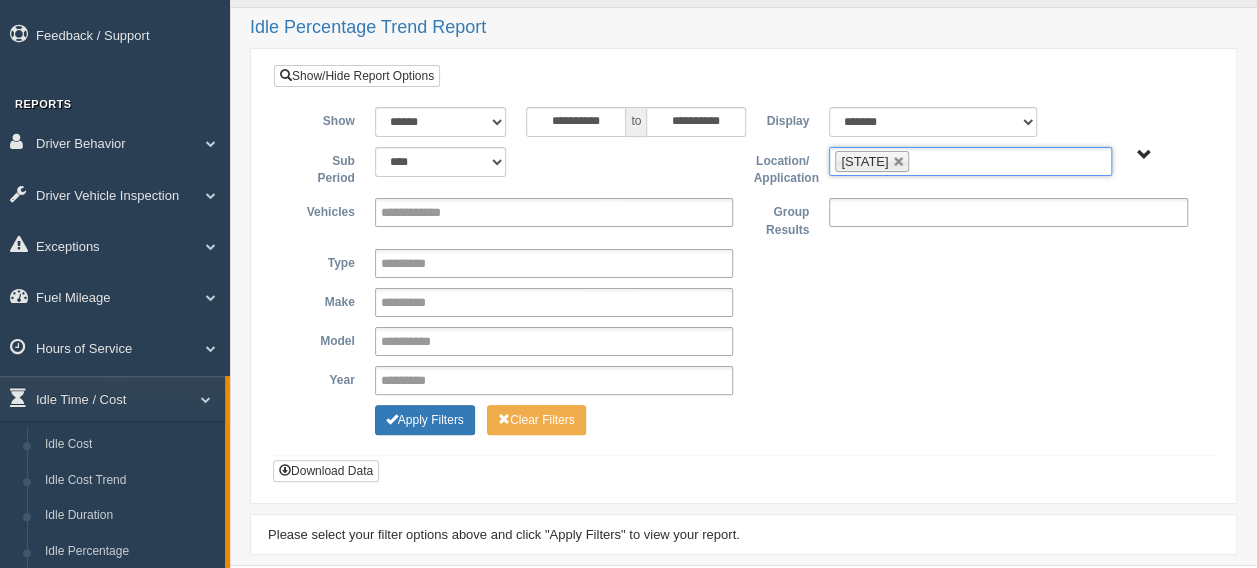 click at bounding box center (922, 212) 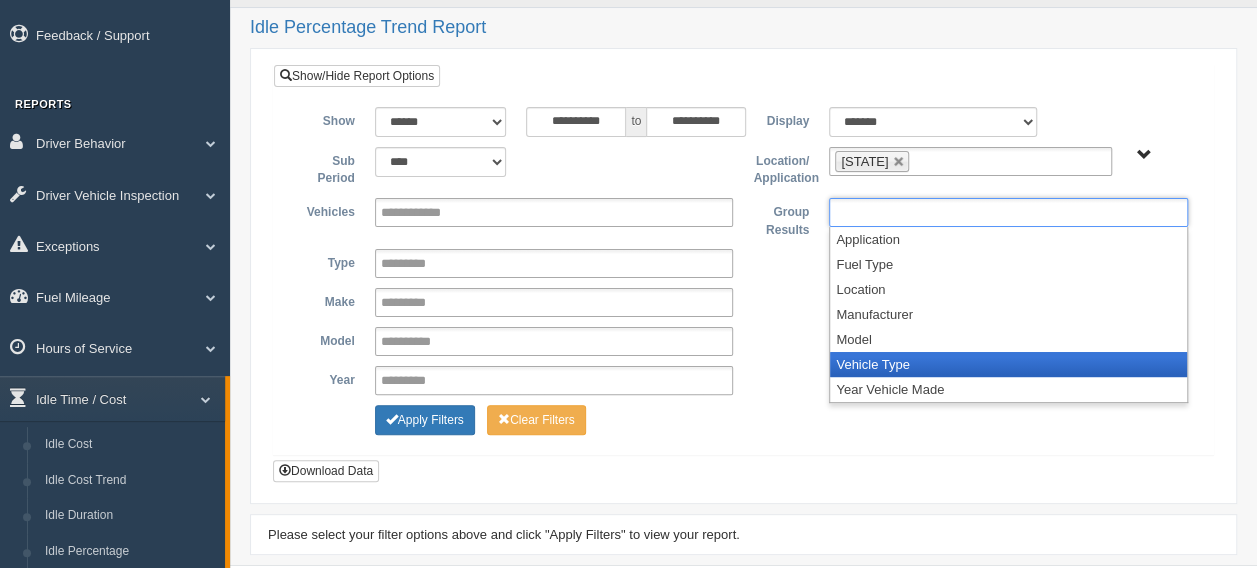 click on "Vehicle Type" at bounding box center [1008, 364] 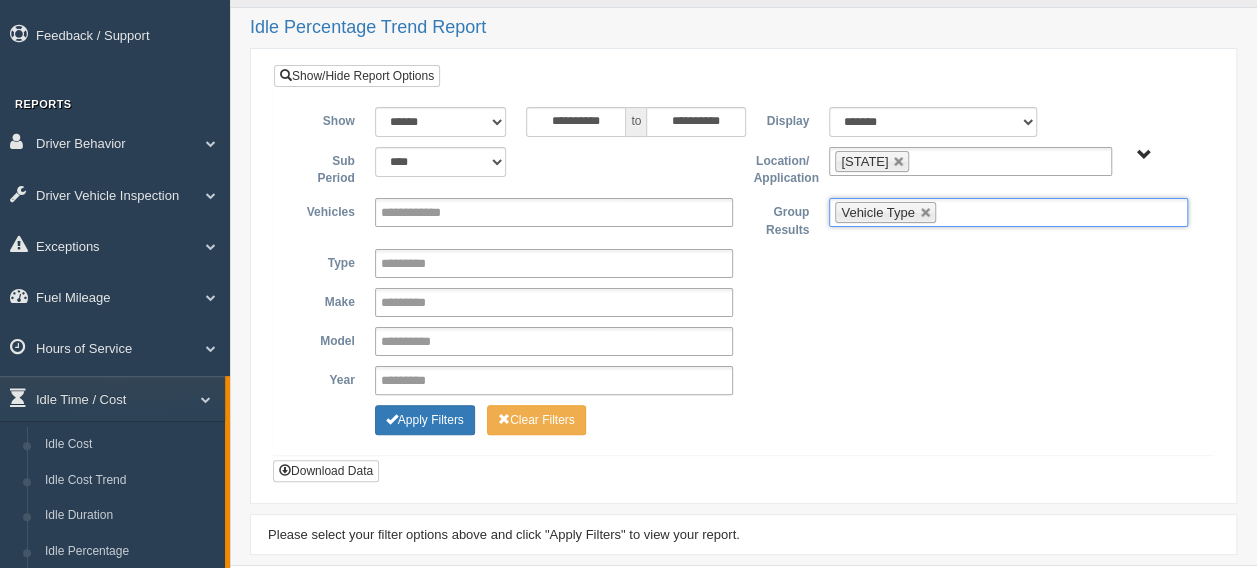click at bounding box center (953, 212) 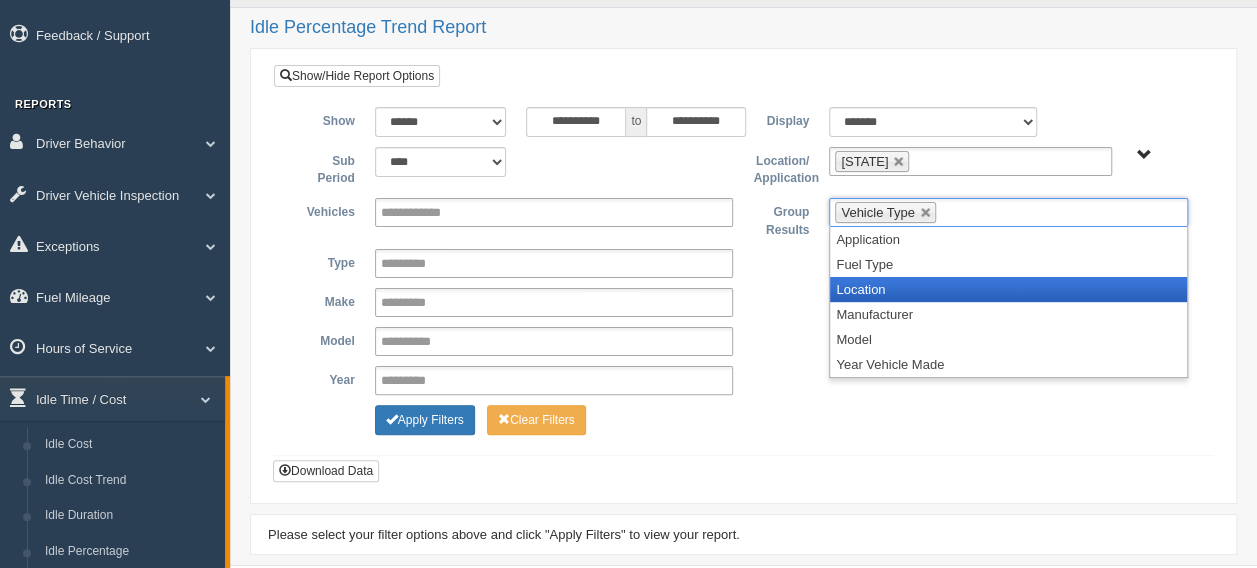 click on "Location" at bounding box center [1008, 289] 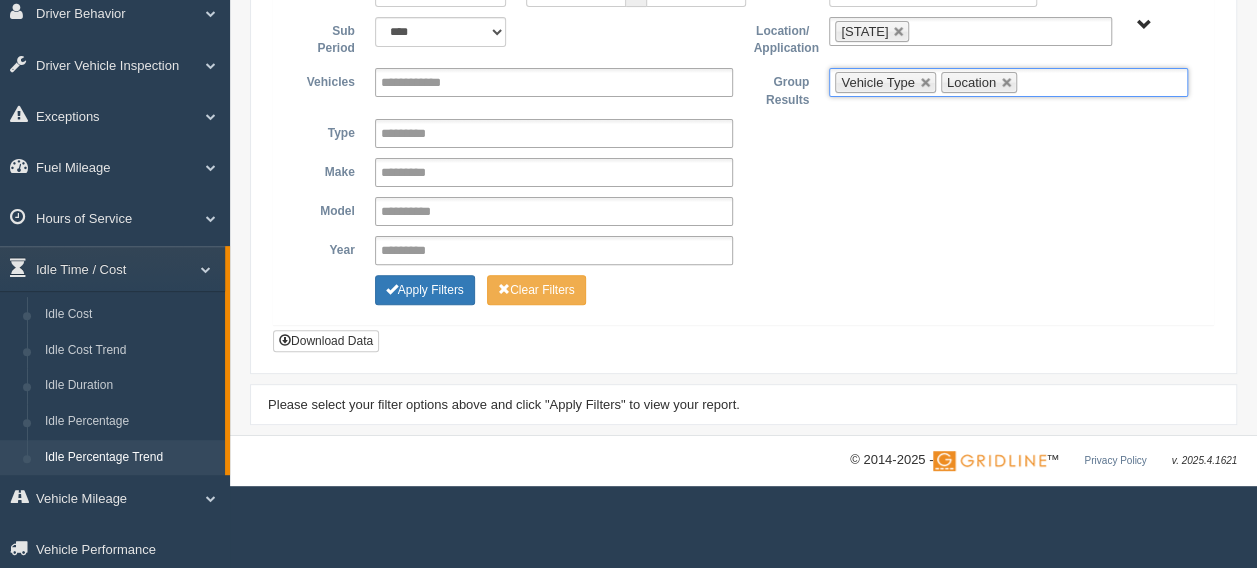 scroll, scrollTop: 278, scrollLeft: 0, axis: vertical 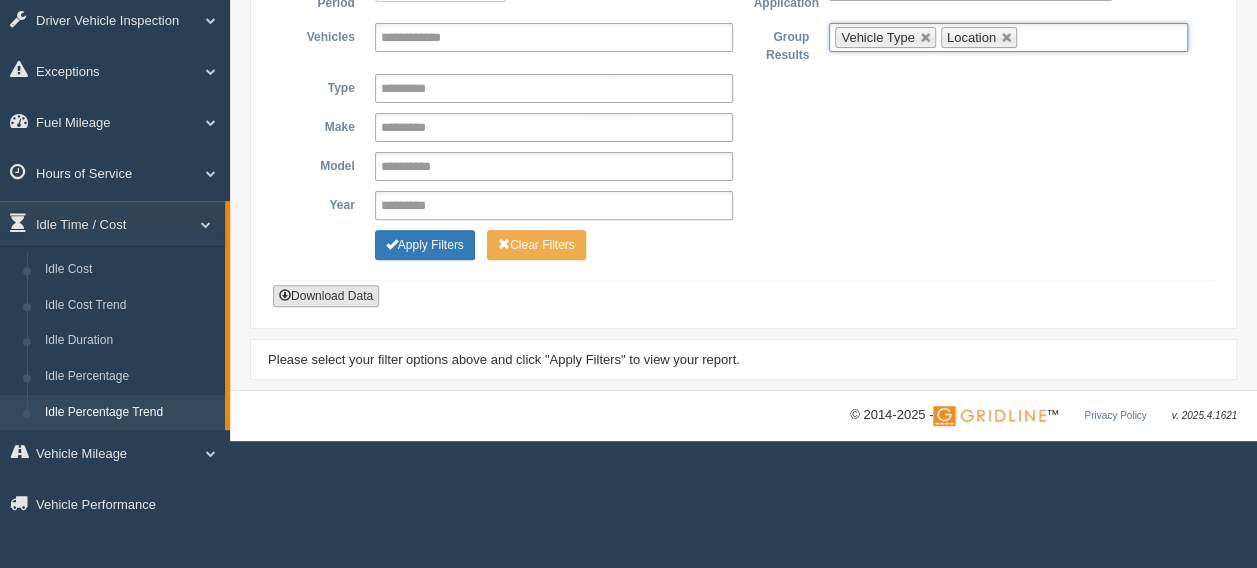 click on "Download Data" at bounding box center [326, 296] 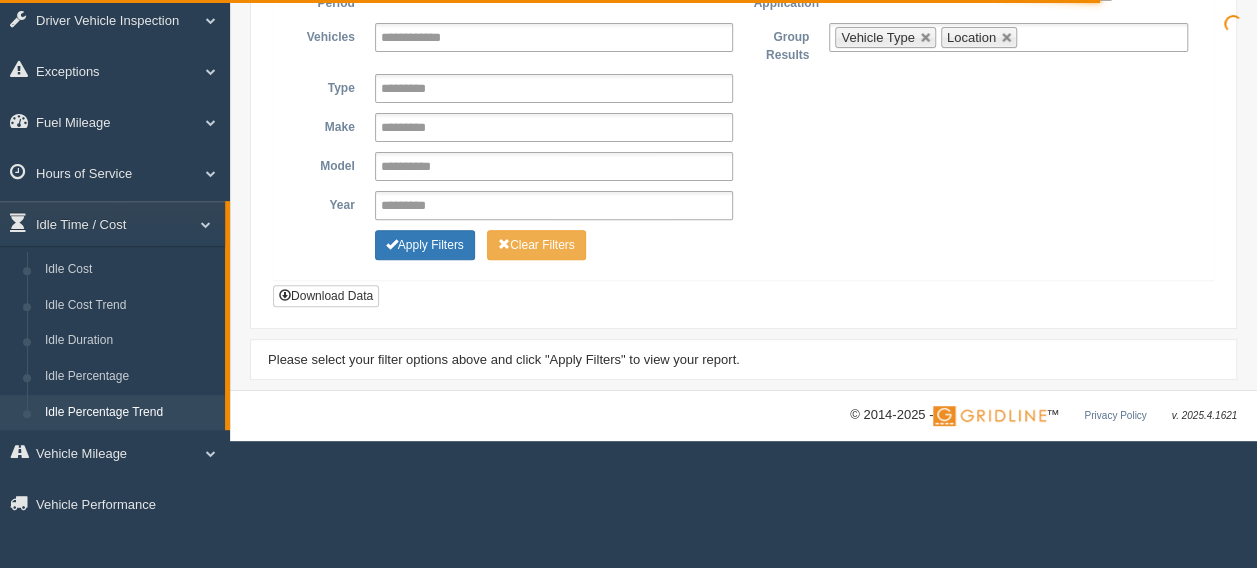 click on "**********" at bounding box center (743, 57) 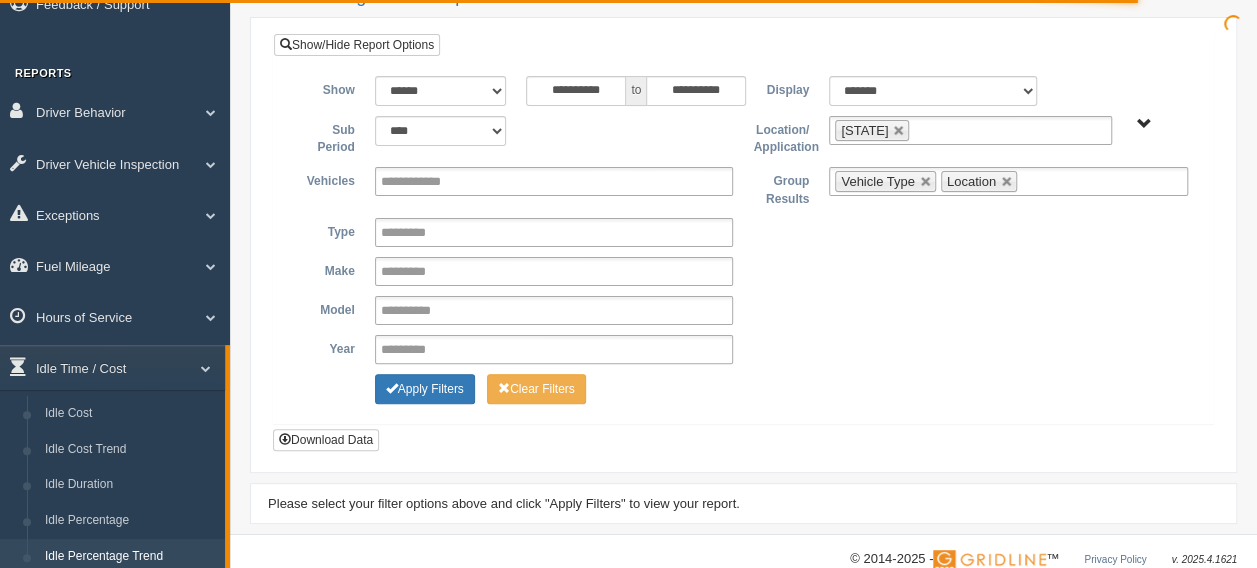 scroll, scrollTop: 200, scrollLeft: 0, axis: vertical 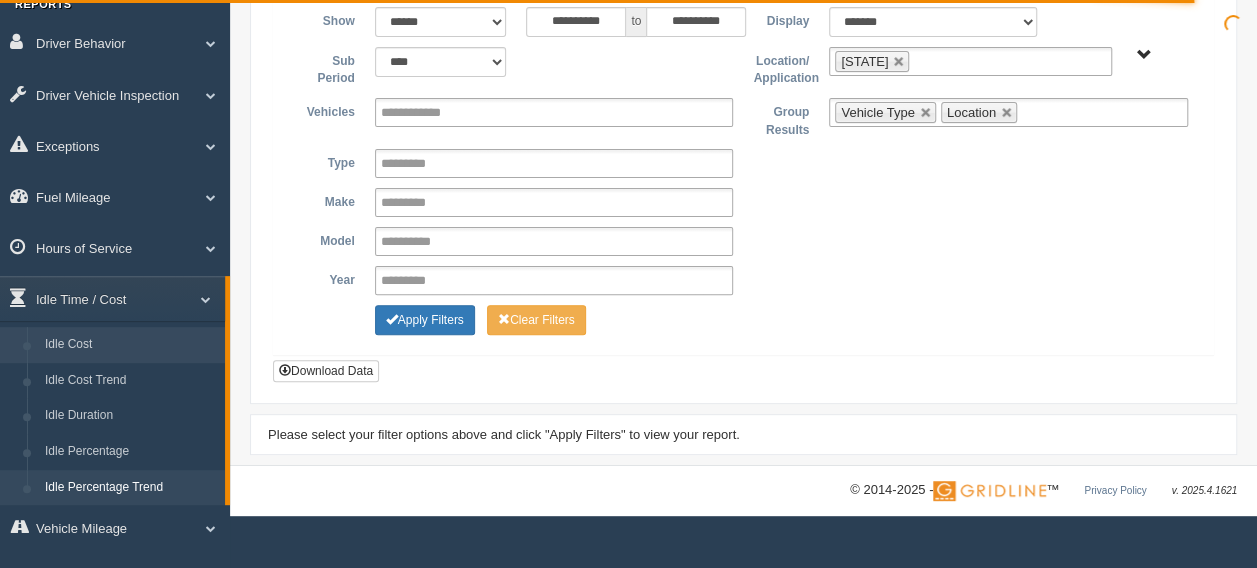 click on "Idle Cost" at bounding box center (130, 345) 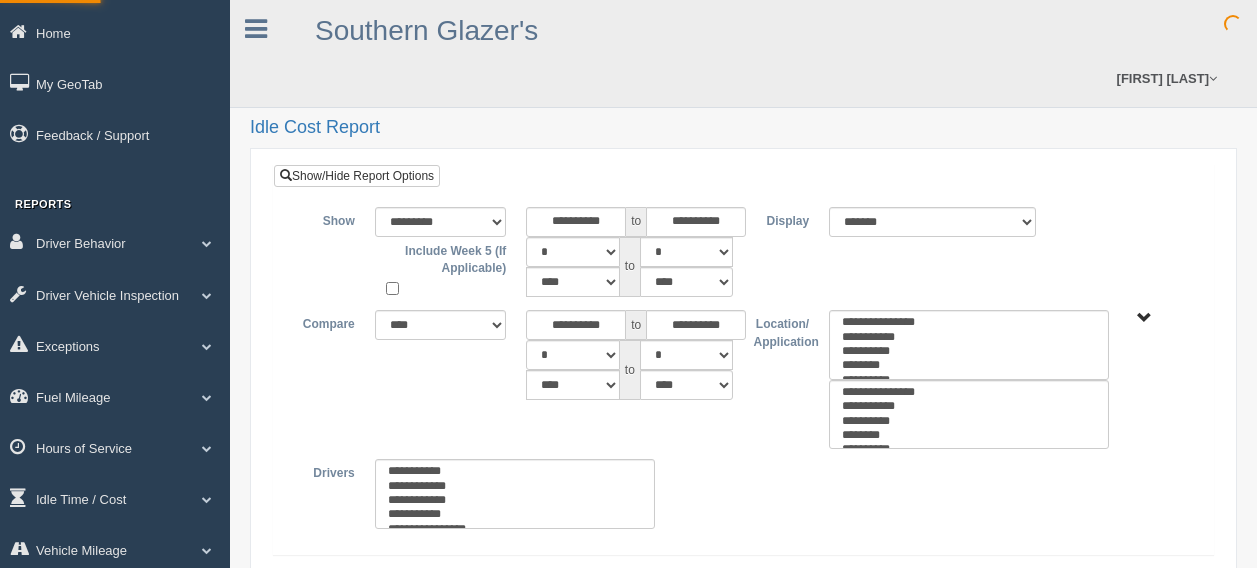 select 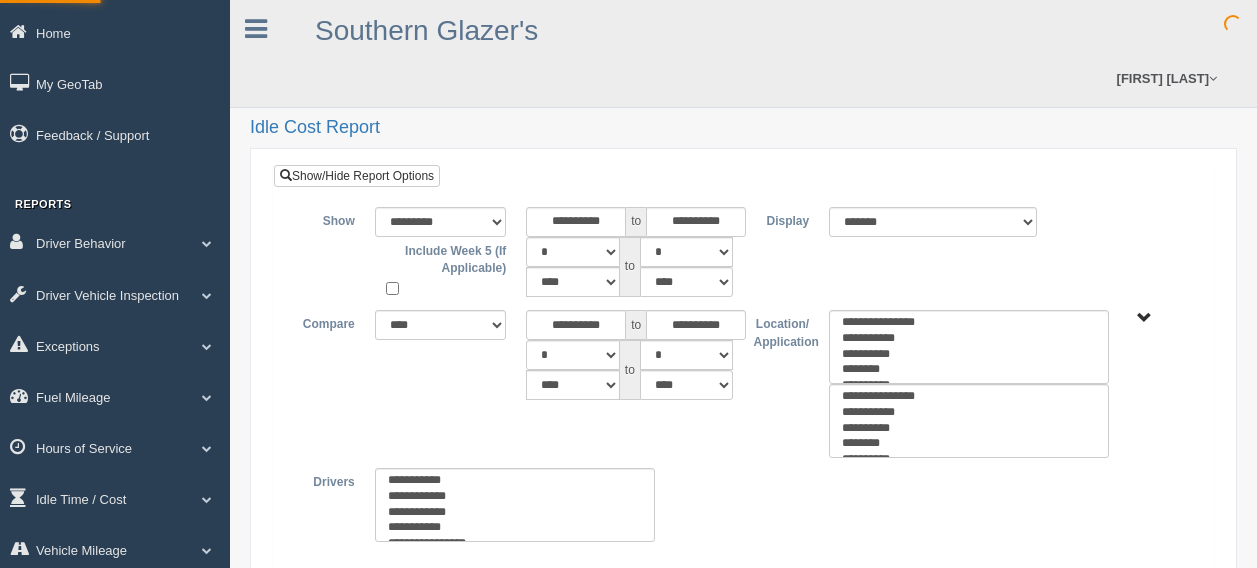scroll, scrollTop: 0, scrollLeft: 0, axis: both 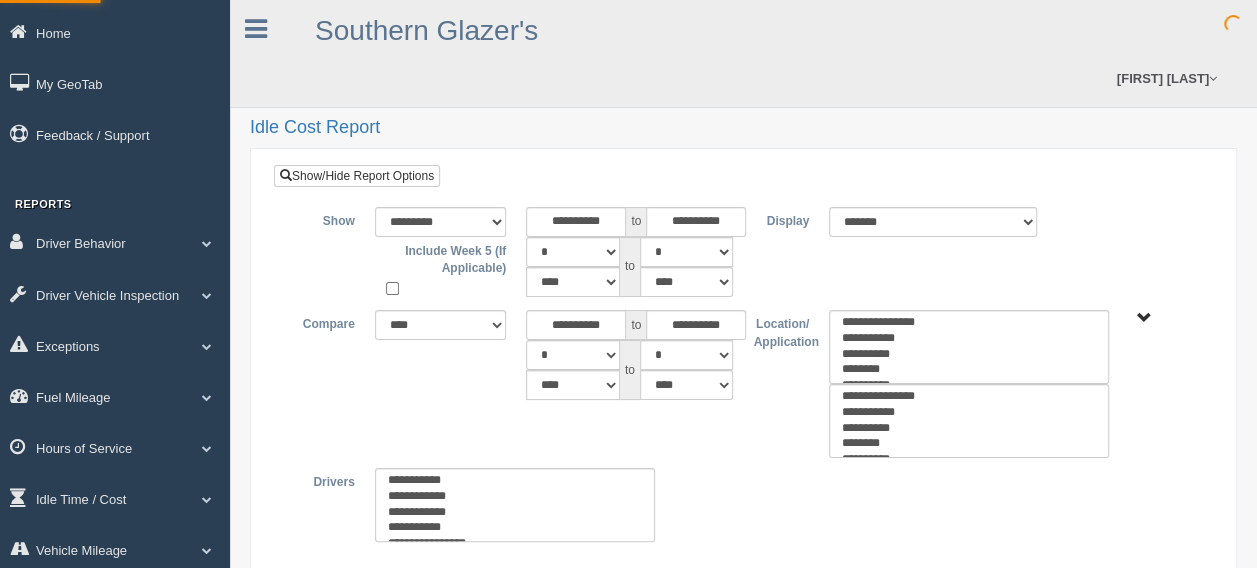 select 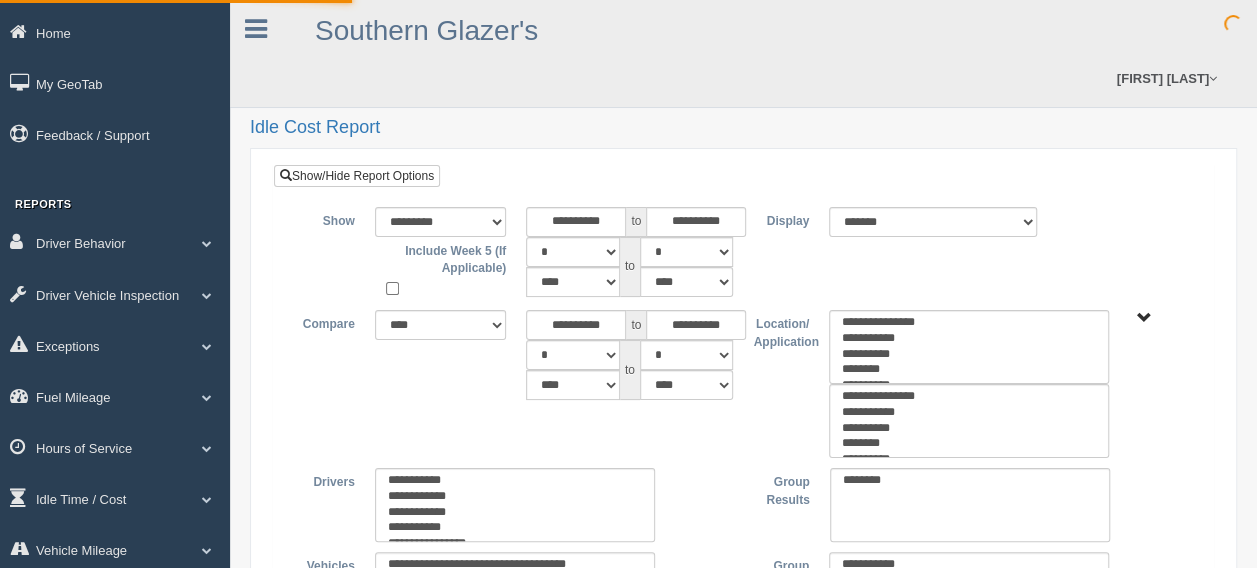 type on "********" 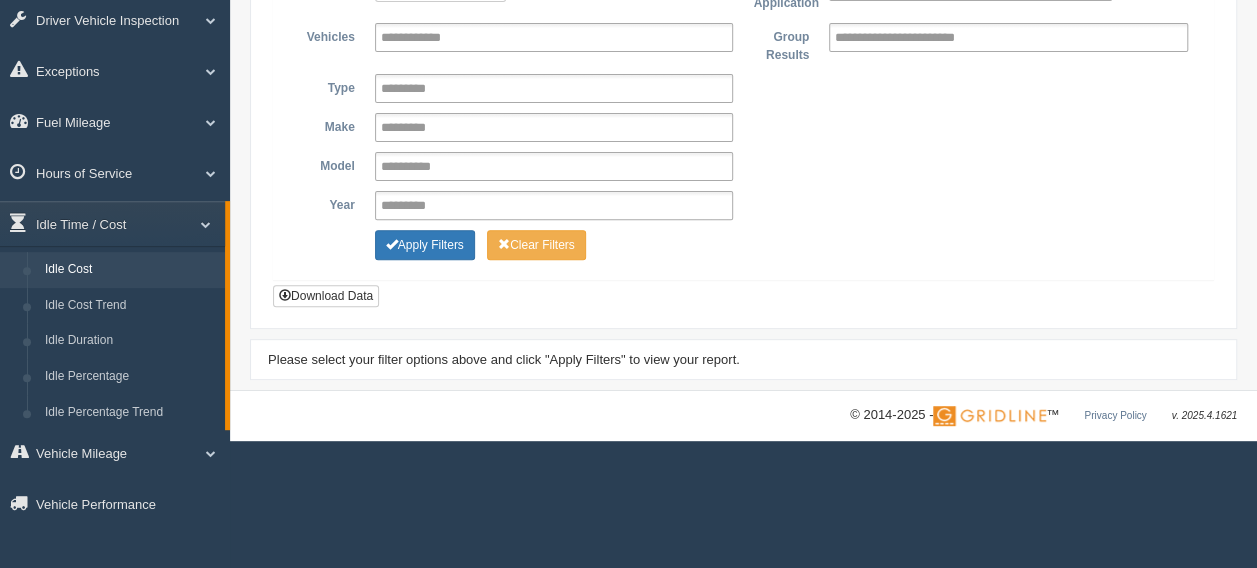 scroll, scrollTop: 0, scrollLeft: 0, axis: both 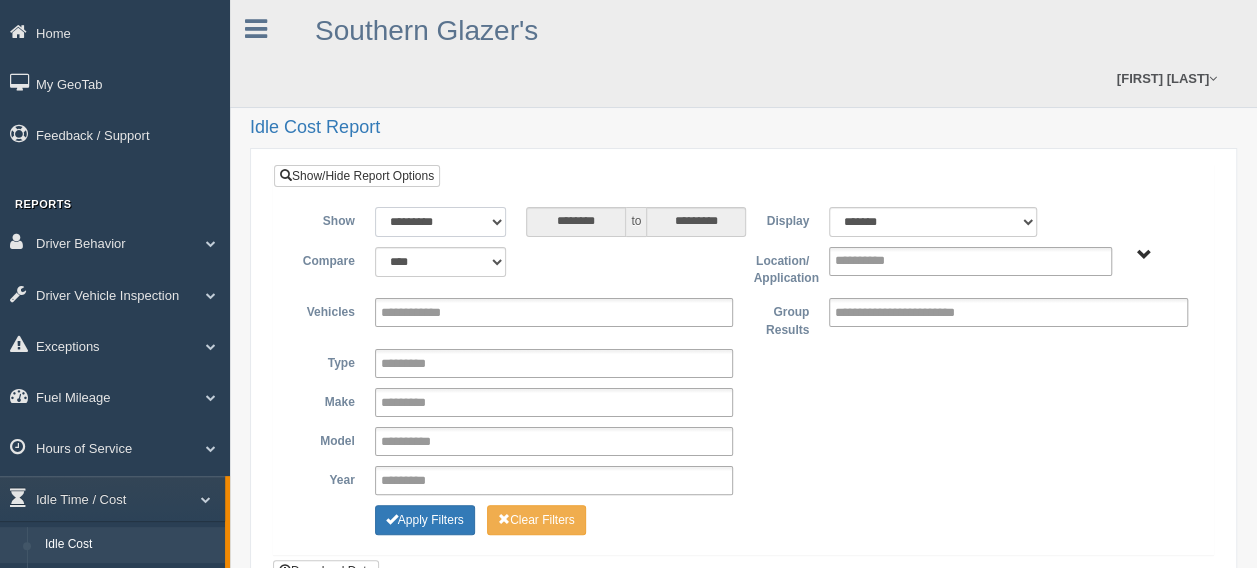 click on "**********" at bounding box center (441, 222) 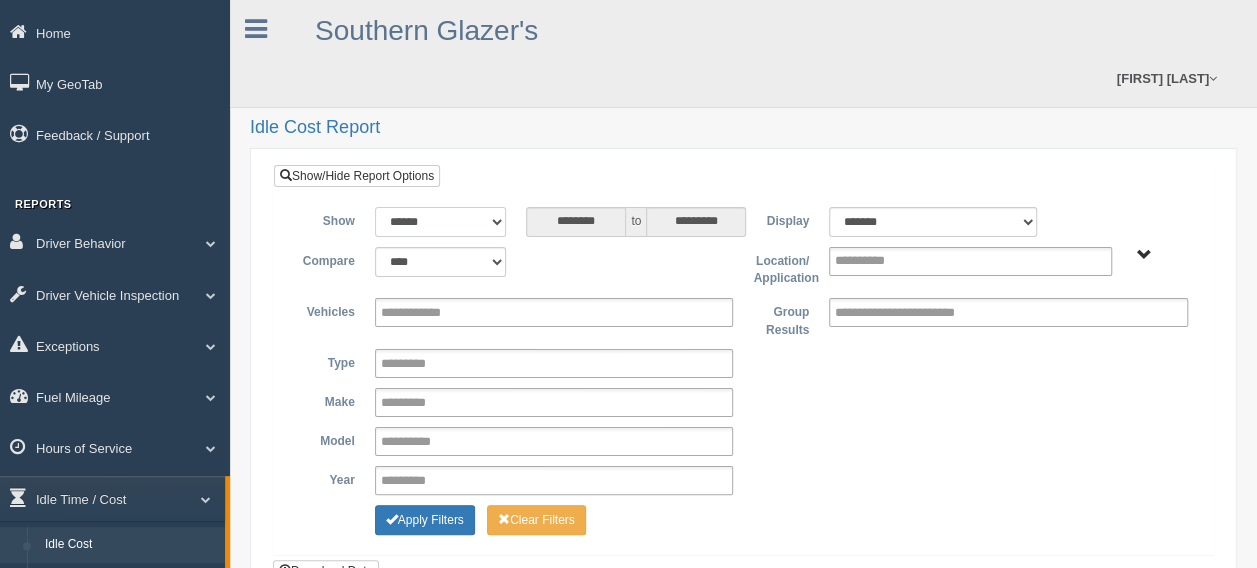 click on "**********" at bounding box center [441, 222] 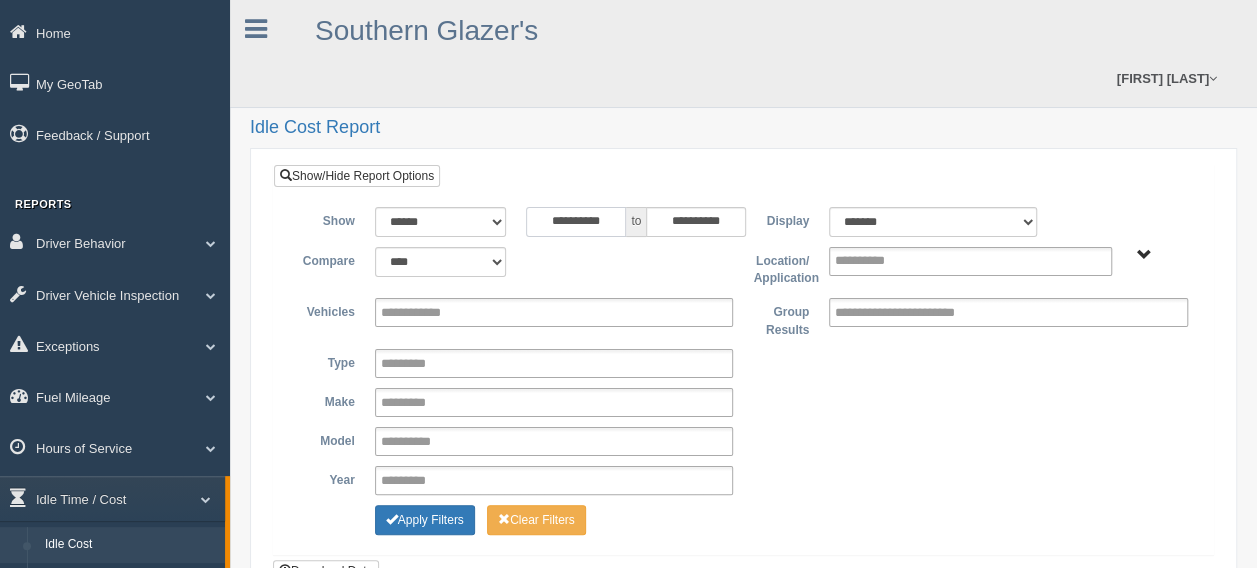 click on "**********" at bounding box center [576, 222] 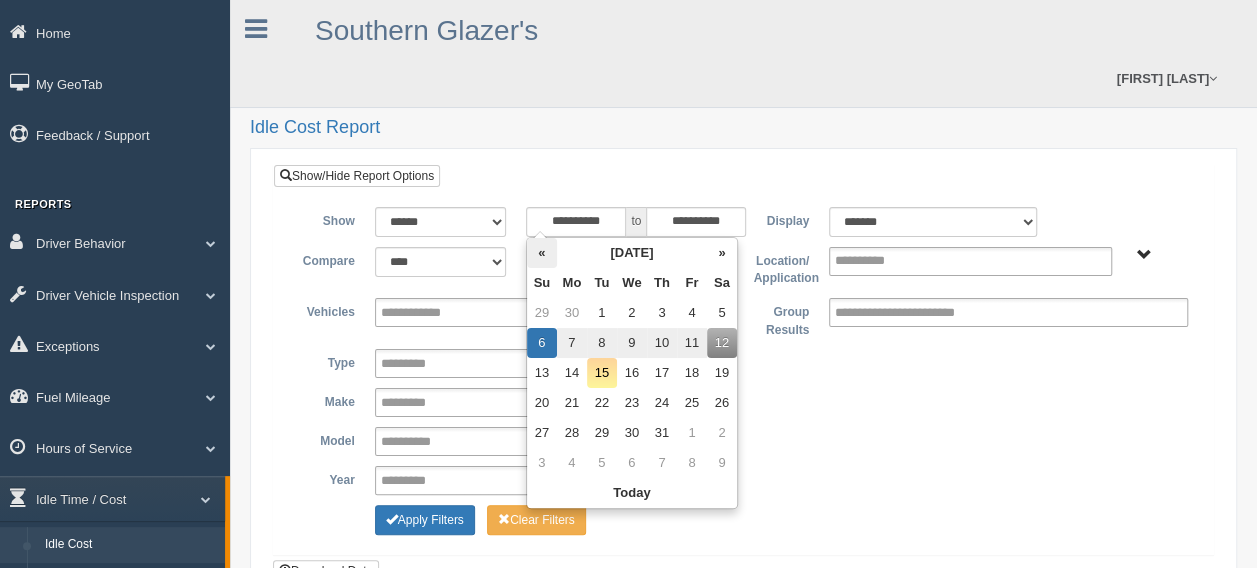 click on "«" at bounding box center [542, 253] 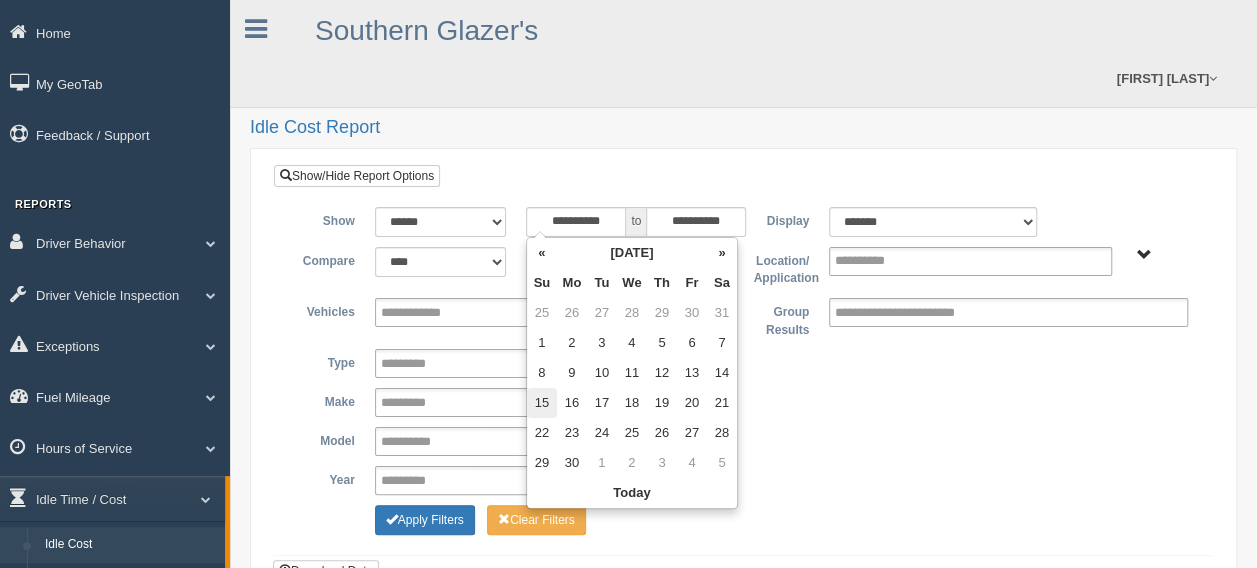 click on "15" at bounding box center [542, 403] 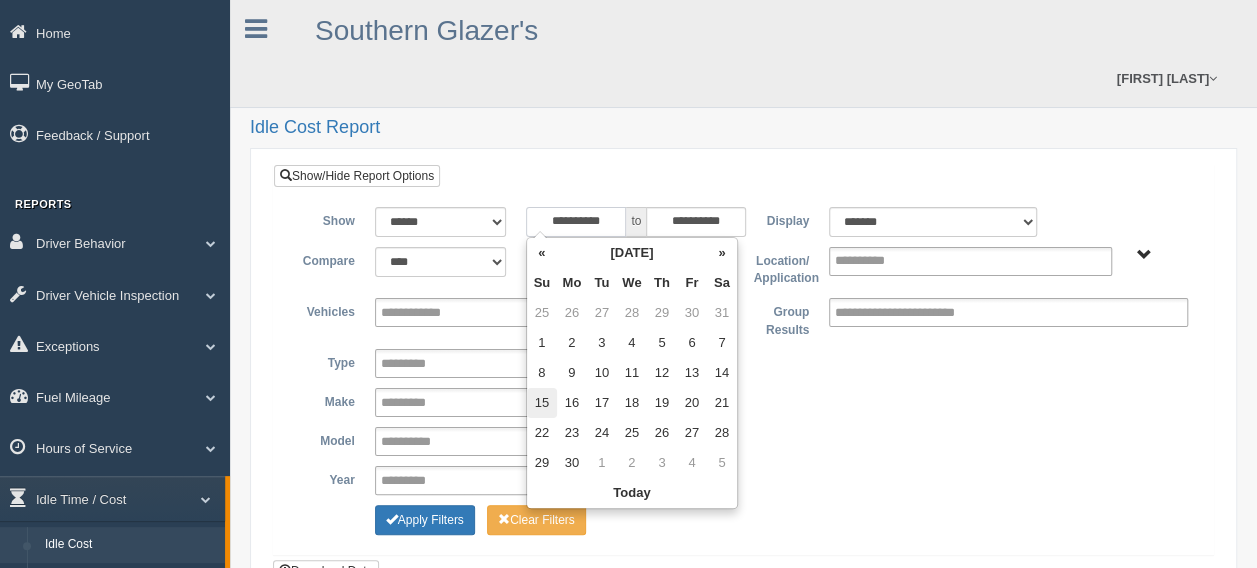 type on "**********" 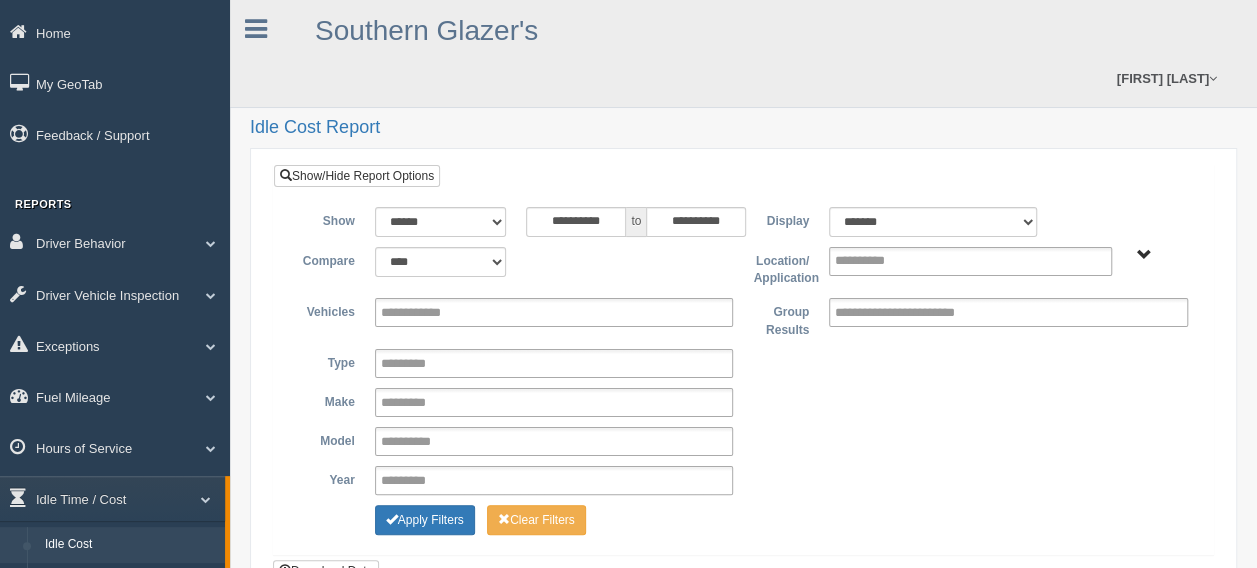 click on "**********" at bounding box center (743, 363) 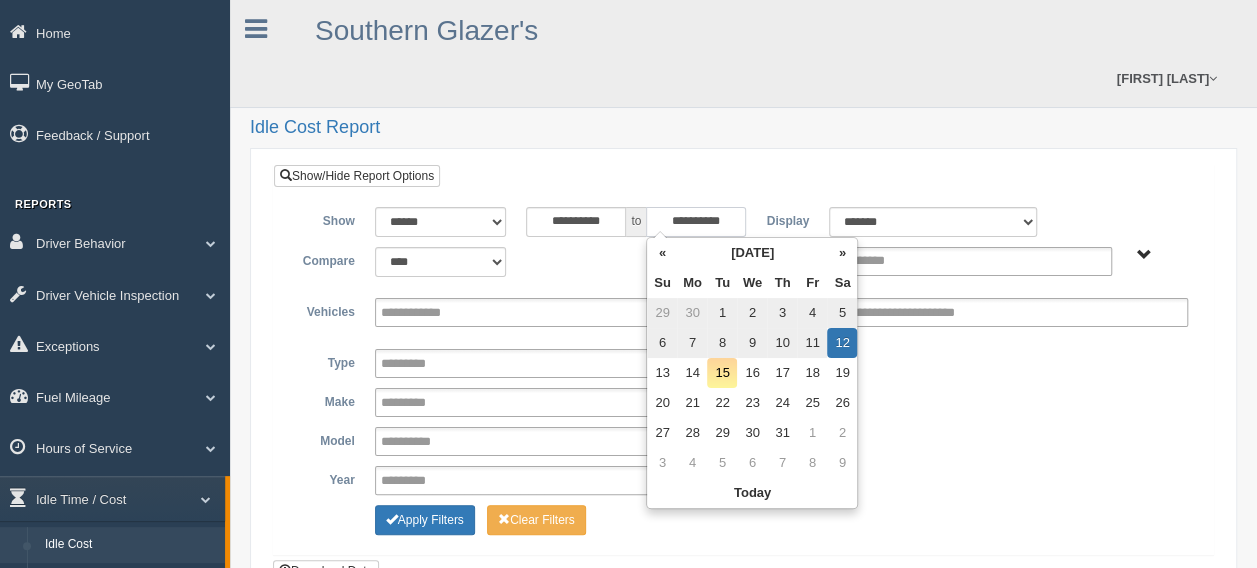 click on "**********" at bounding box center [696, 222] 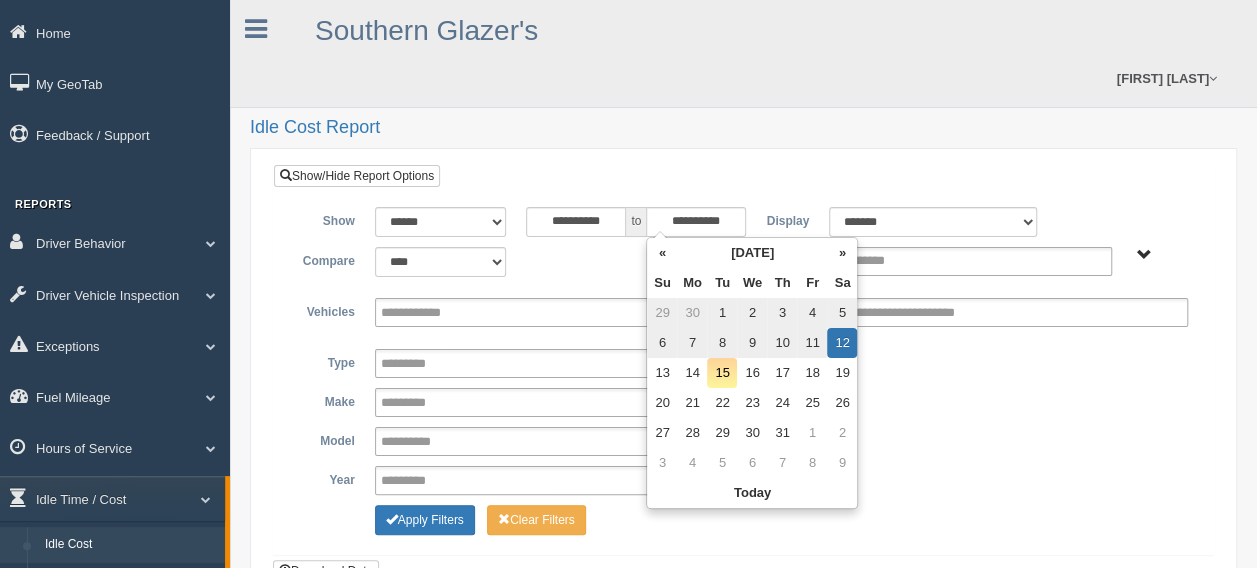 click on "**********" at bounding box center [743, 402] 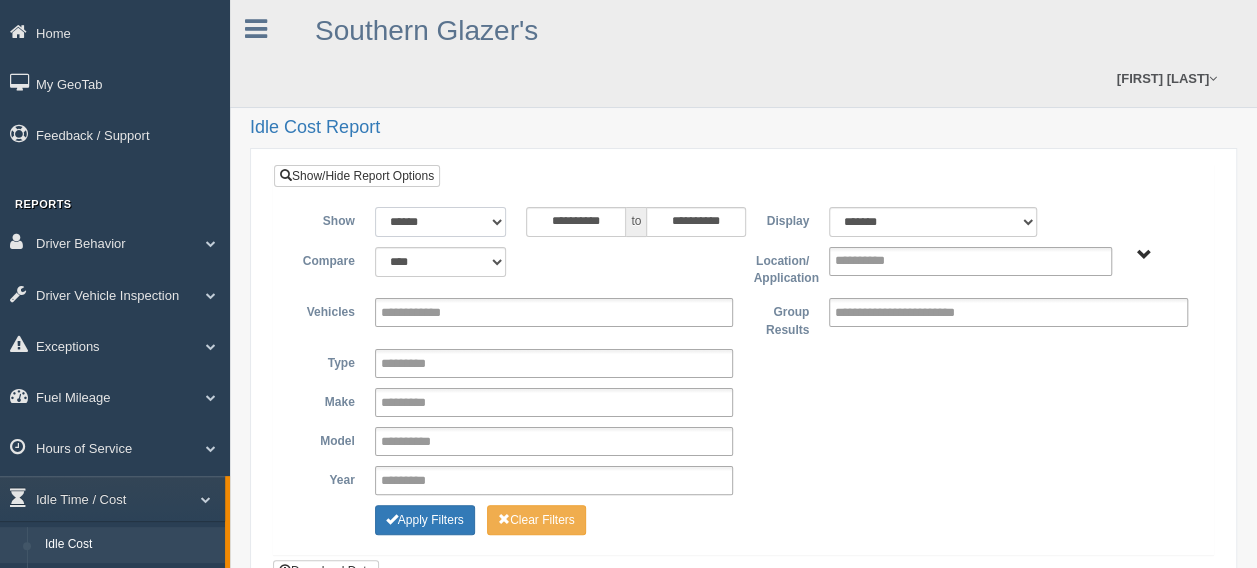 drag, startPoint x: 446, startPoint y: 218, endPoint x: 446, endPoint y: 234, distance: 16 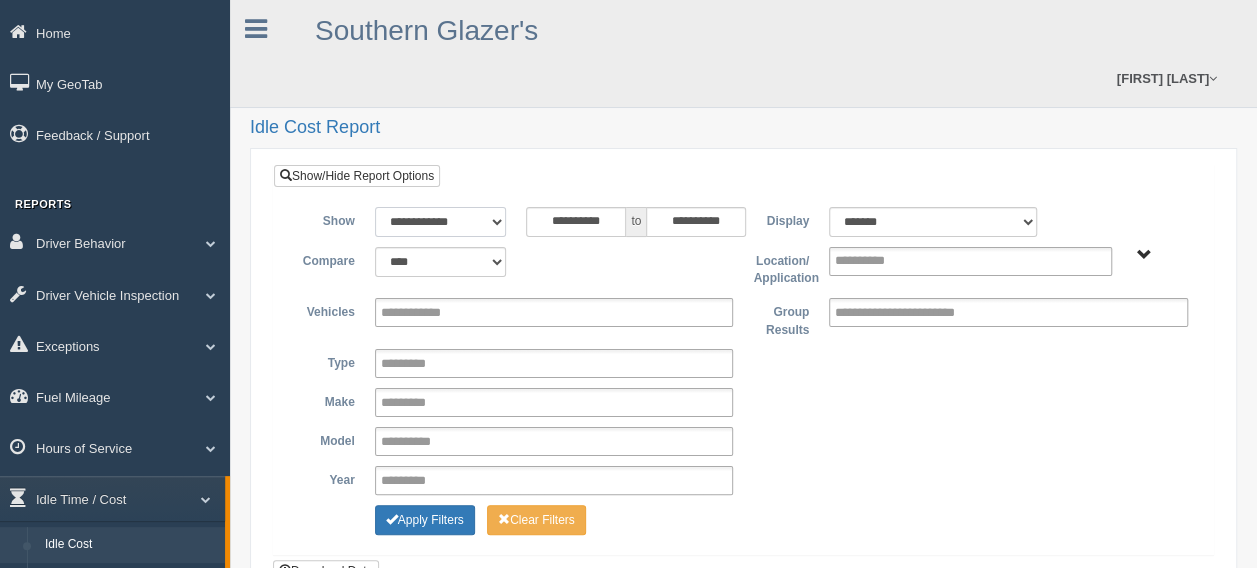 click on "**********" at bounding box center [441, 222] 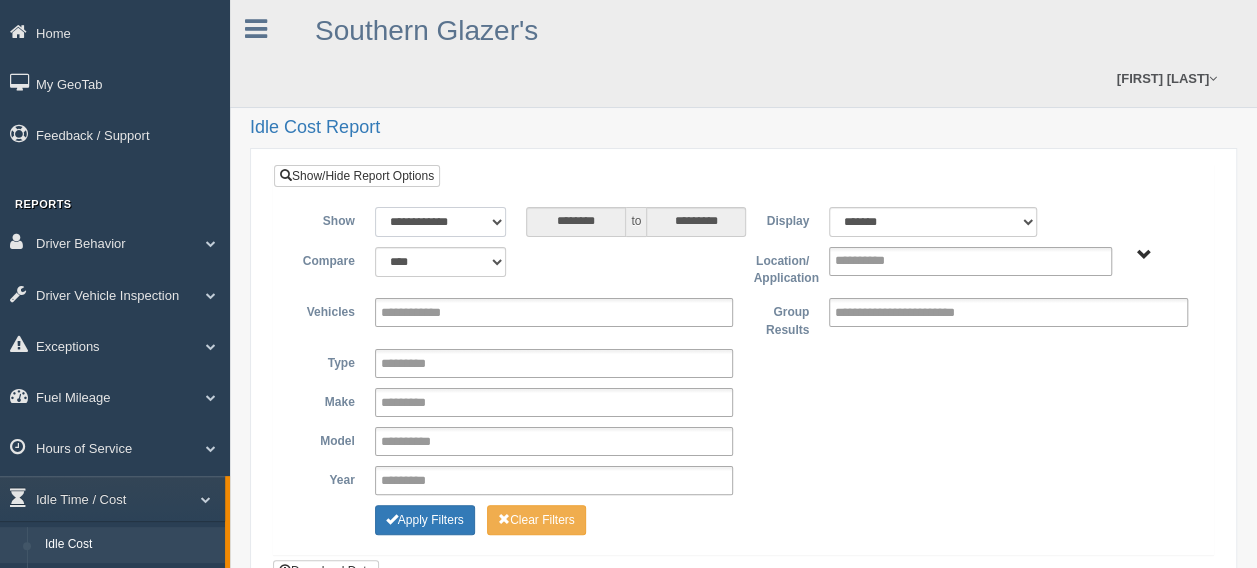click on "**********" at bounding box center (441, 222) 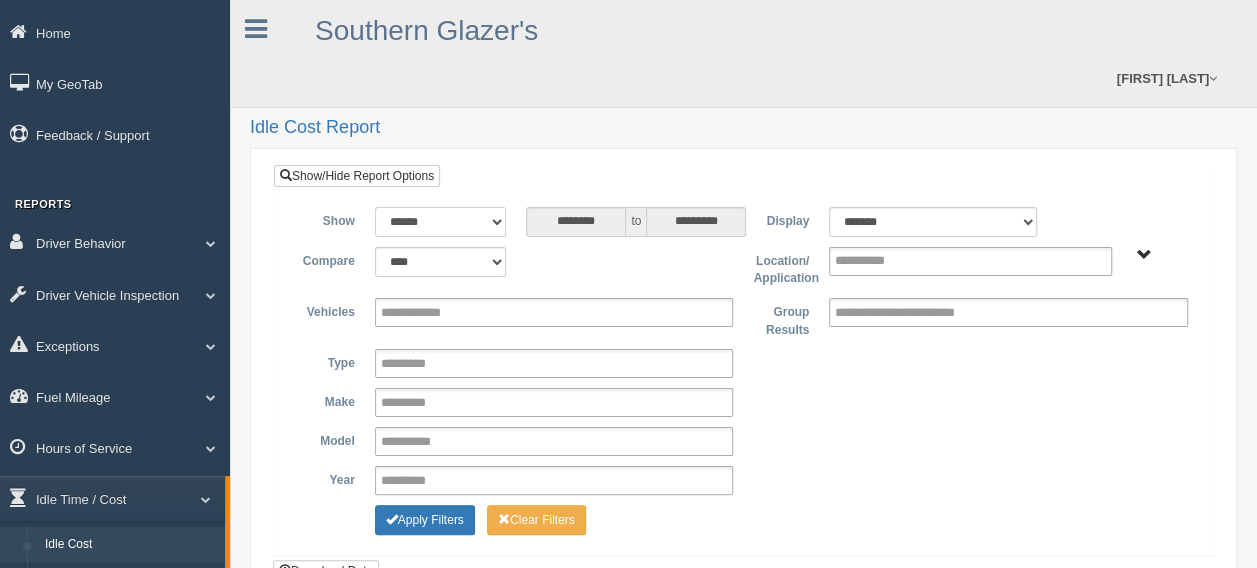 click on "**********" at bounding box center [441, 222] 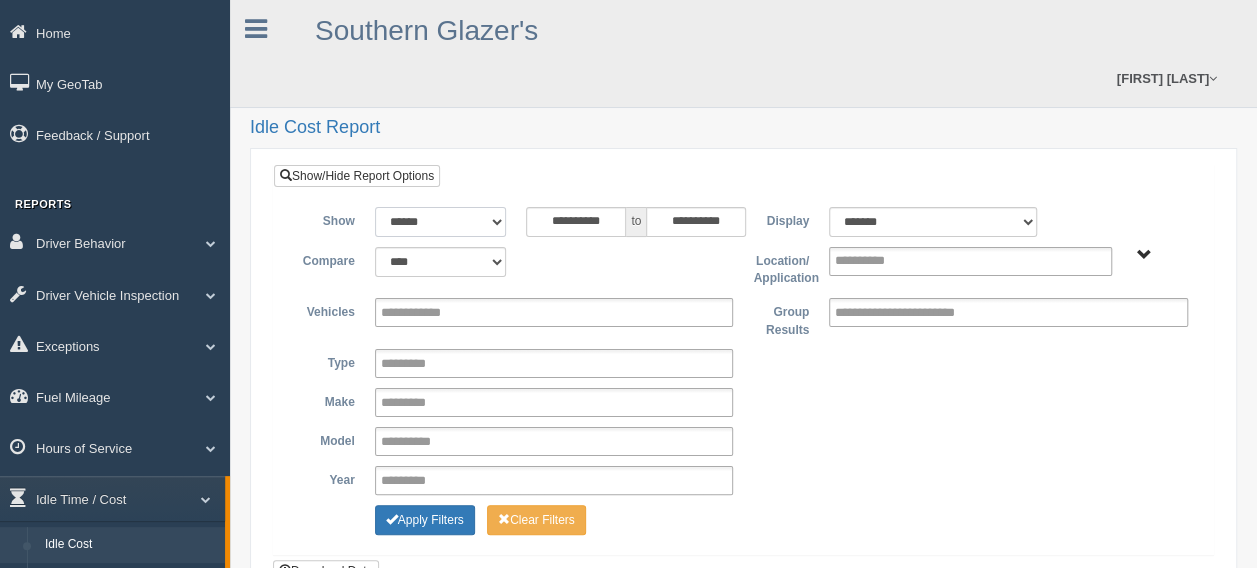 click on "**********" at bounding box center [441, 222] 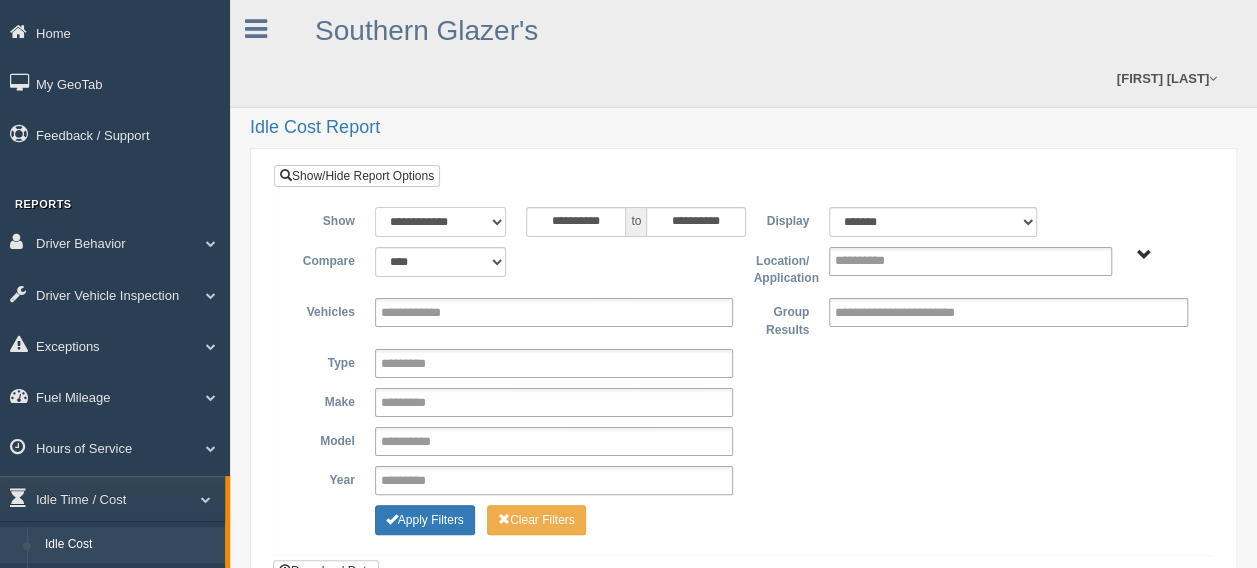 click on "**********" at bounding box center (441, 222) 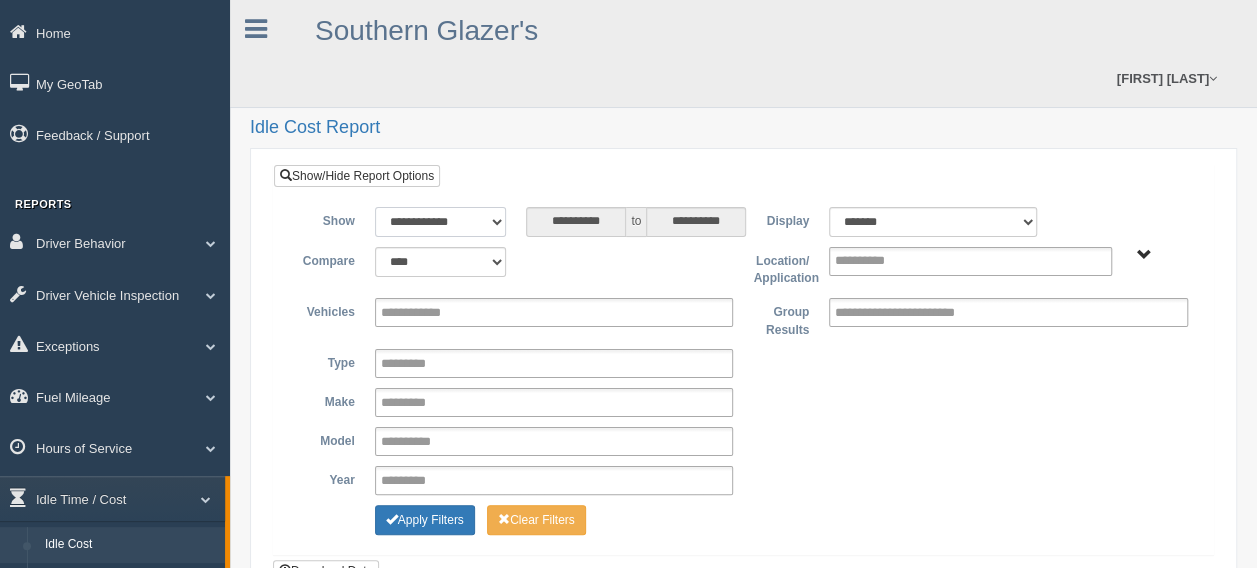 type on "********" 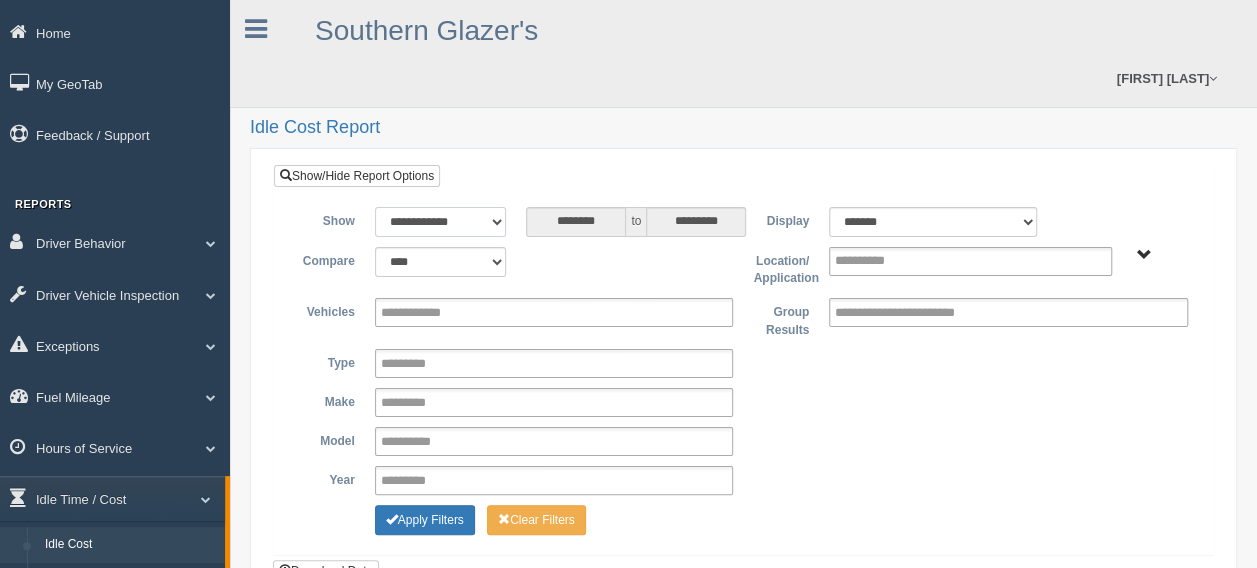 click on "**********" at bounding box center [441, 222] 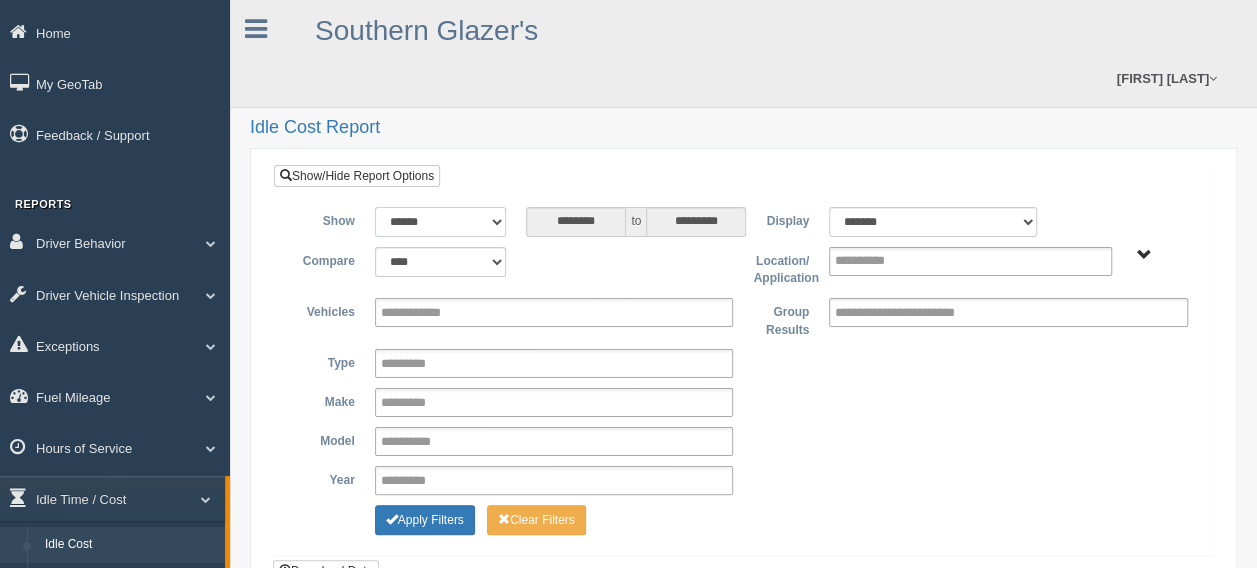 click on "**********" at bounding box center (441, 222) 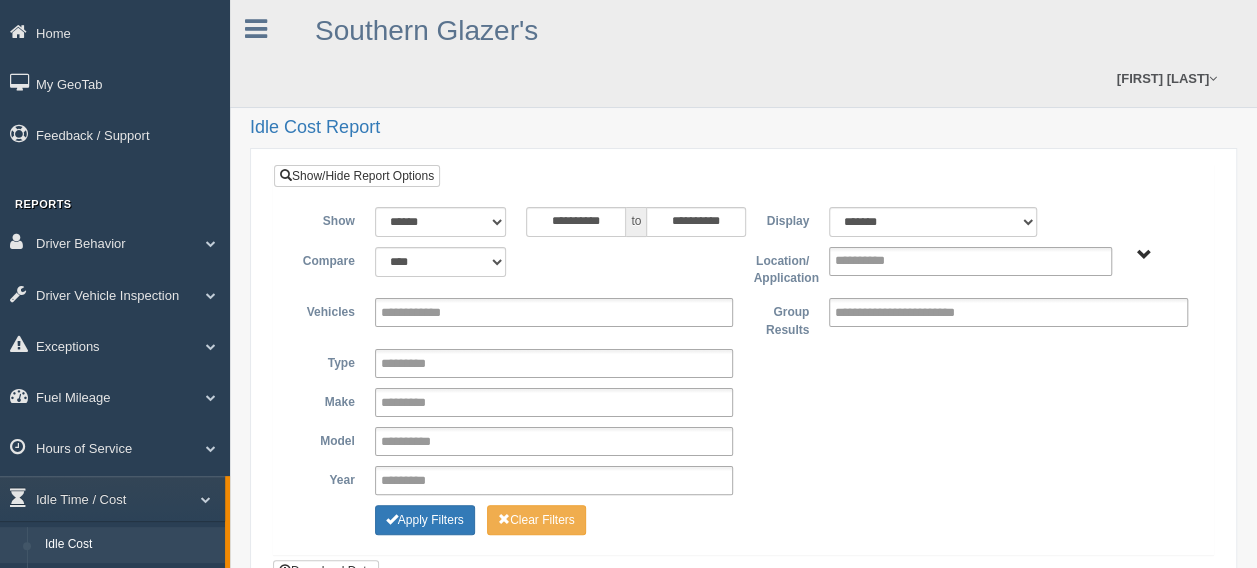 click on "**********" at bounding box center [743, 373] 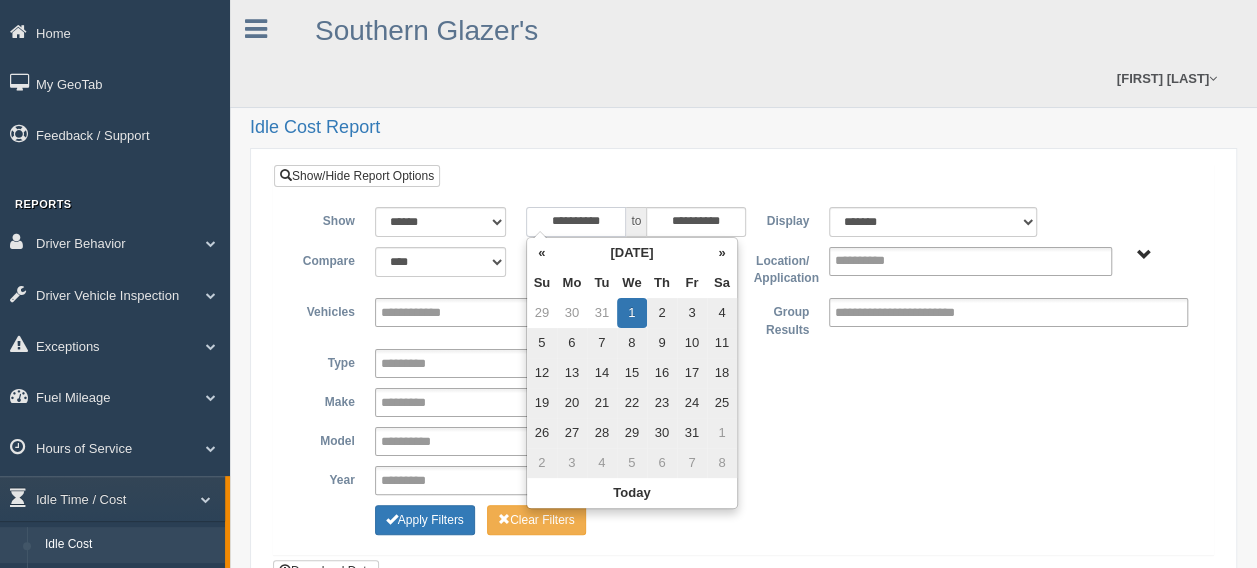 click on "**********" at bounding box center [576, 222] 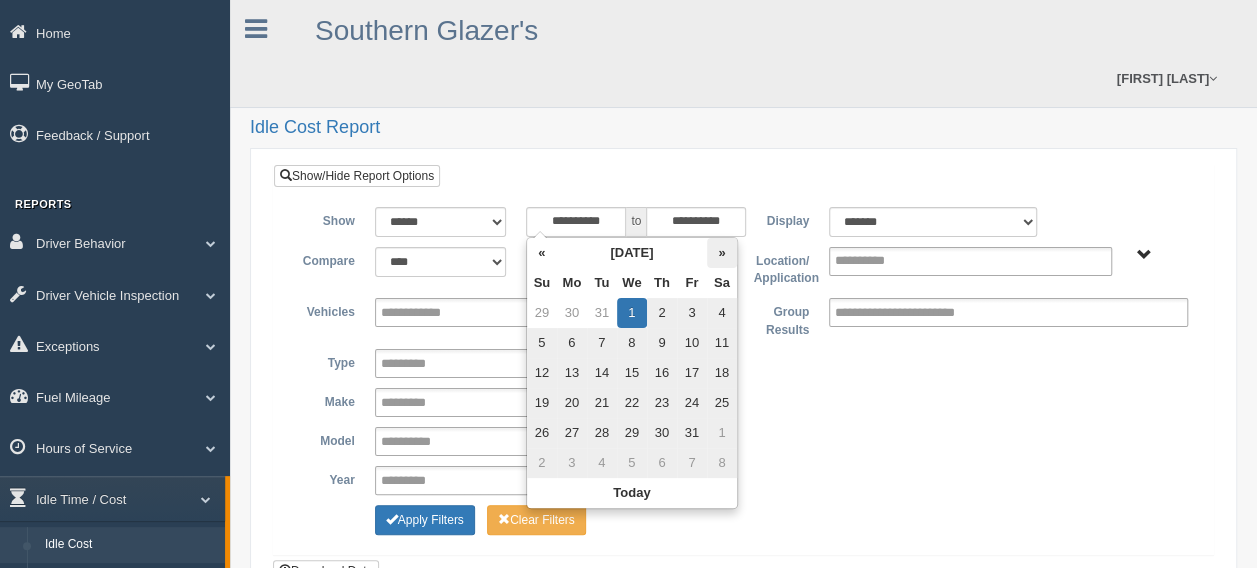 click on "»" at bounding box center [722, 253] 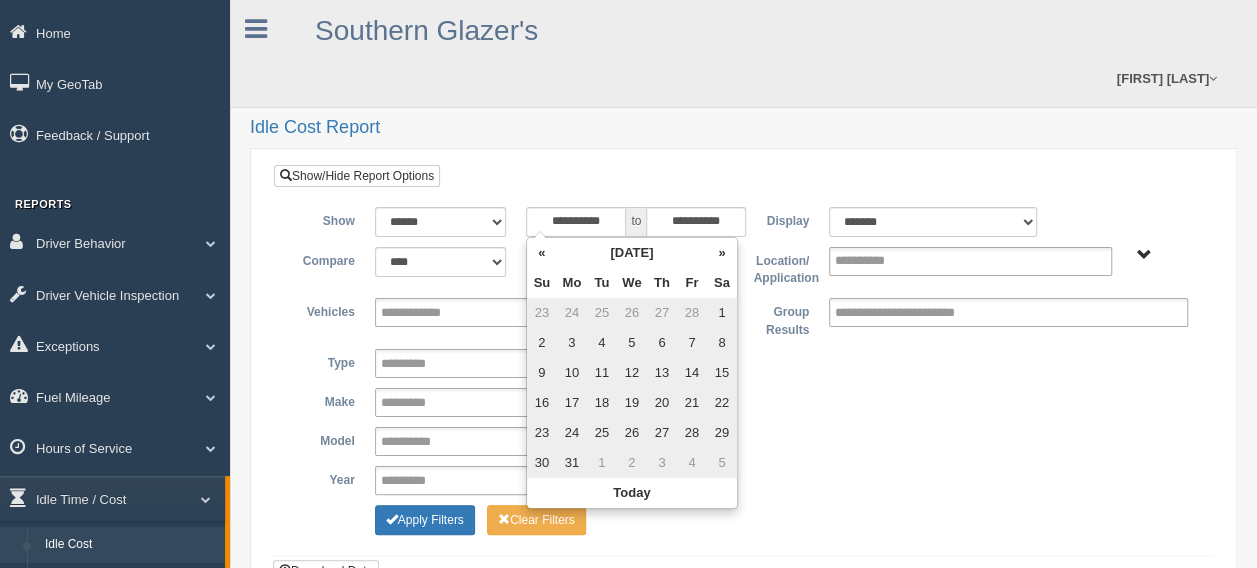 click on "»" at bounding box center [722, 253] 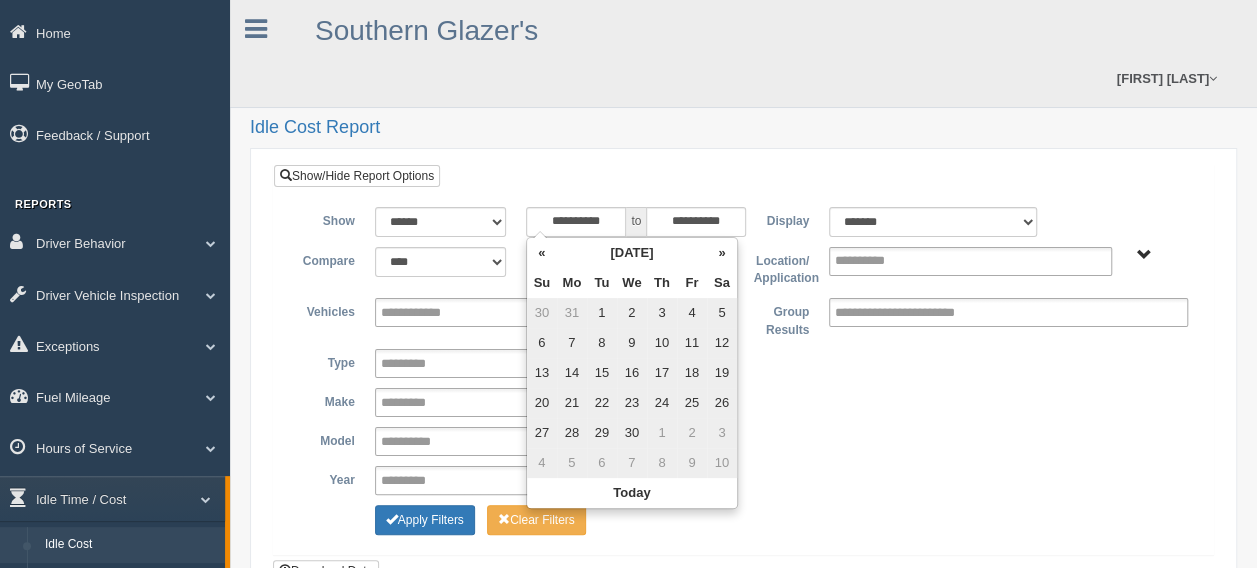click on "»" at bounding box center [722, 253] 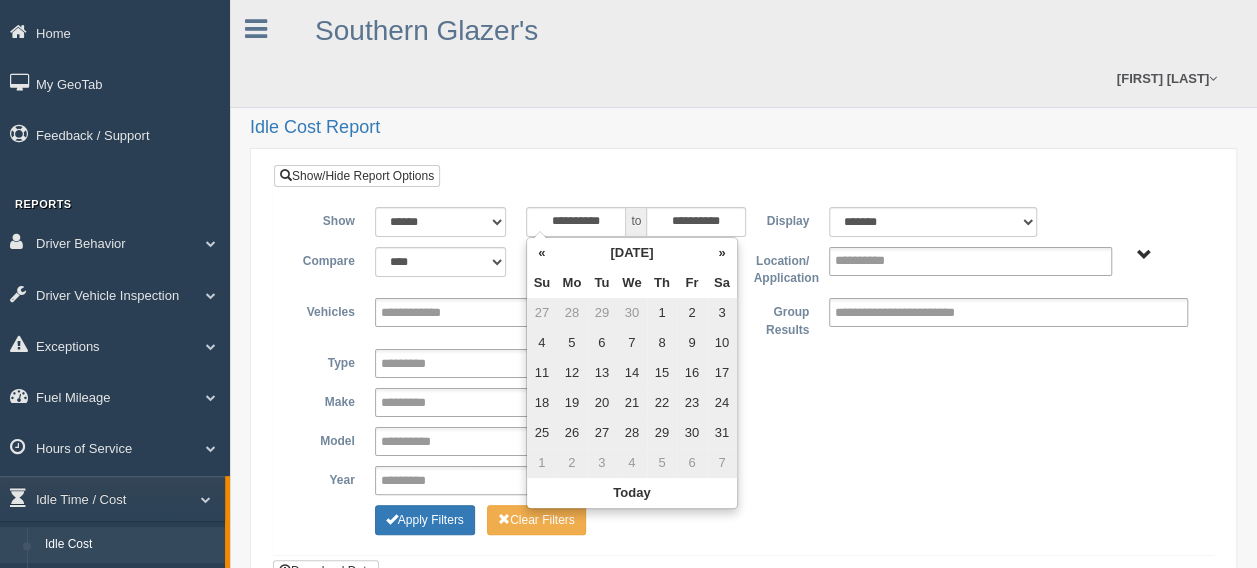click on "»" at bounding box center [722, 253] 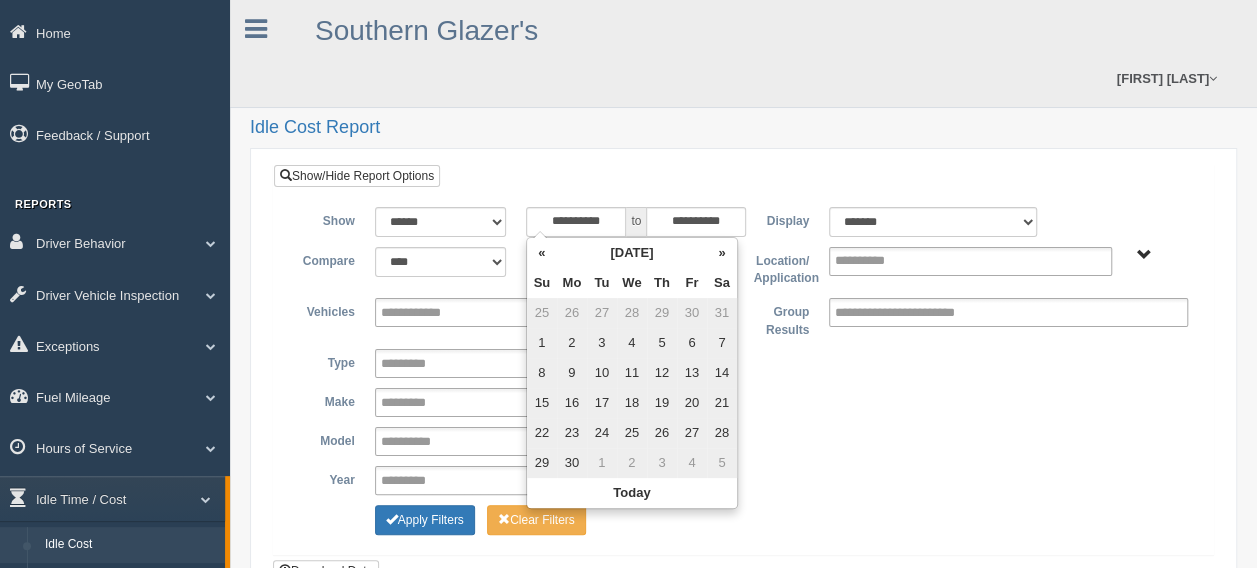 click on "15" at bounding box center (542, 403) 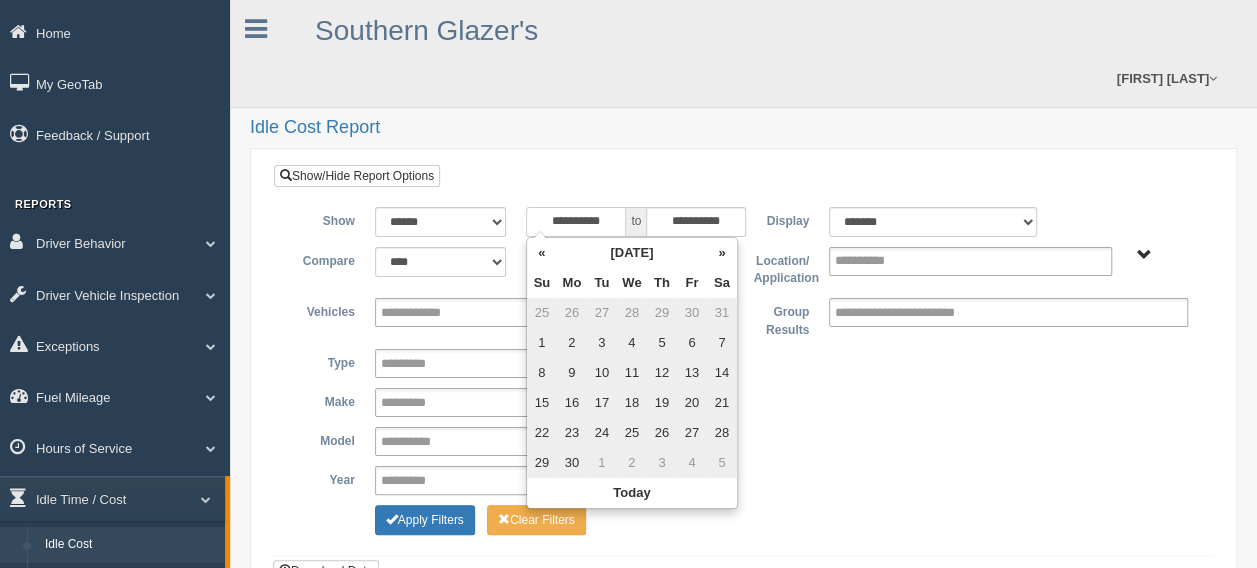 type on "**********" 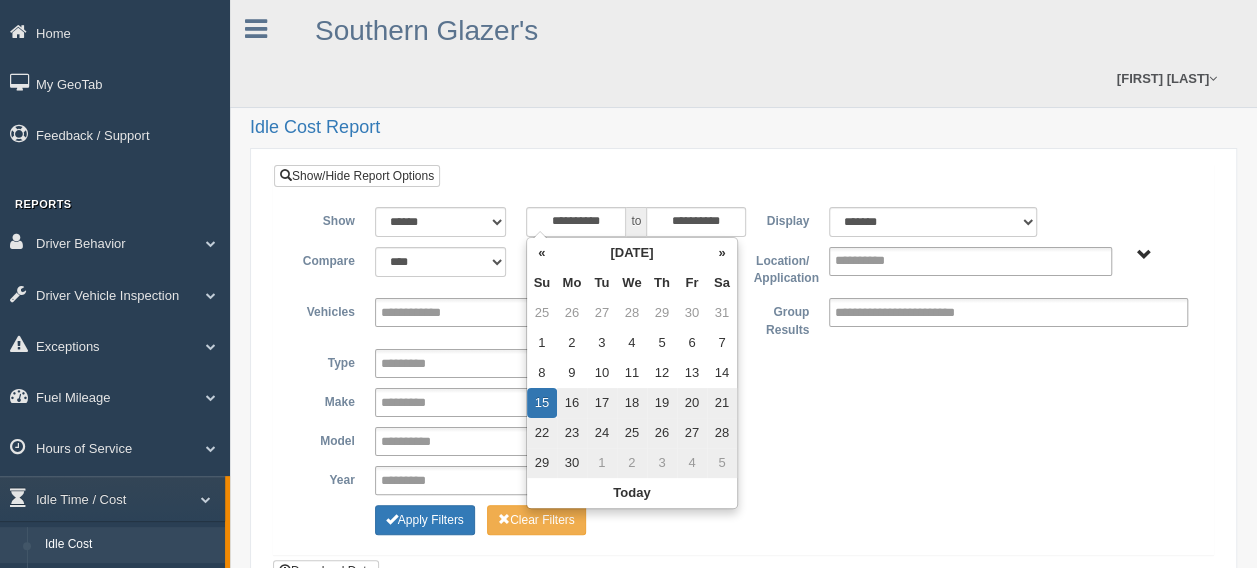 click on "**********" at bounding box center [743, 363] 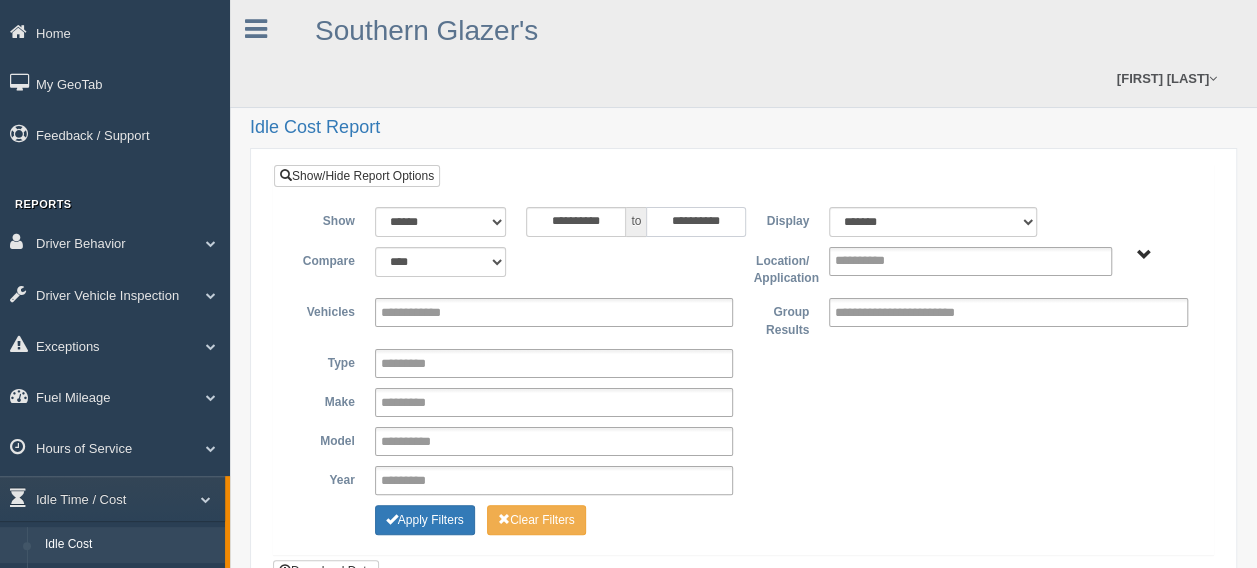 click on "**********" at bounding box center (696, 222) 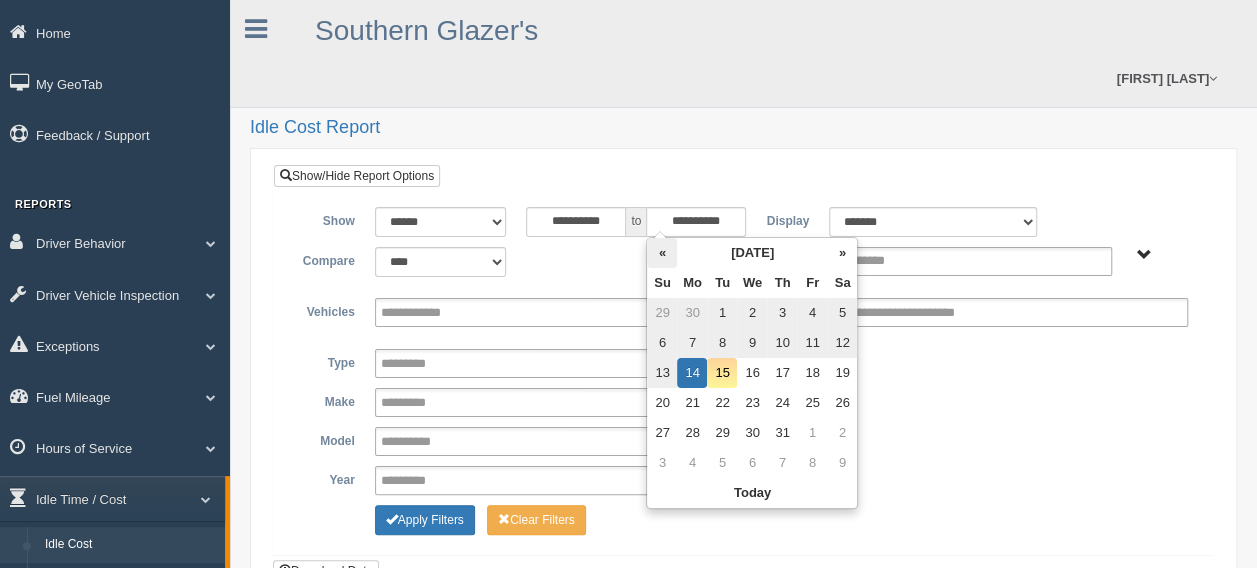 click on "«" at bounding box center (662, 253) 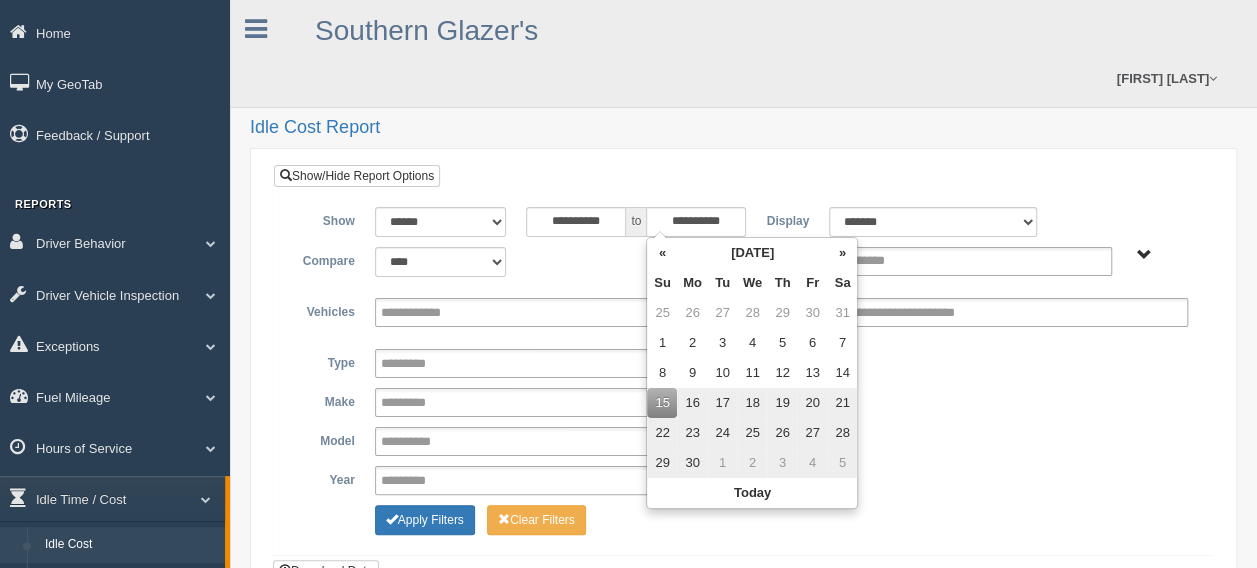 click on "21" at bounding box center (842, 403) 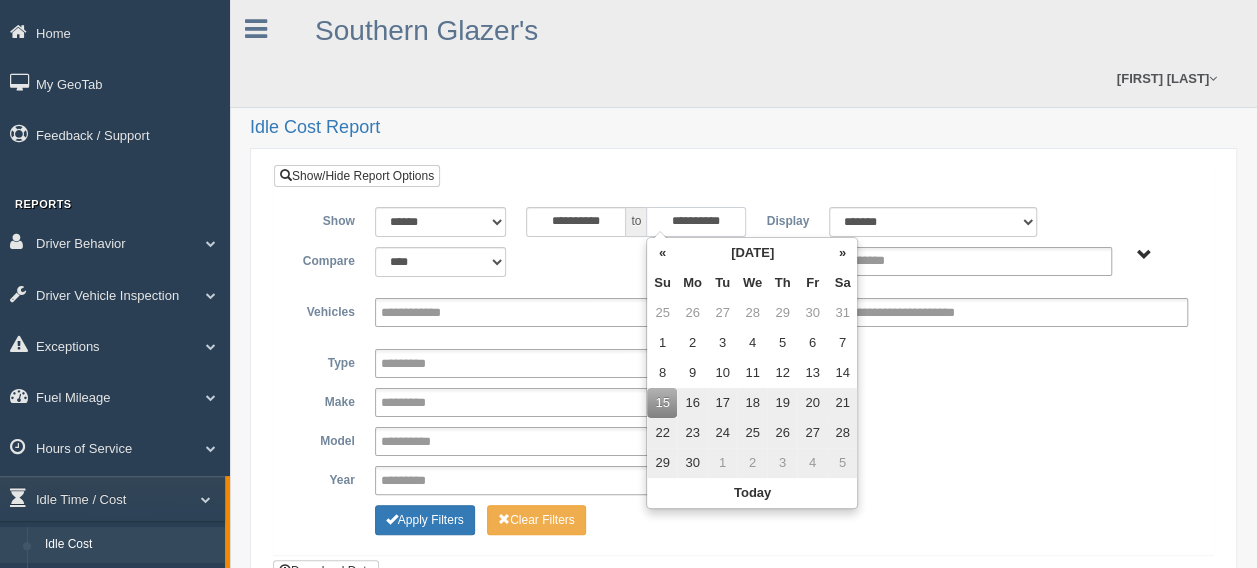 type on "**********" 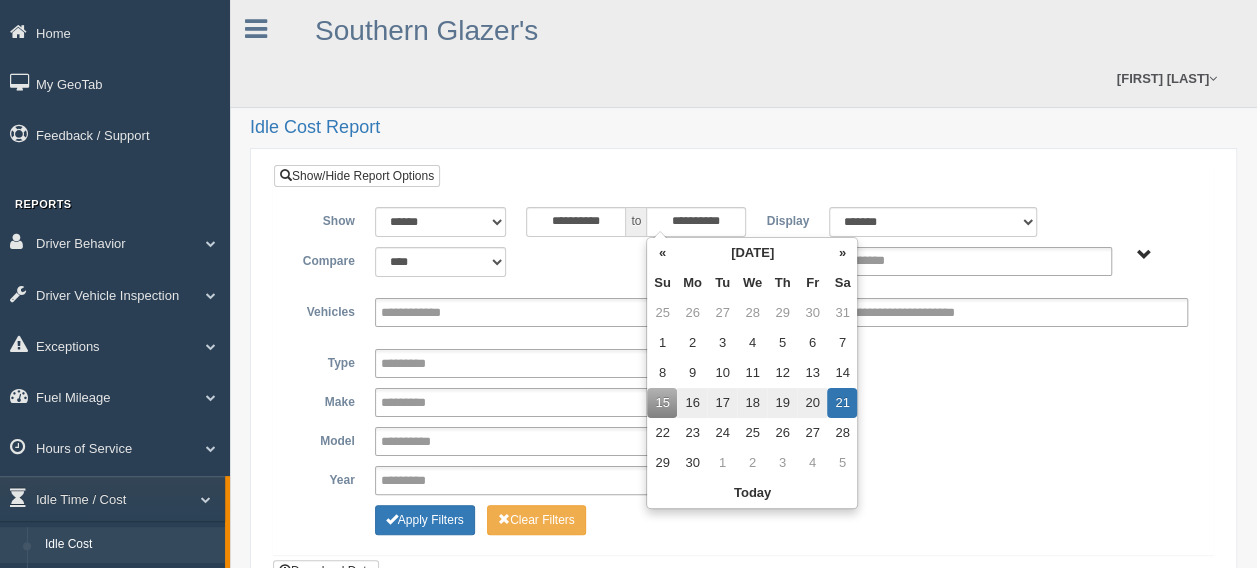 click on "**********" at bounding box center [743, 363] 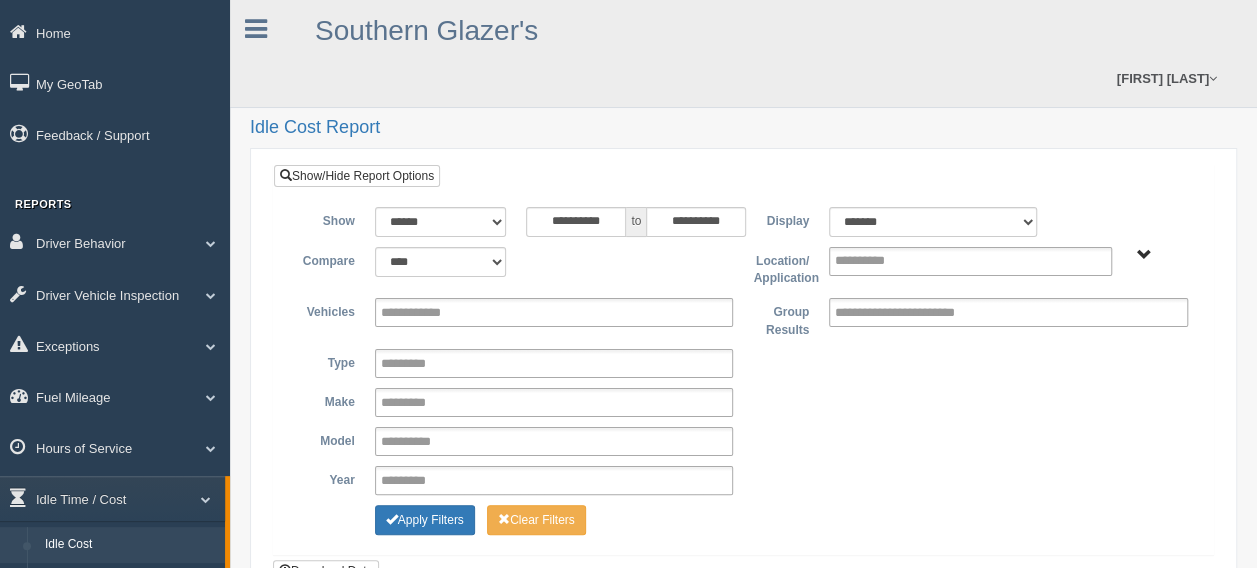 type 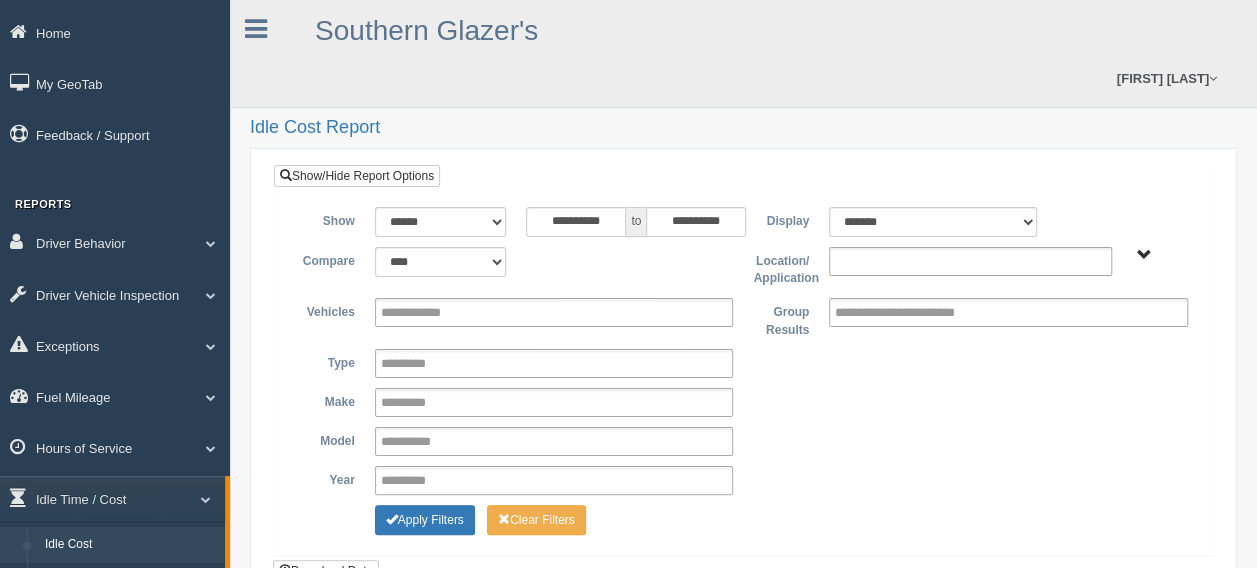 click at bounding box center [970, 261] 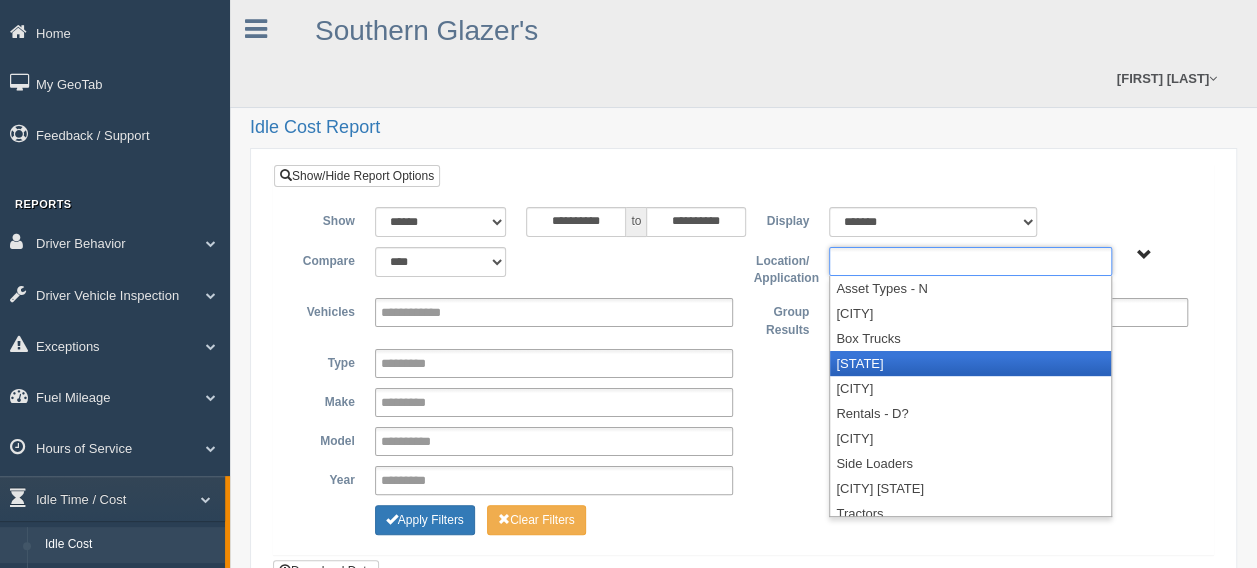 click on "Illinois" at bounding box center [970, 363] 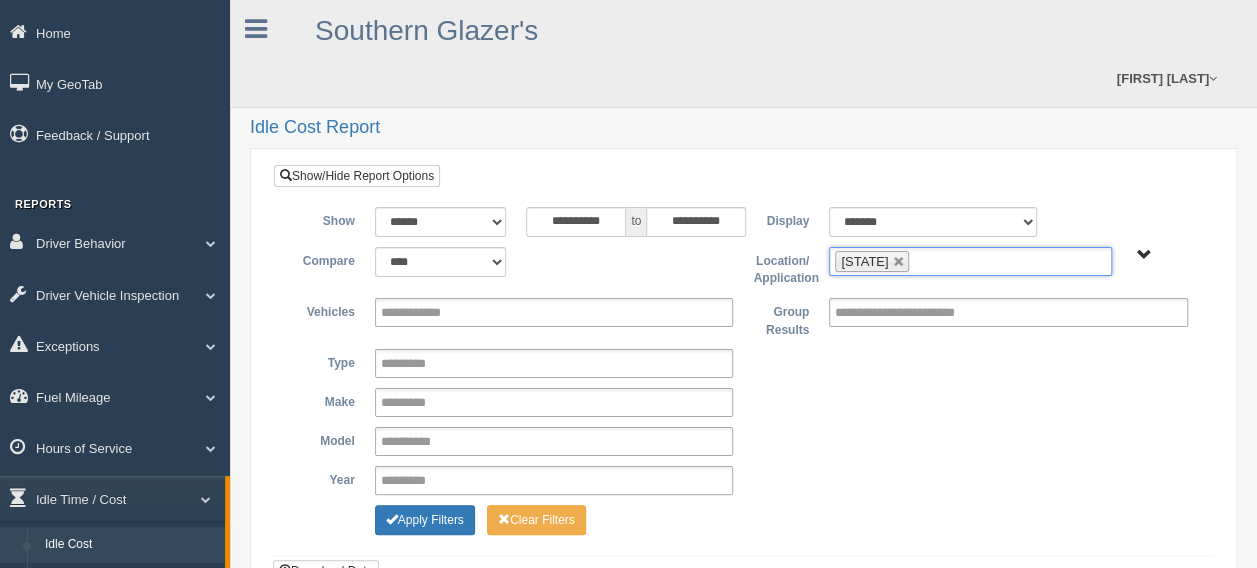 type 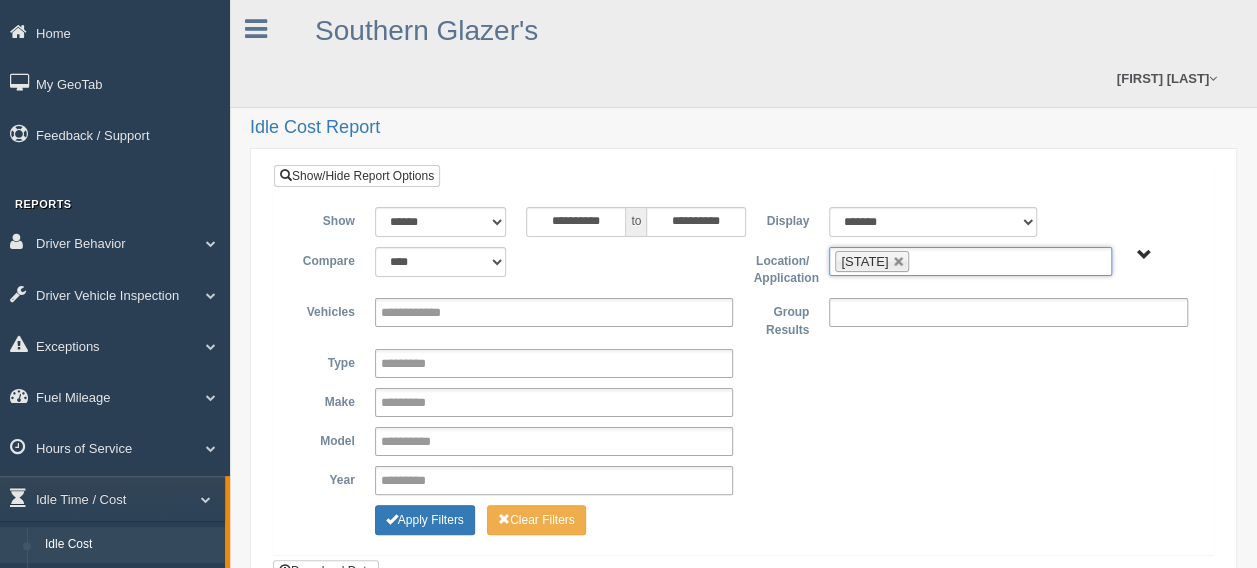click at bounding box center (922, 312) 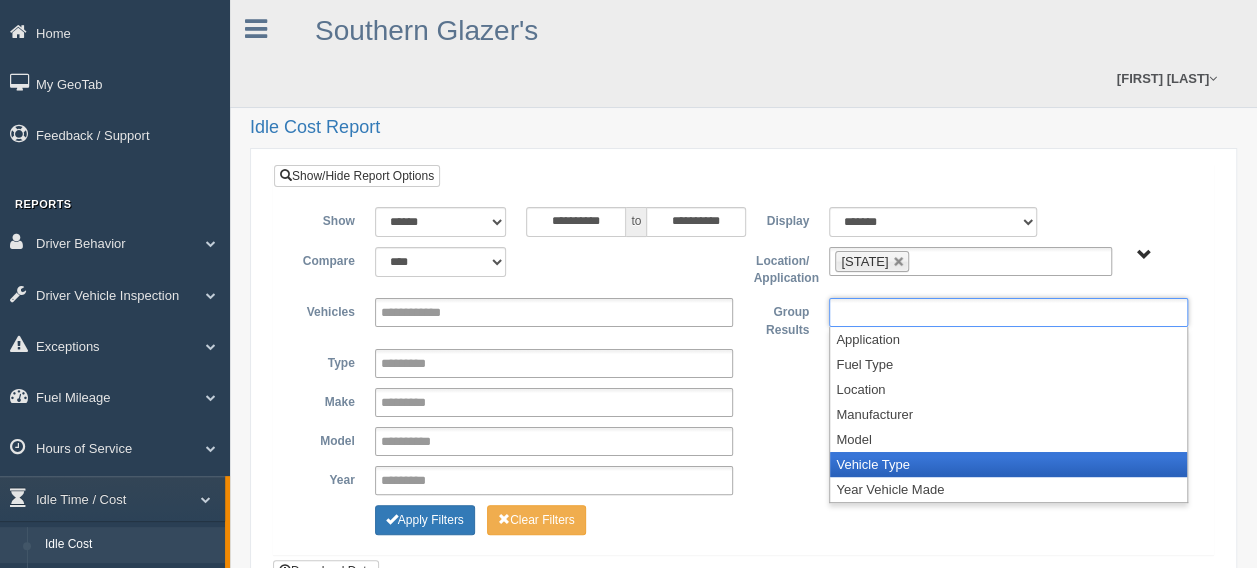 click on "Vehicle Type" at bounding box center (1008, 464) 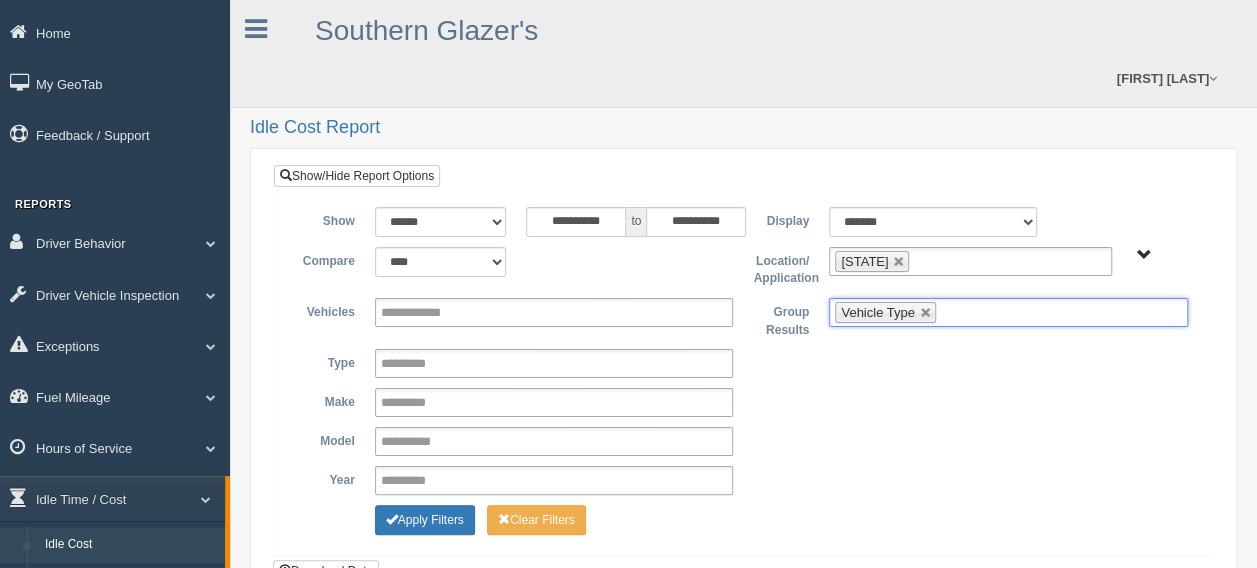 click at bounding box center (953, 312) 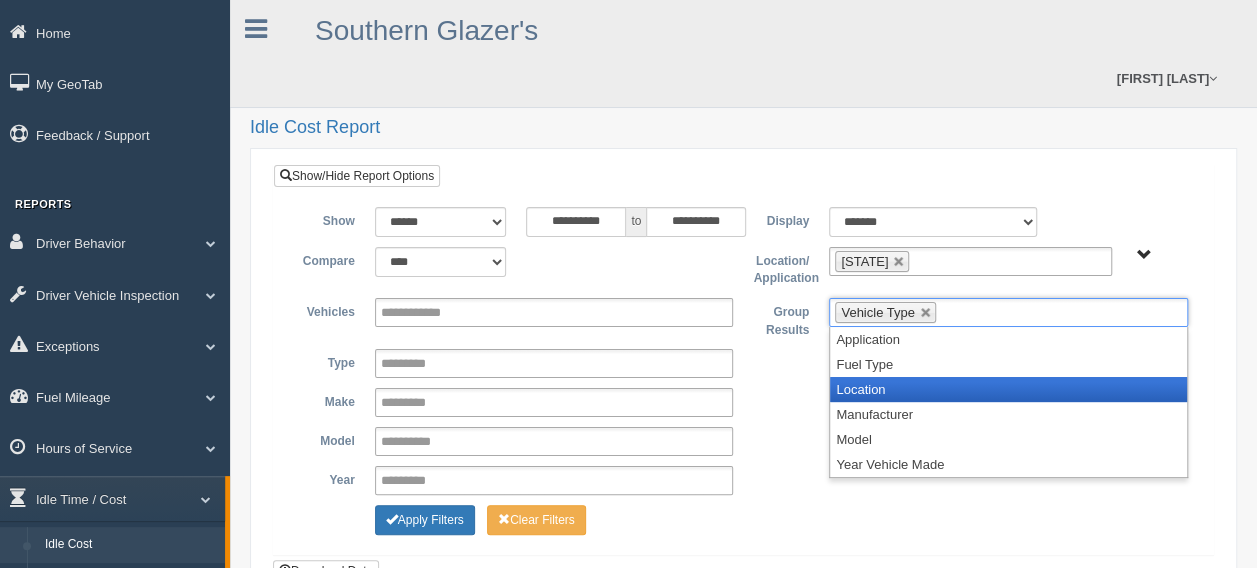 click on "Location" at bounding box center (1008, 389) 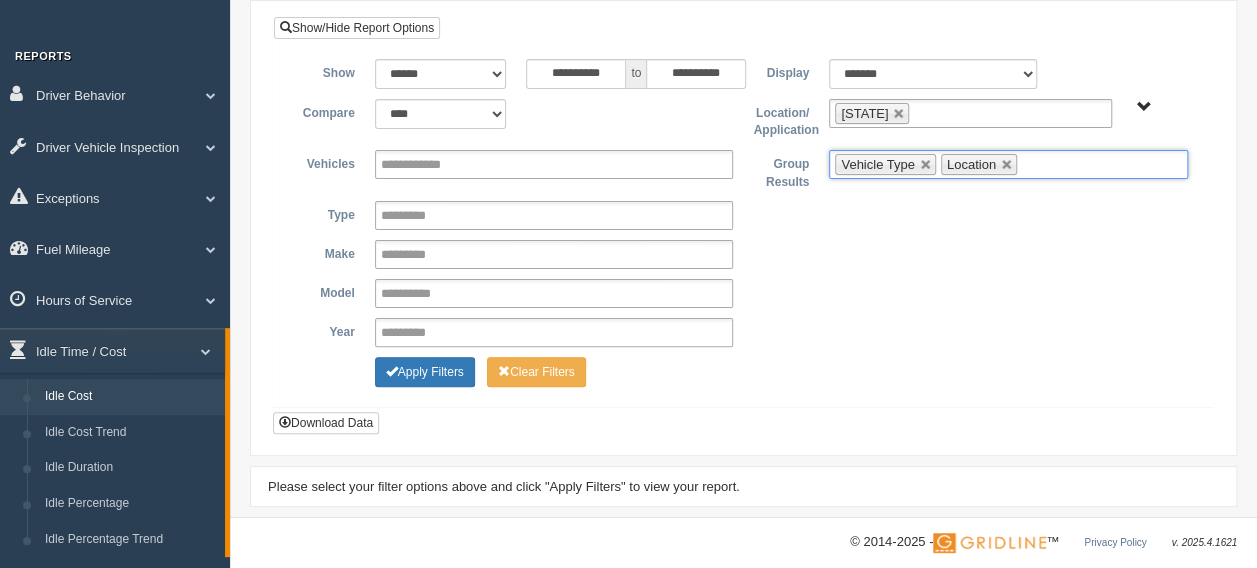 scroll, scrollTop: 278, scrollLeft: 0, axis: vertical 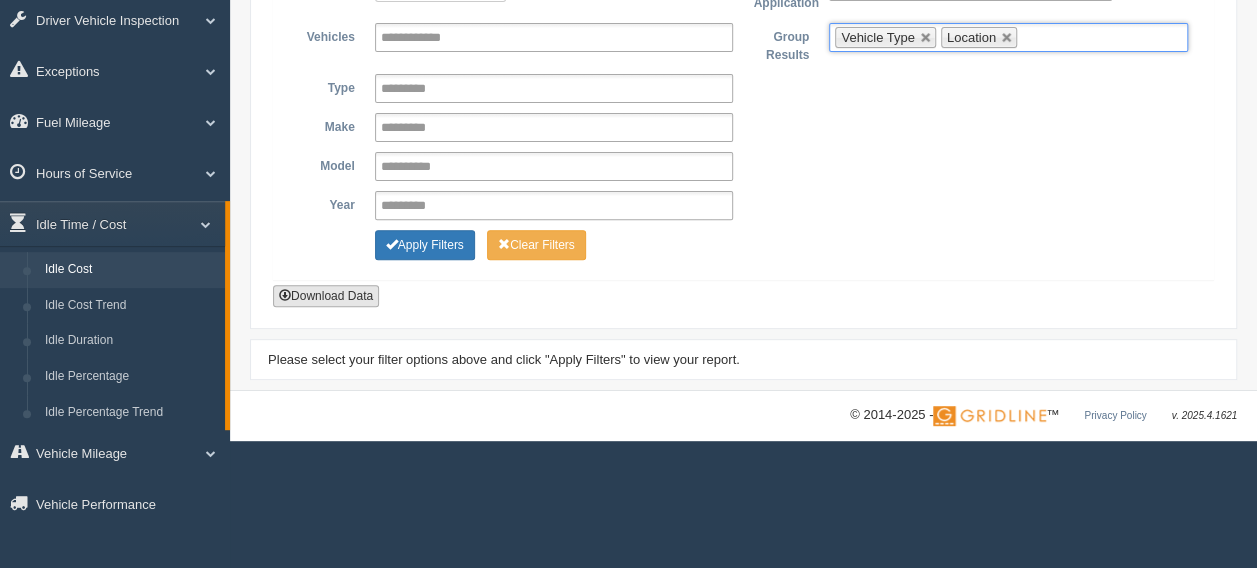 click on "Download Data" at bounding box center (326, 296) 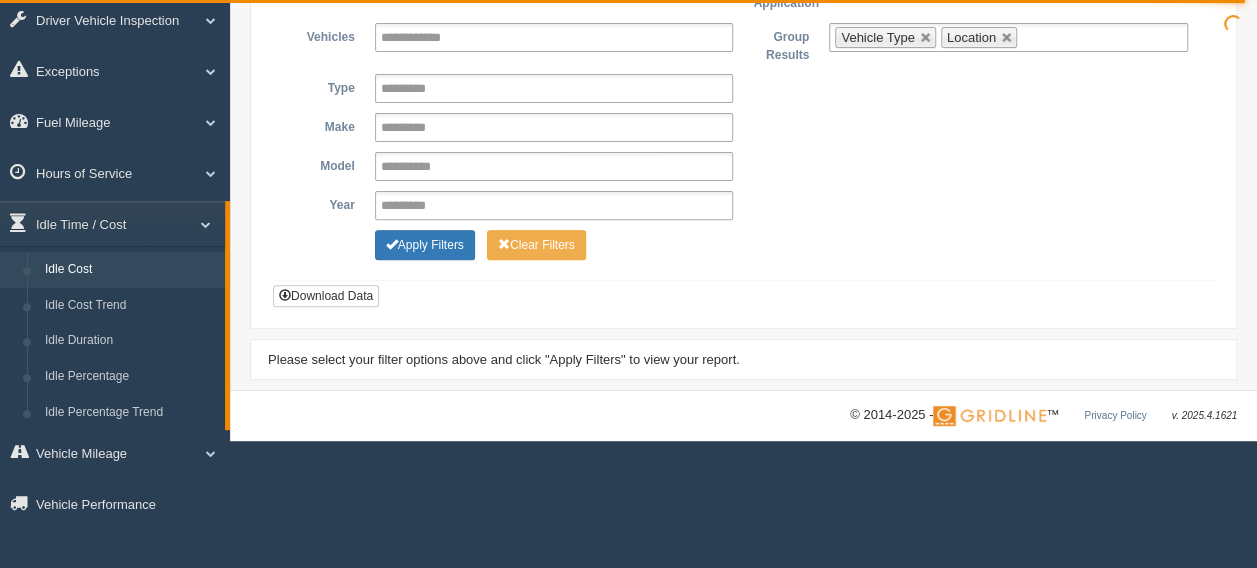 click on "Please select your filter options above and click "Apply Filters" to view your report." at bounding box center (743, 359) 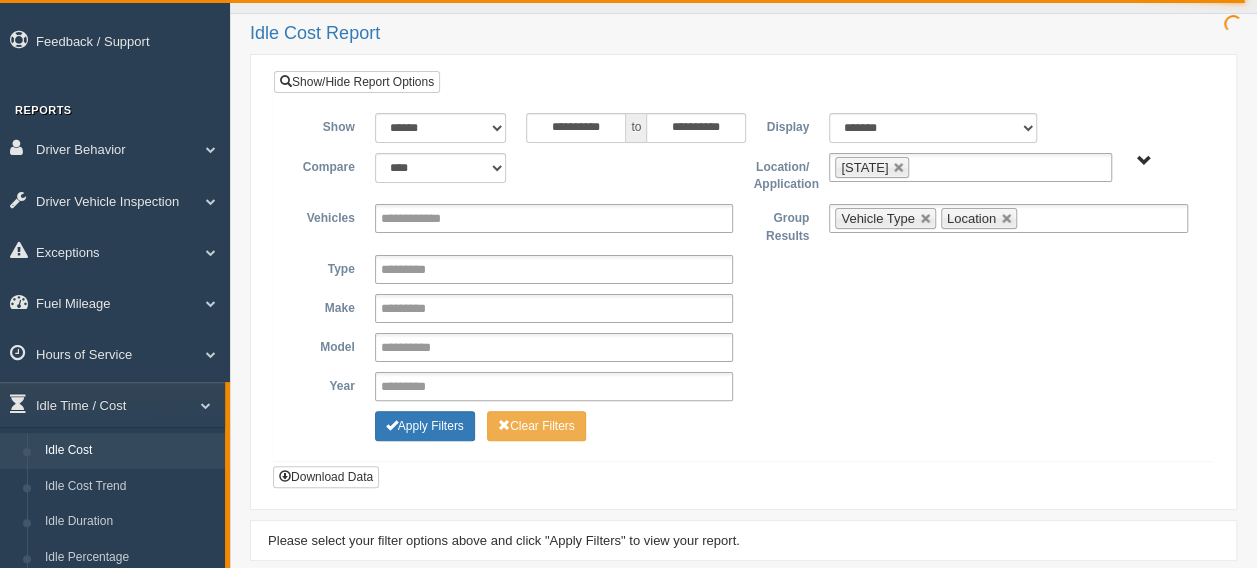 scroll, scrollTop: 0, scrollLeft: 0, axis: both 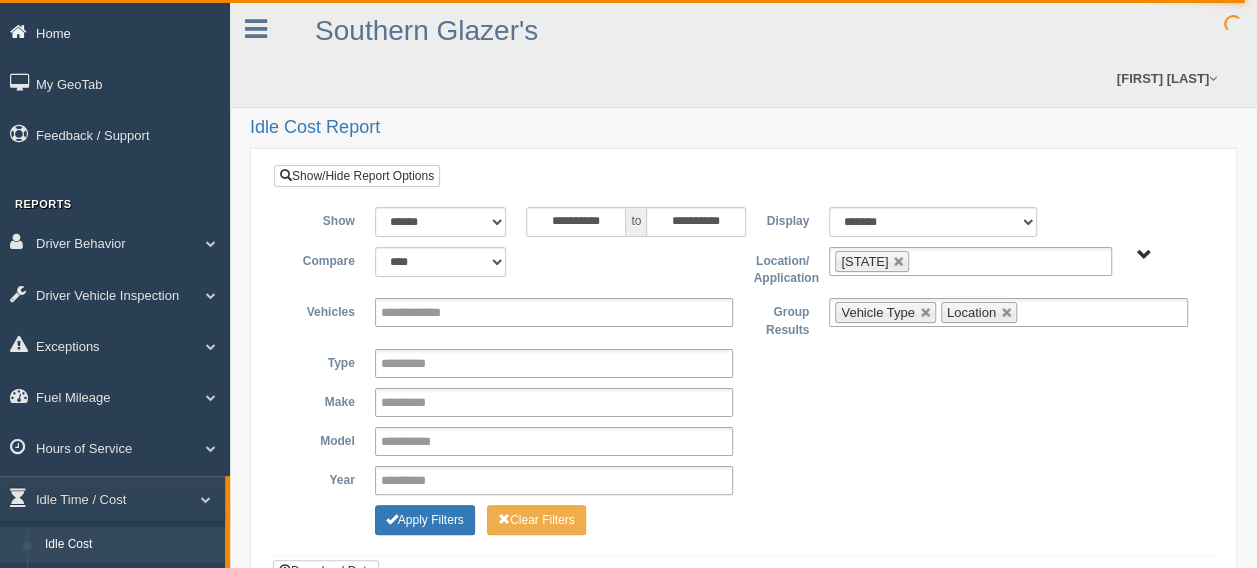 click on "Home" at bounding box center (115, 32) 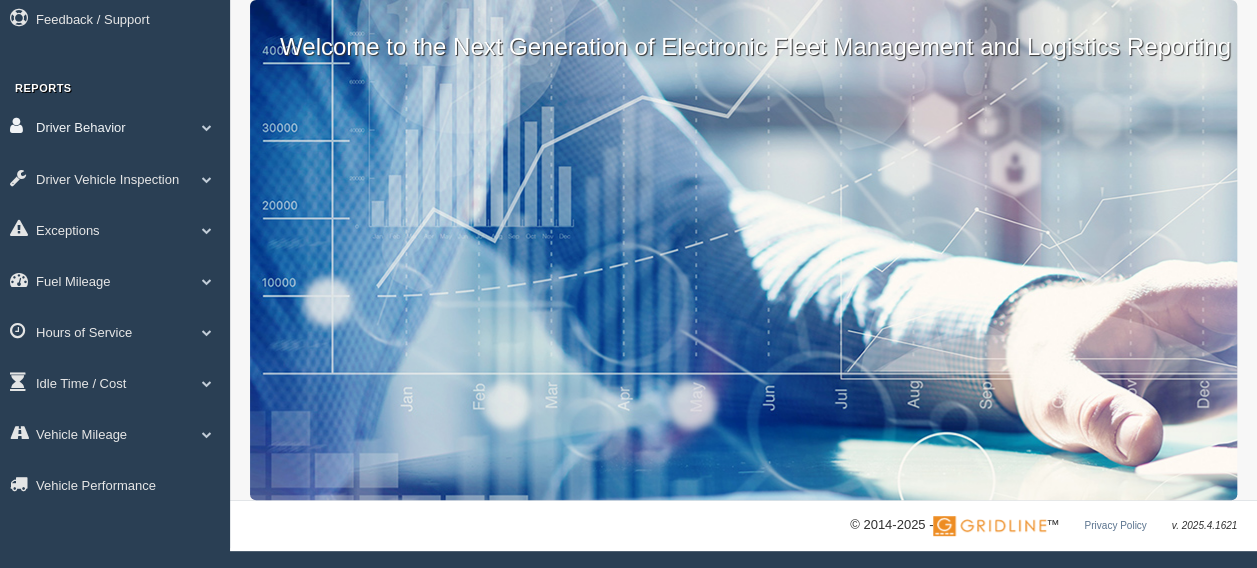 scroll, scrollTop: 118, scrollLeft: 0, axis: vertical 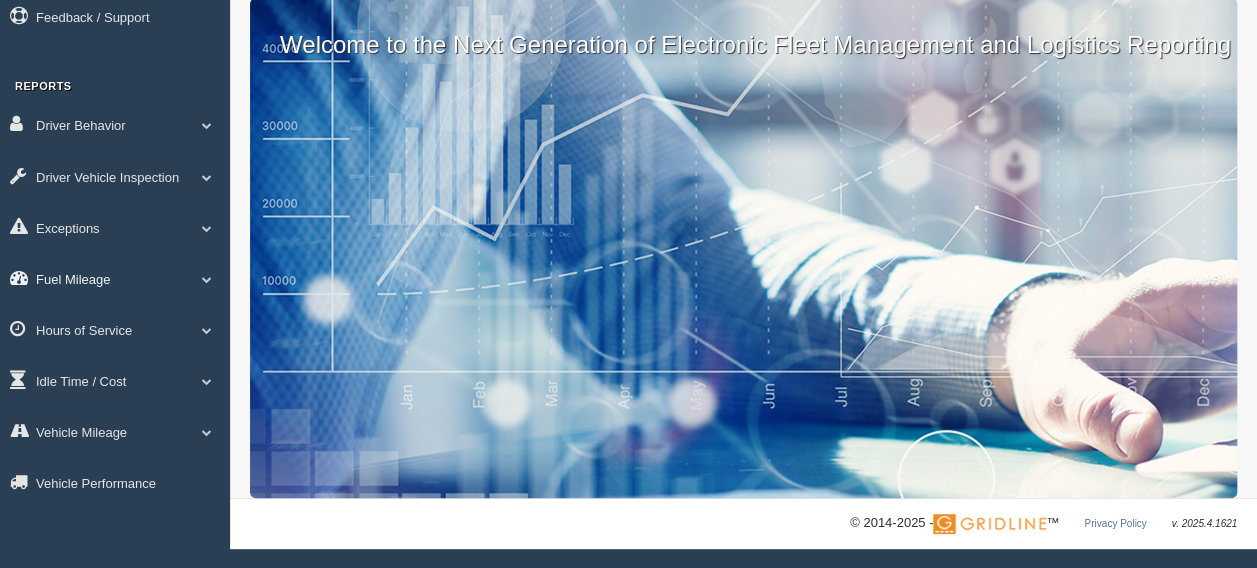 click on "Fuel Mileage" at bounding box center (115, 278) 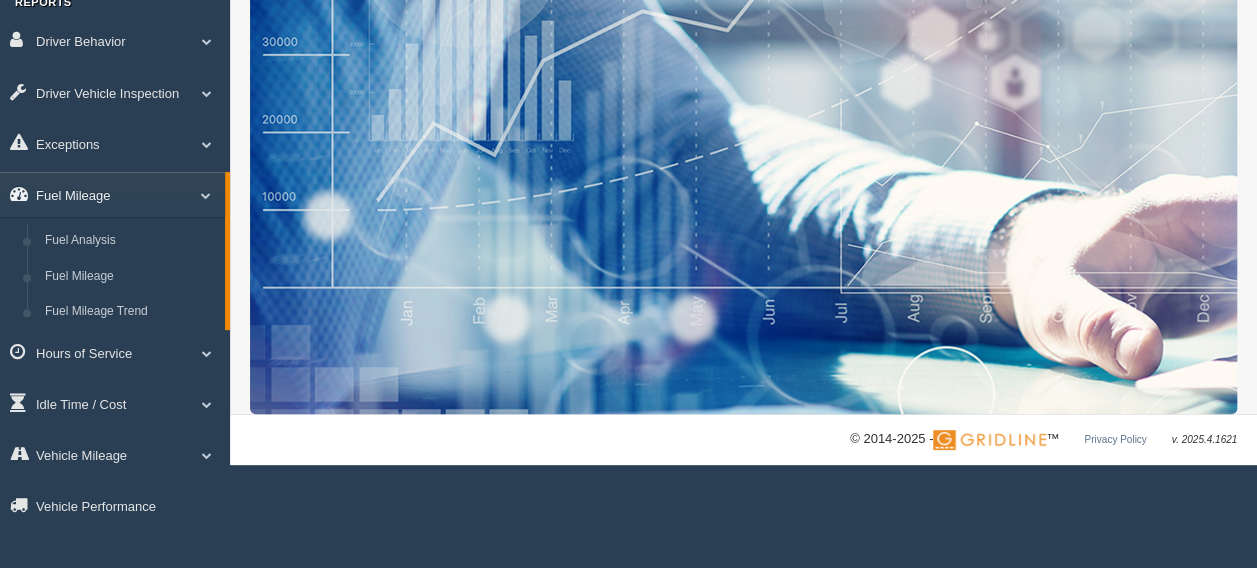 scroll, scrollTop: 206, scrollLeft: 0, axis: vertical 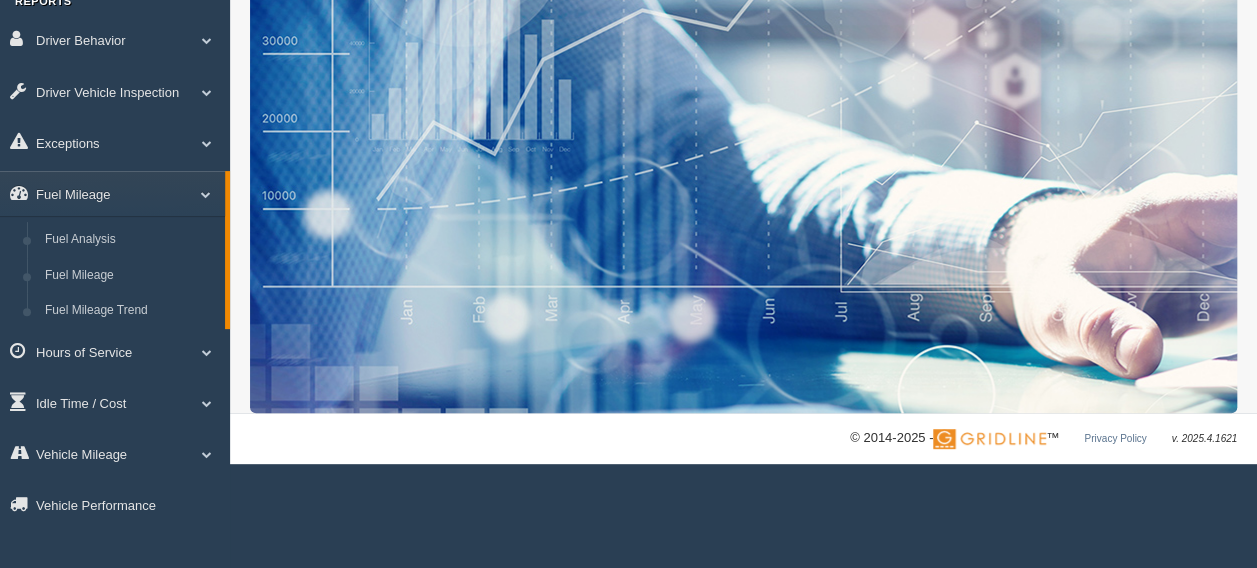 click on "Driver Behavior
Driver Scorecard
Driver Vehicle Inspection
DVIR
DVIR Trend
Exceptions
Critical Engine Events
Critical Engine Event Trend
Safety Exceptions
Safety Exception Trend
Fuel Mileage
Fuel Analysis
Fuel Mileage
Fuel Mileage Trend
Hours of Service
HOS Violations
HOS Violation Trend
Idle Time / Cost
Idle Cost
Idle Cost Trend
Idle Duration" at bounding box center (115, 275) 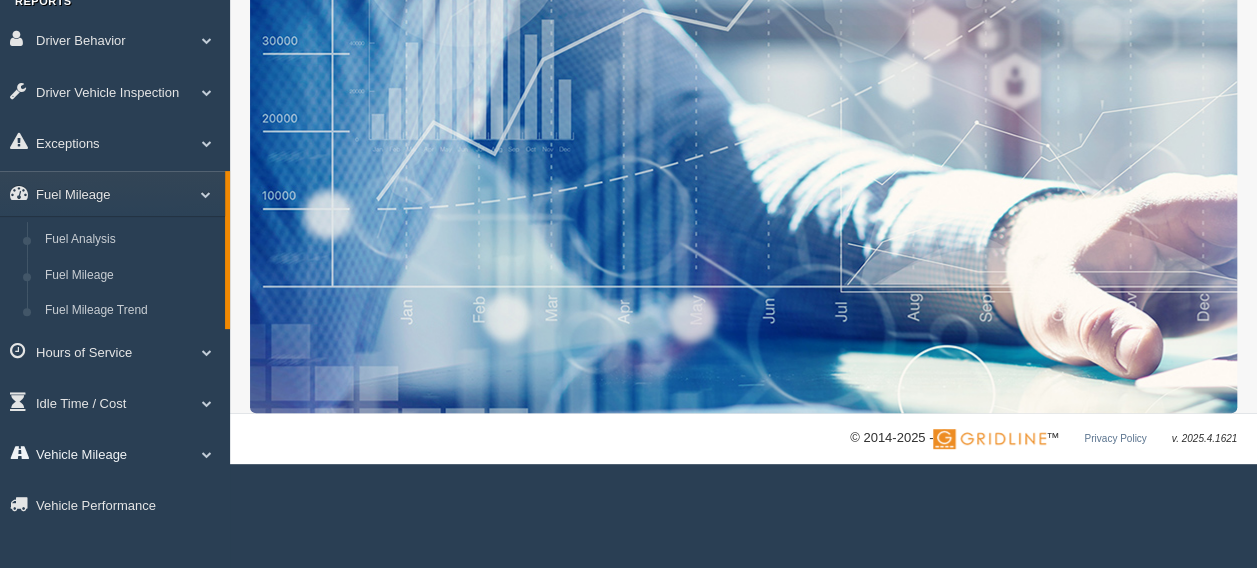 click on "Vehicle Mileage" at bounding box center (115, 453) 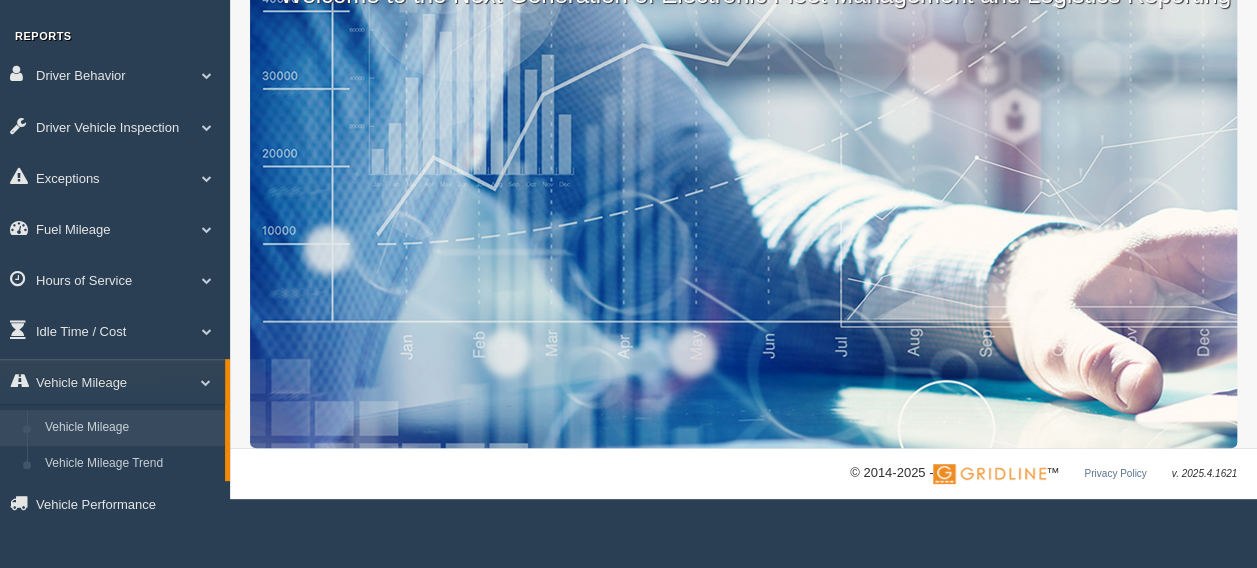scroll, scrollTop: 171, scrollLeft: 0, axis: vertical 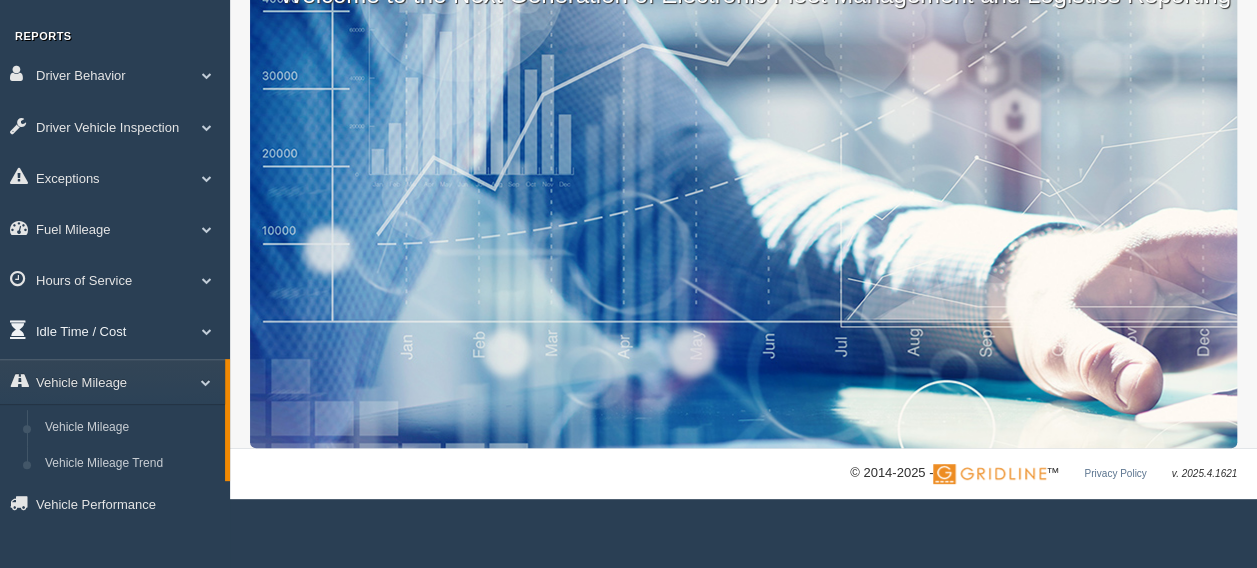 click on "Idle Time / Cost" at bounding box center [115, 330] 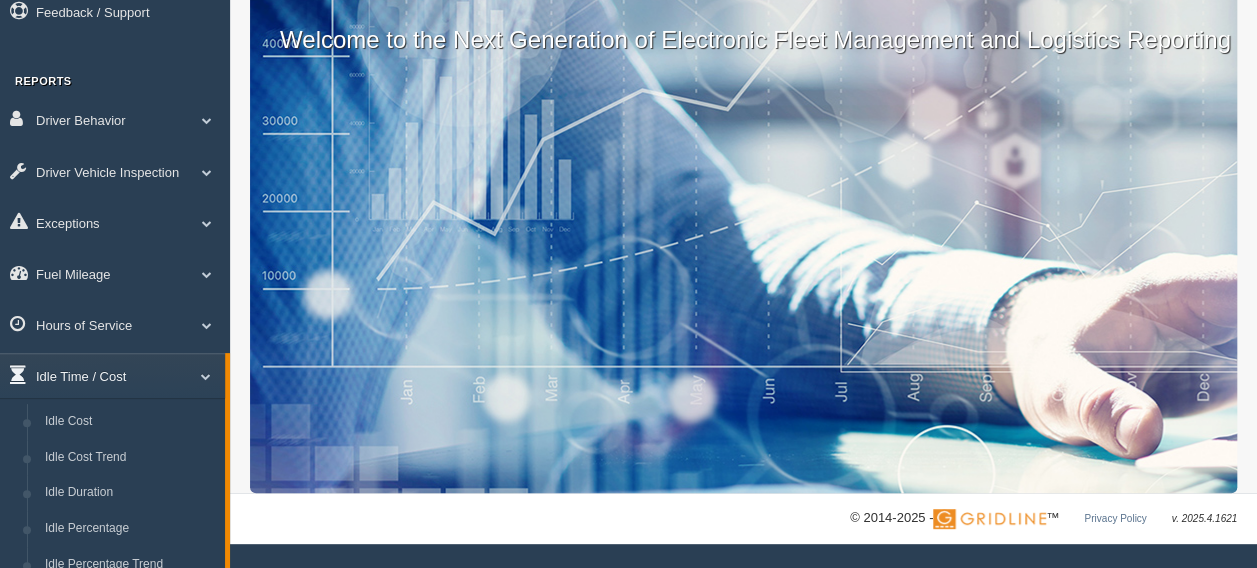 scroll, scrollTop: 0, scrollLeft: 0, axis: both 